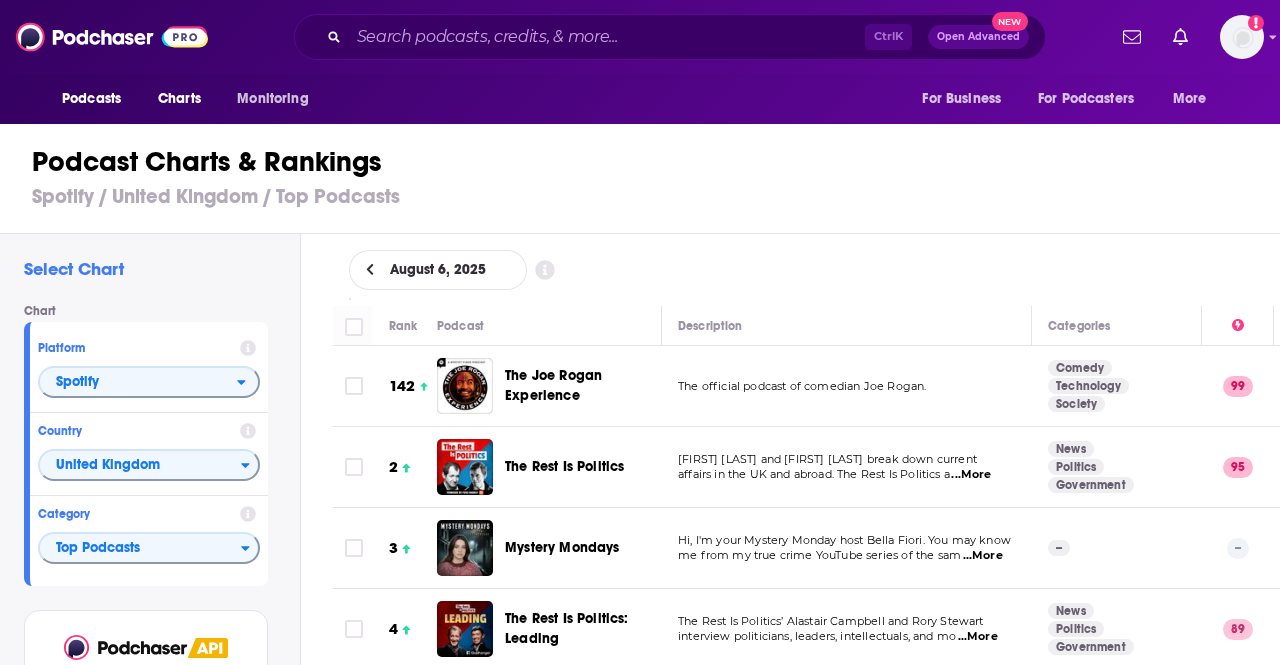 scroll, scrollTop: 0, scrollLeft: 0, axis: both 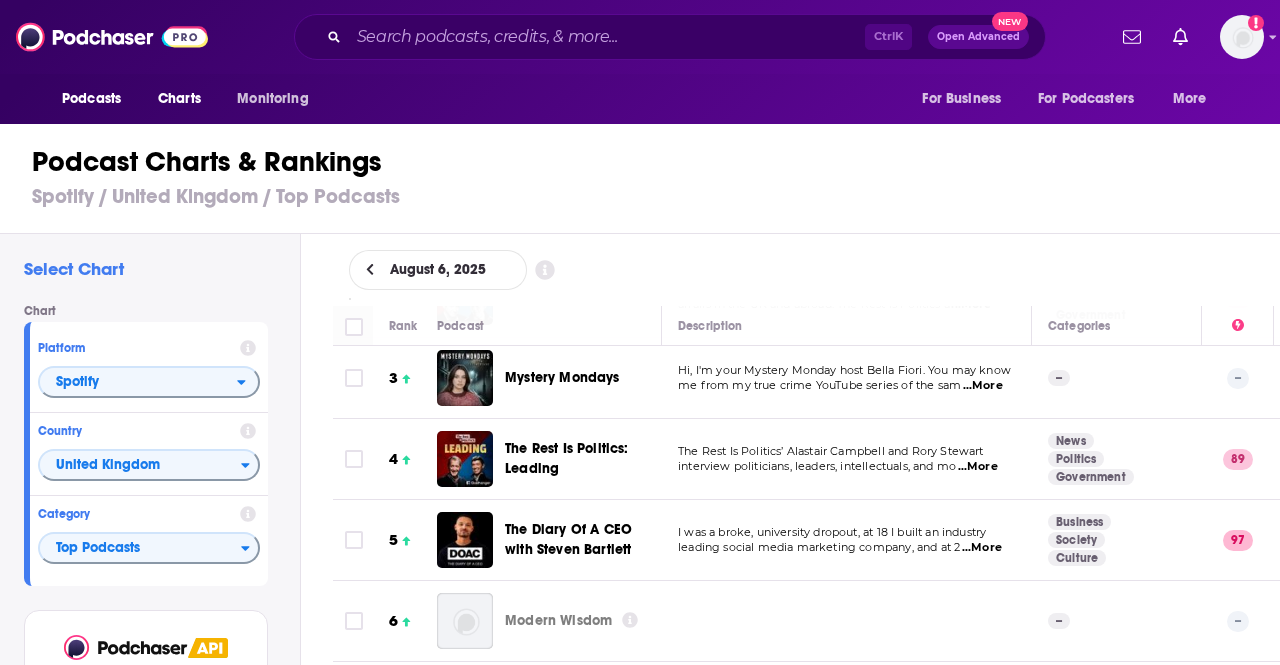 click on "Podcast Charts & Rankings Spotify / United Kingdom / Top Podcasts" at bounding box center [648, 177] 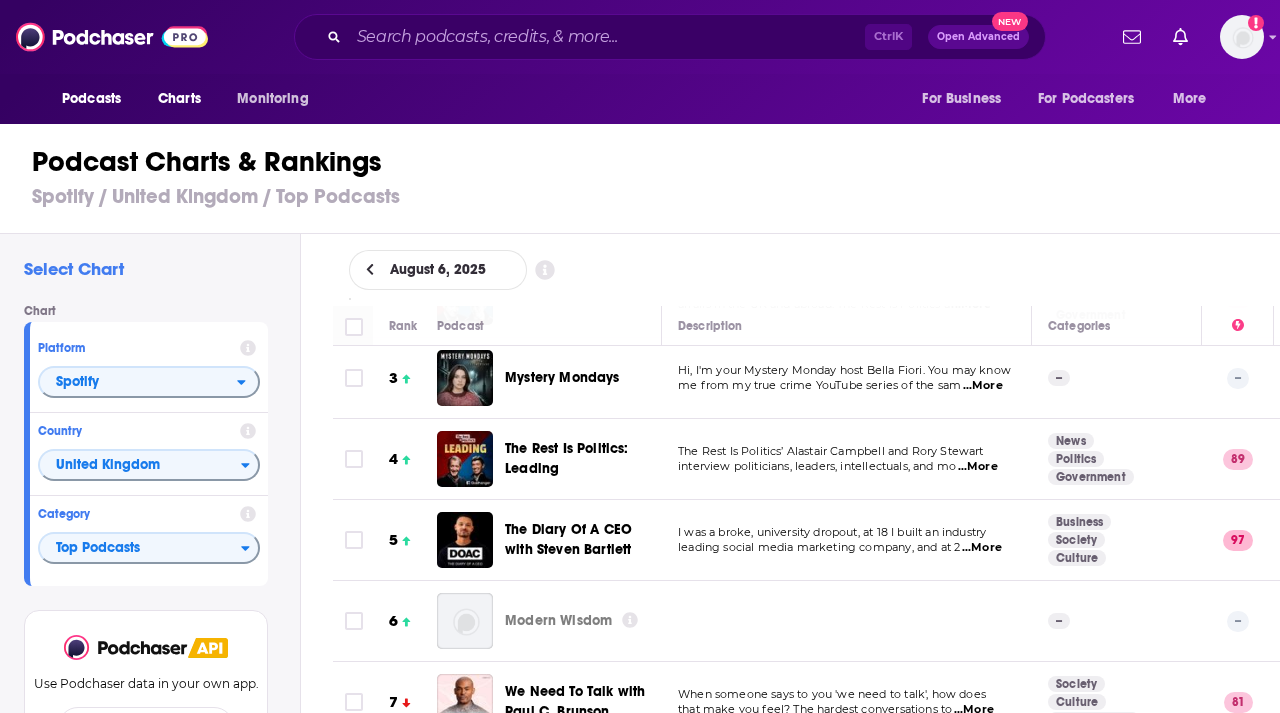click on "Podcast Charts & Rankings Spotify / United Kingdom / Top Podcasts" at bounding box center (648, 177) 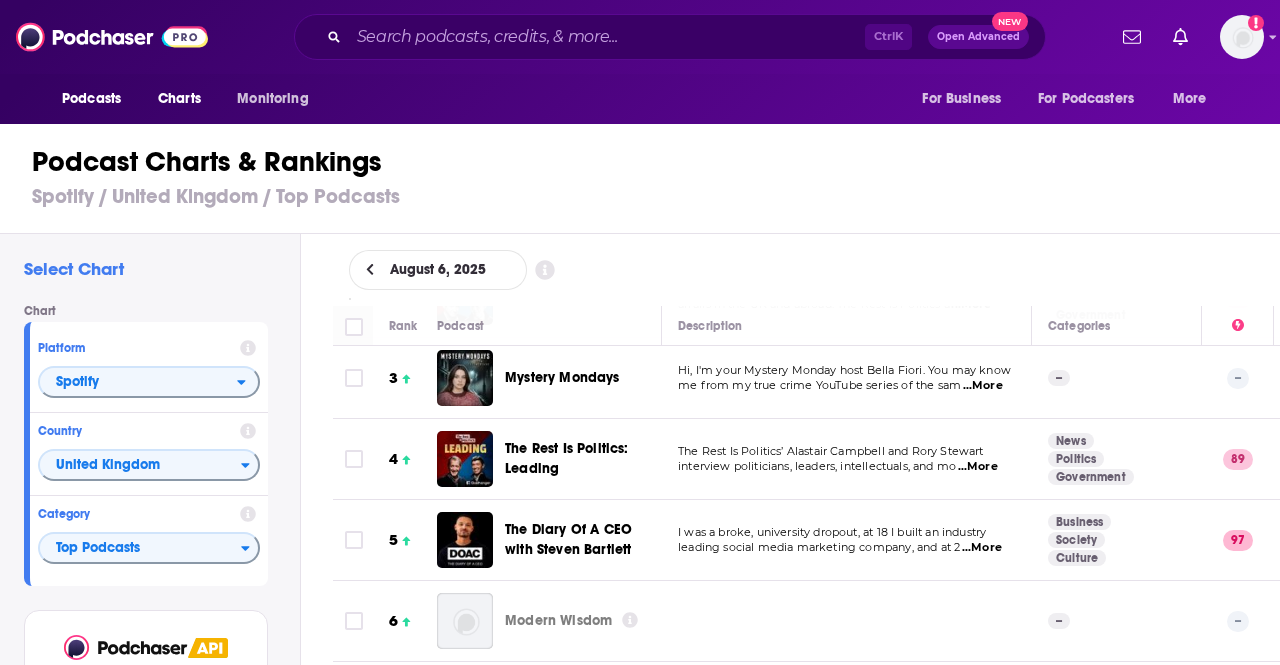 click on "August 6, 2025" at bounding box center [807, 270] 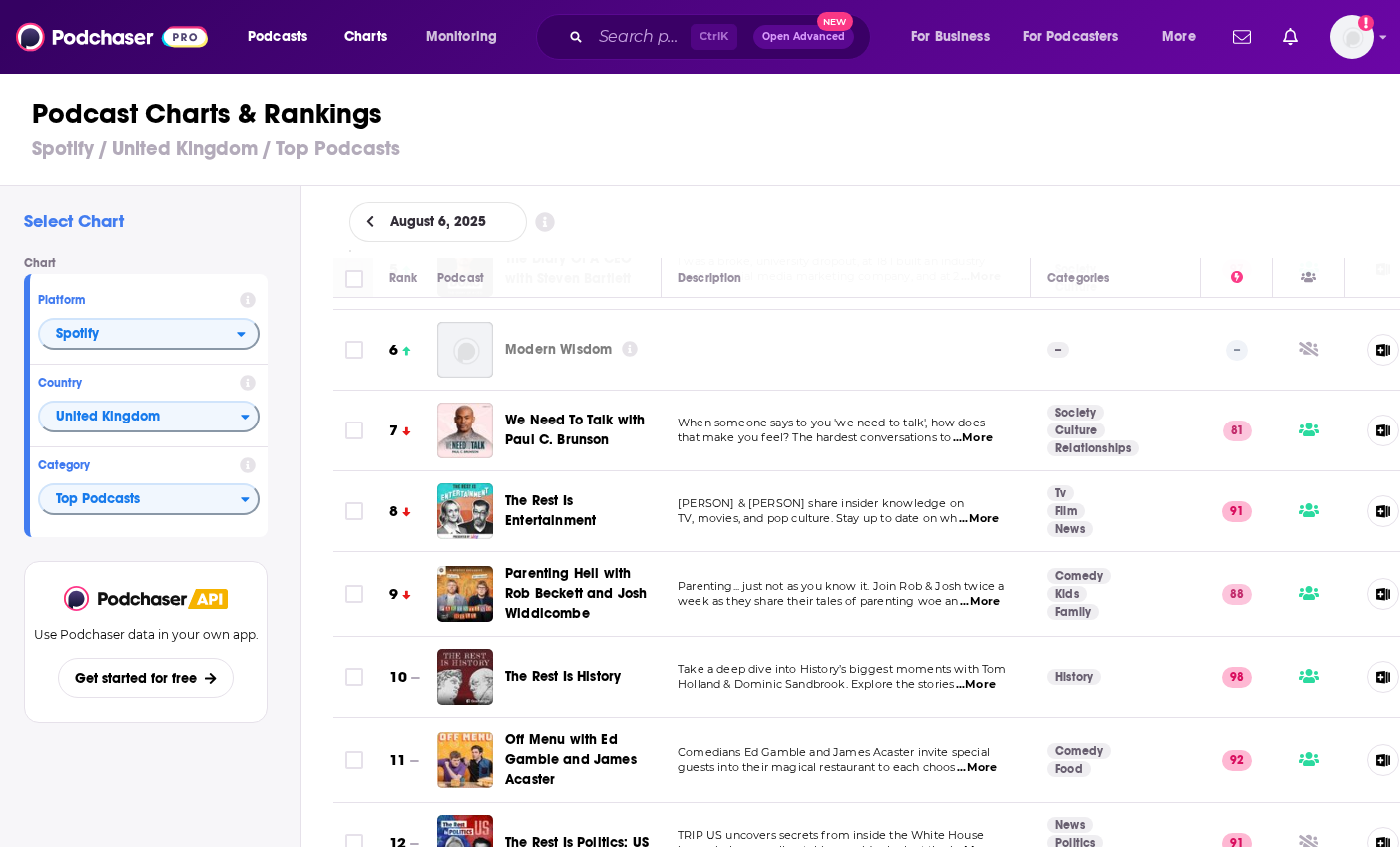 scroll, scrollTop: 0, scrollLeft: 0, axis: both 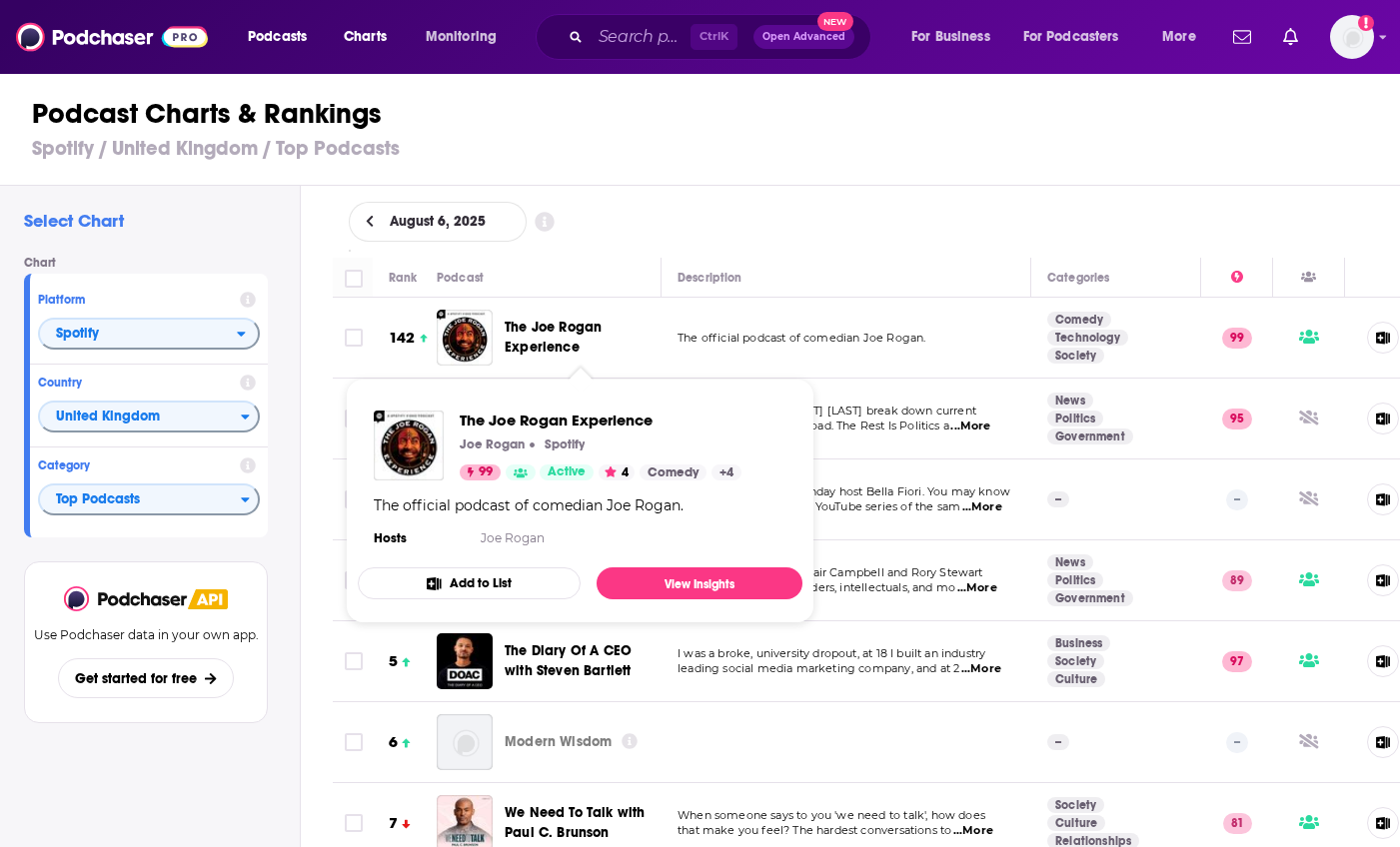 click on "The Joe Rogan Experience" at bounding box center (553, 337) 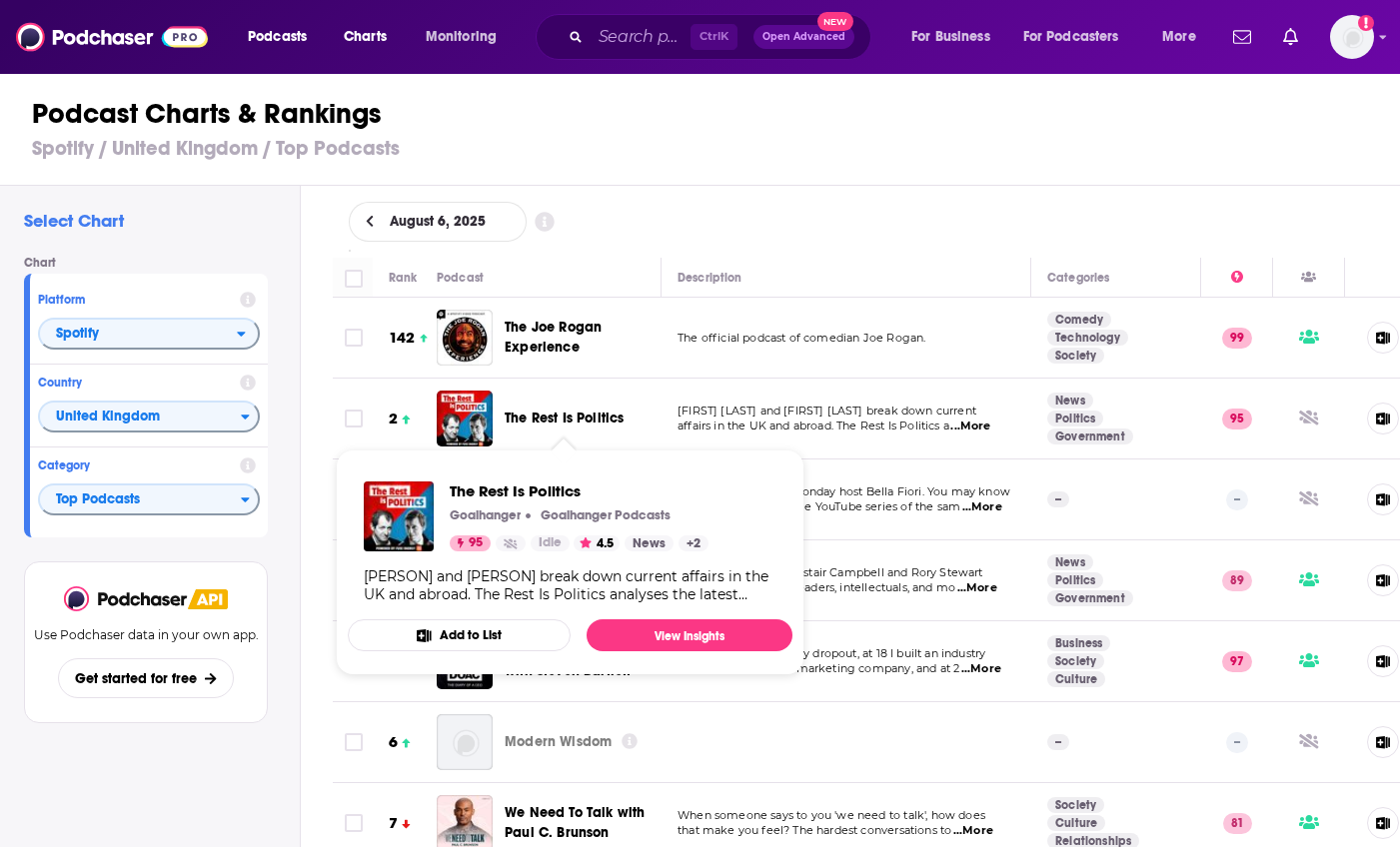 click on "The Rest Is Politics" at bounding box center (564, 418) 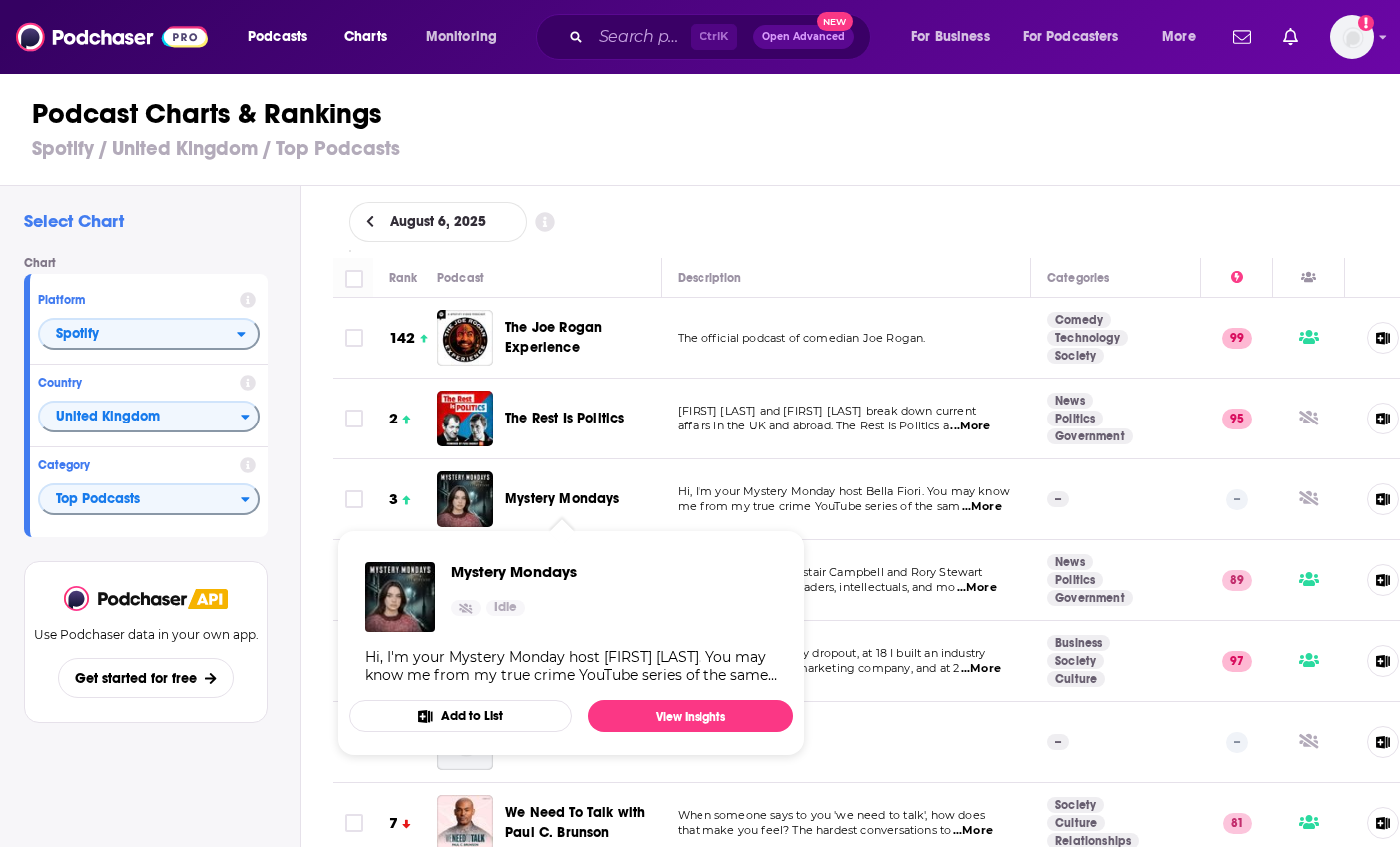 click on "Mystery Mondays" at bounding box center (562, 498) 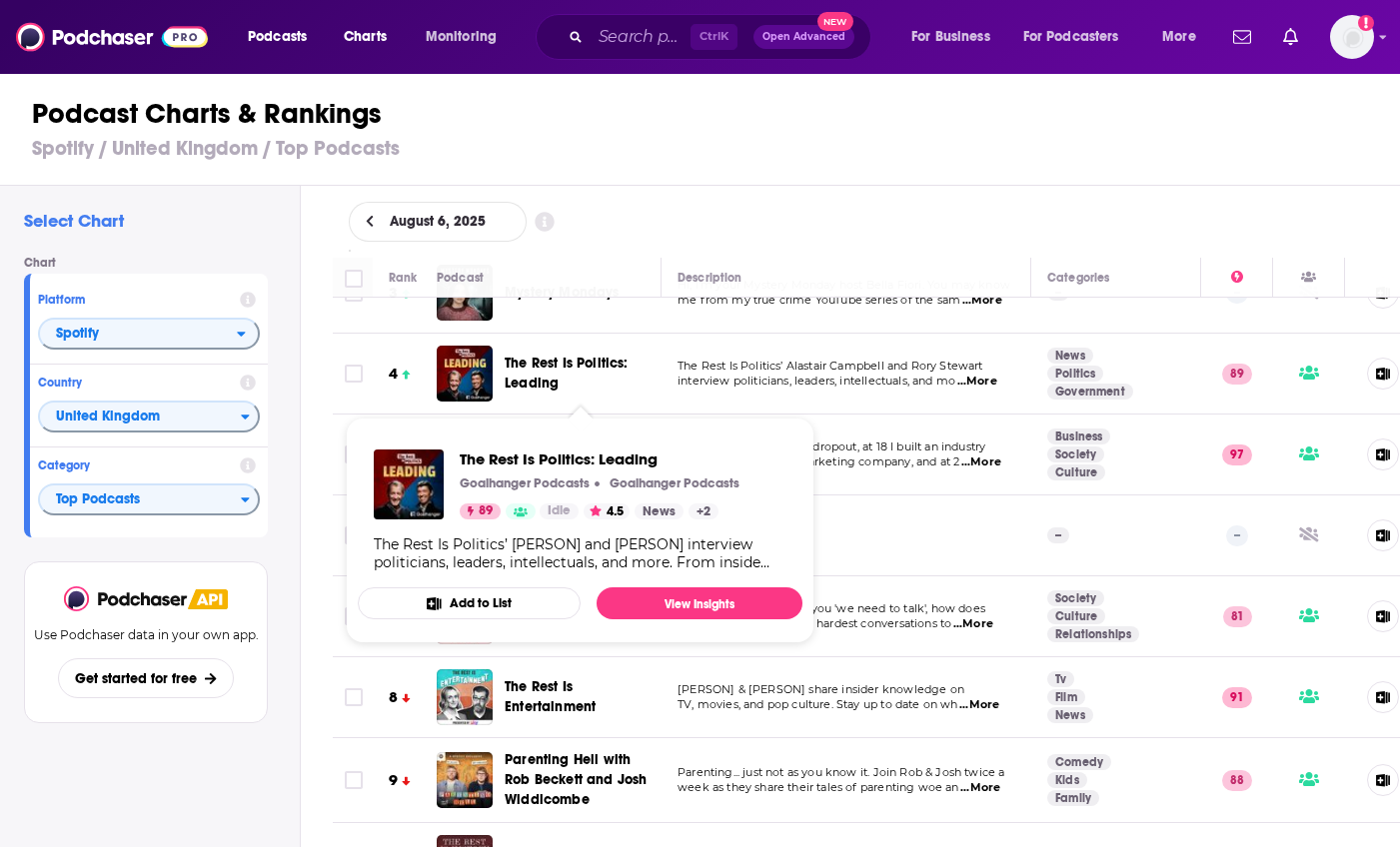 scroll, scrollTop: 208, scrollLeft: 0, axis: vertical 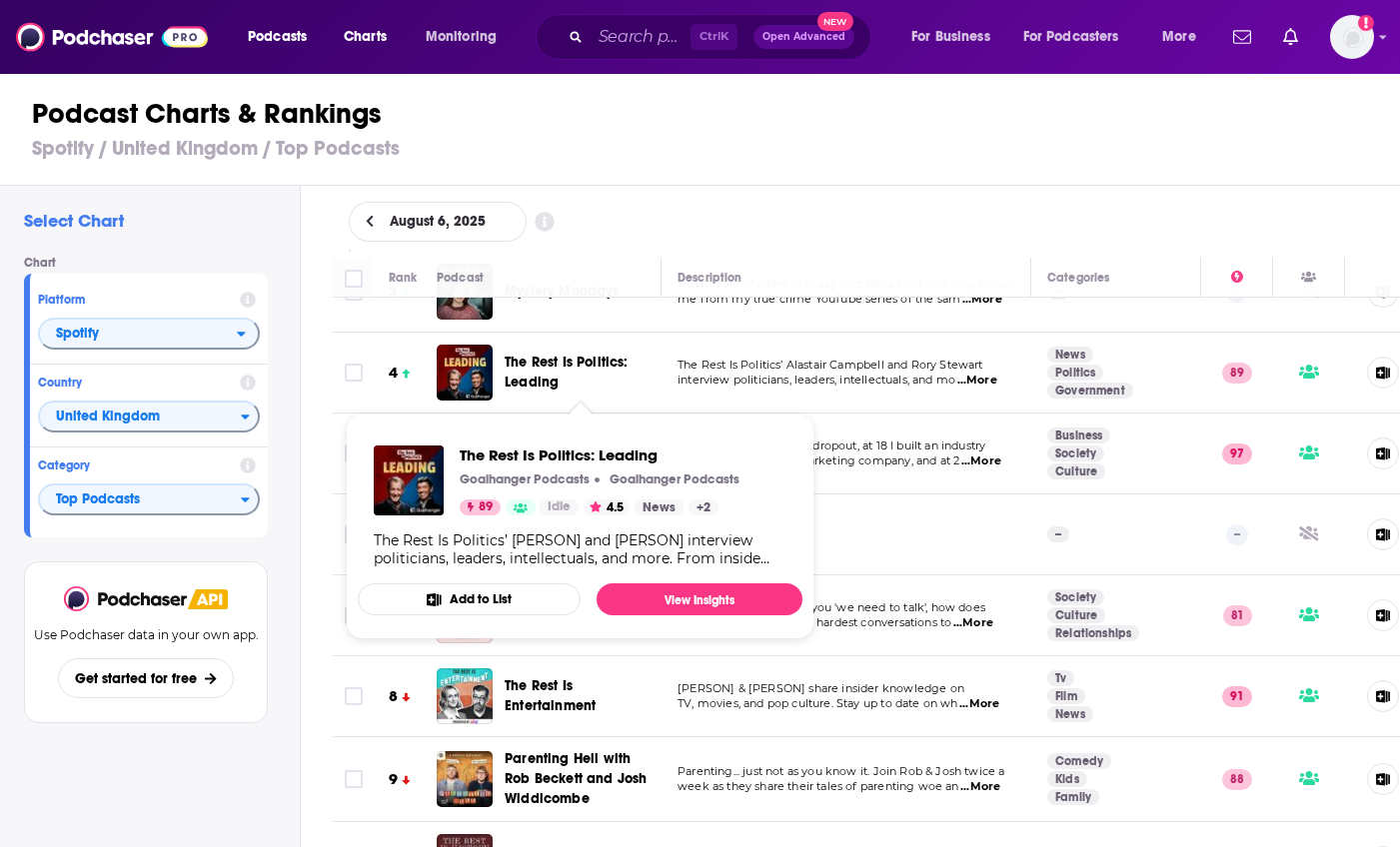 click on "The Rest Is Politics: Leading" at bounding box center (567, 372) 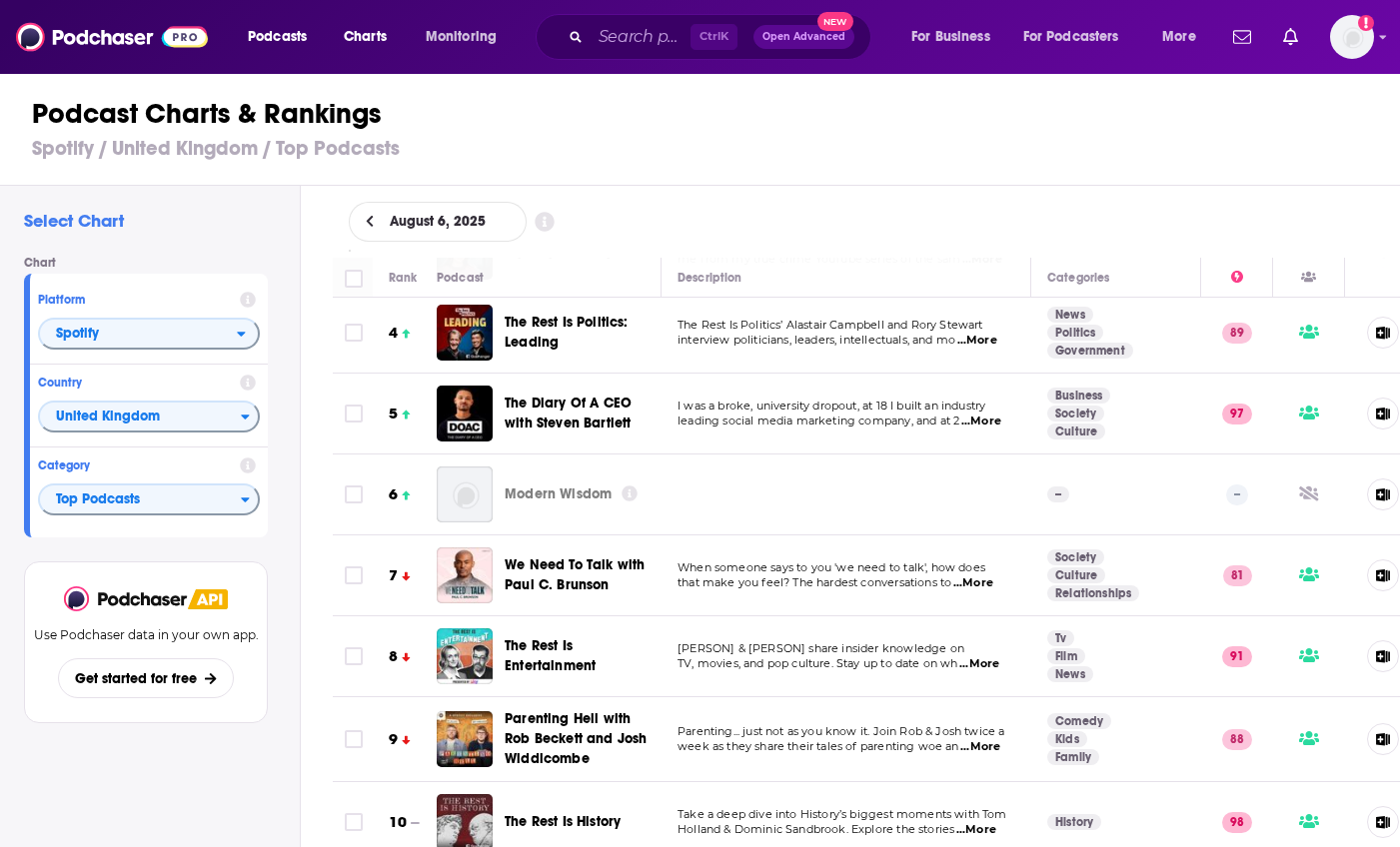 scroll, scrollTop: 248, scrollLeft: 0, axis: vertical 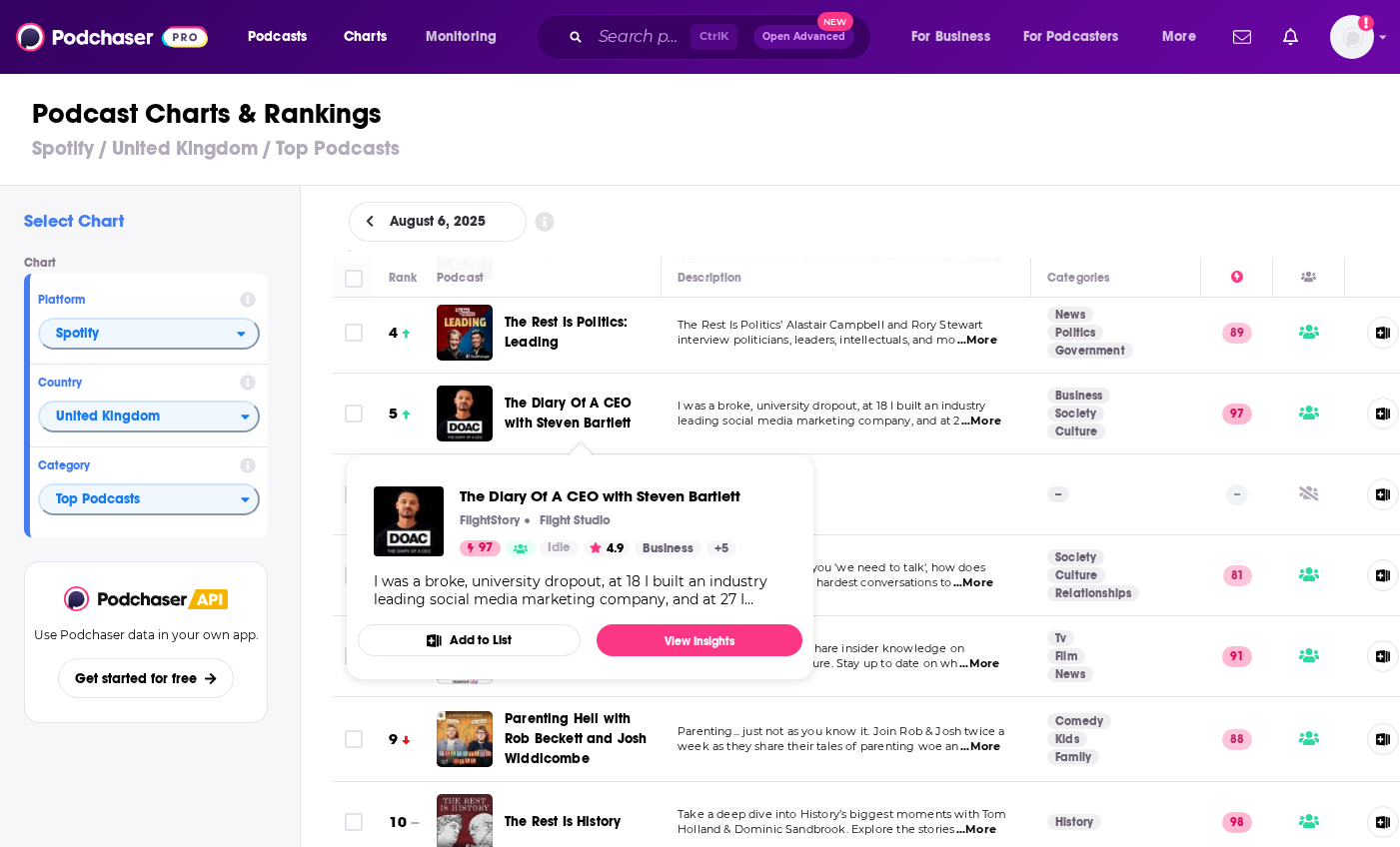 click on "The Diary Of A CEO with Steven Bartlett" at bounding box center [568, 413] 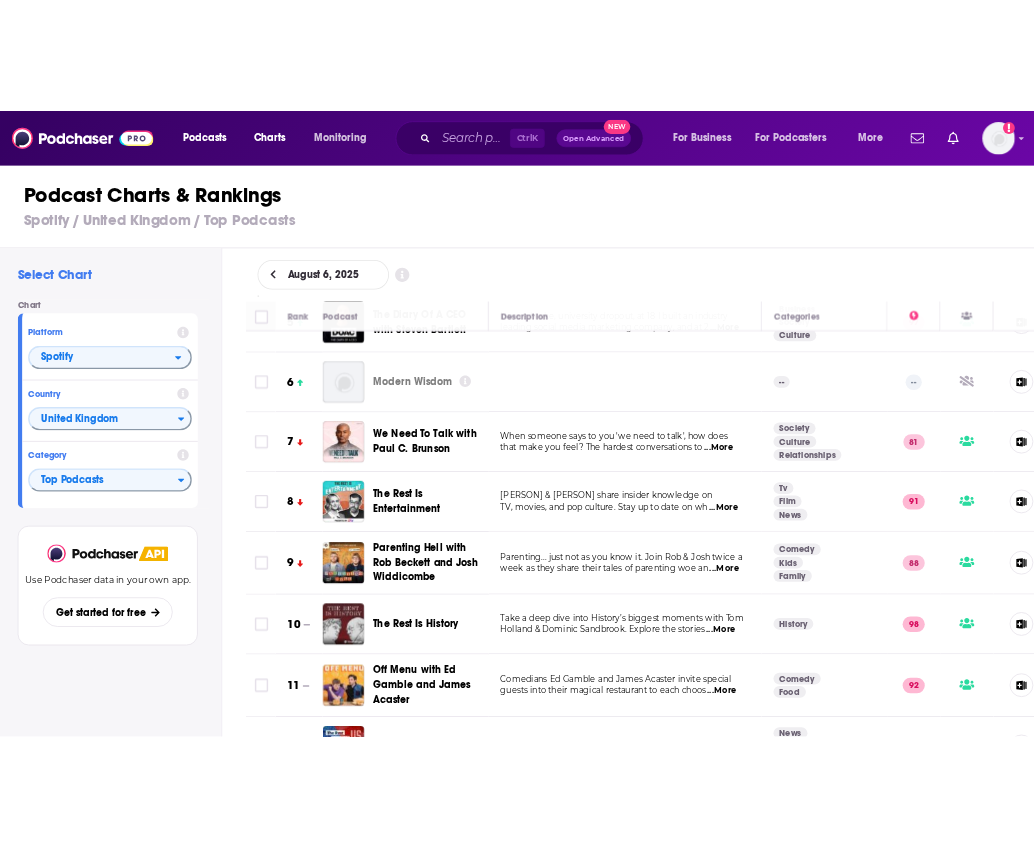 scroll, scrollTop: 394, scrollLeft: 0, axis: vertical 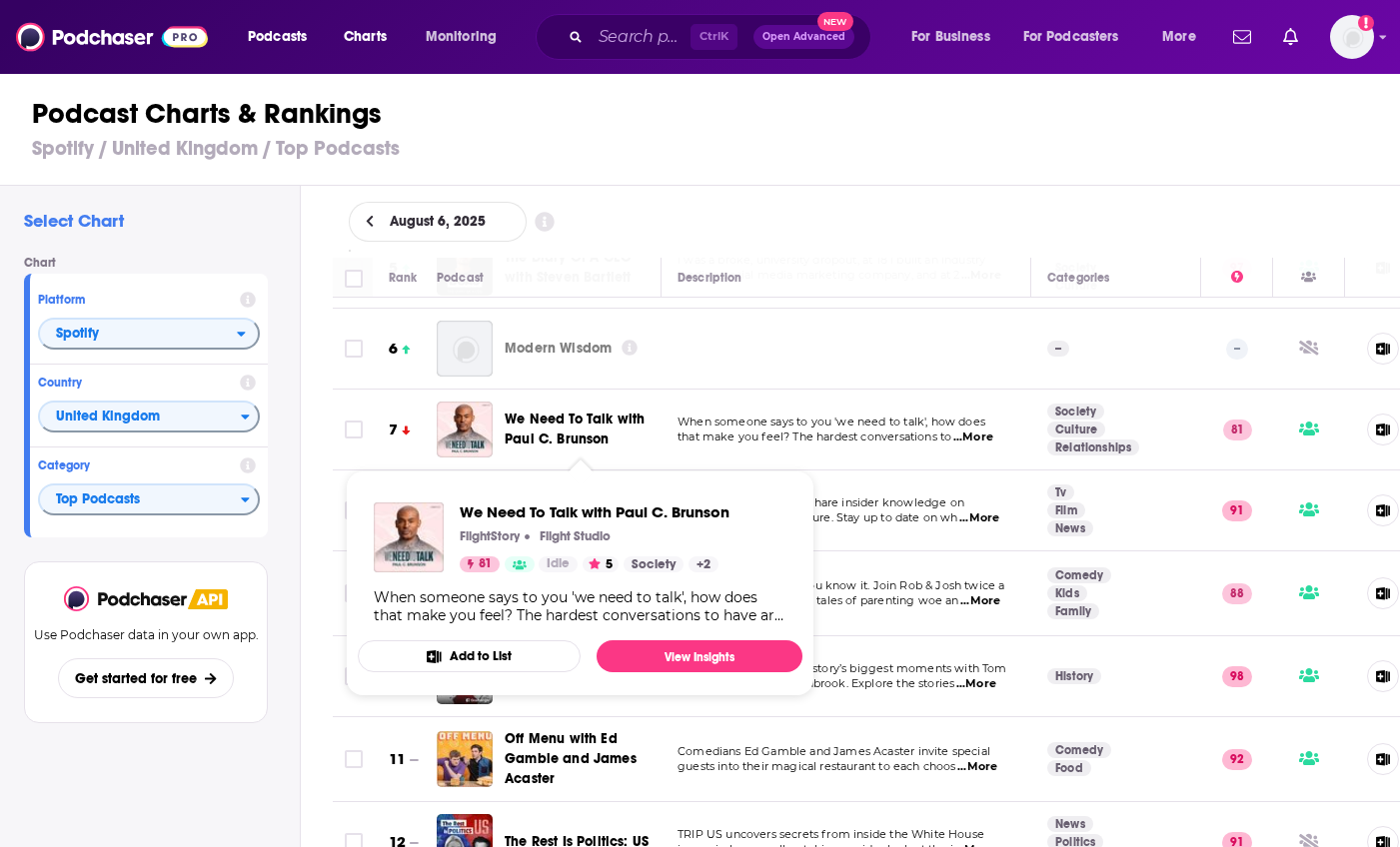 click on "We Need To Talk with Paul C. Brunson" at bounding box center (575, 428) 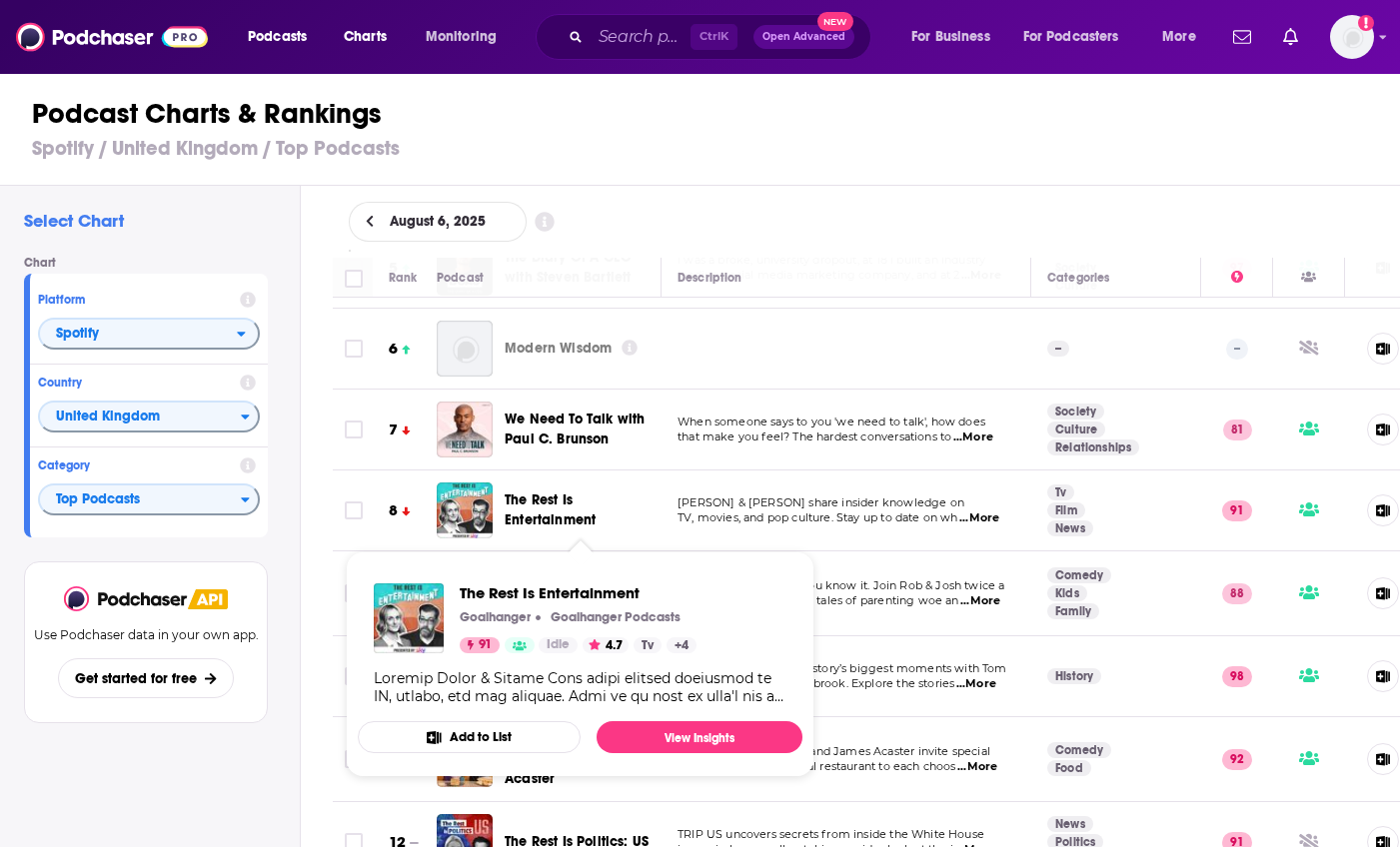 click on "The Rest Is Entertainment" at bounding box center [550, 509] 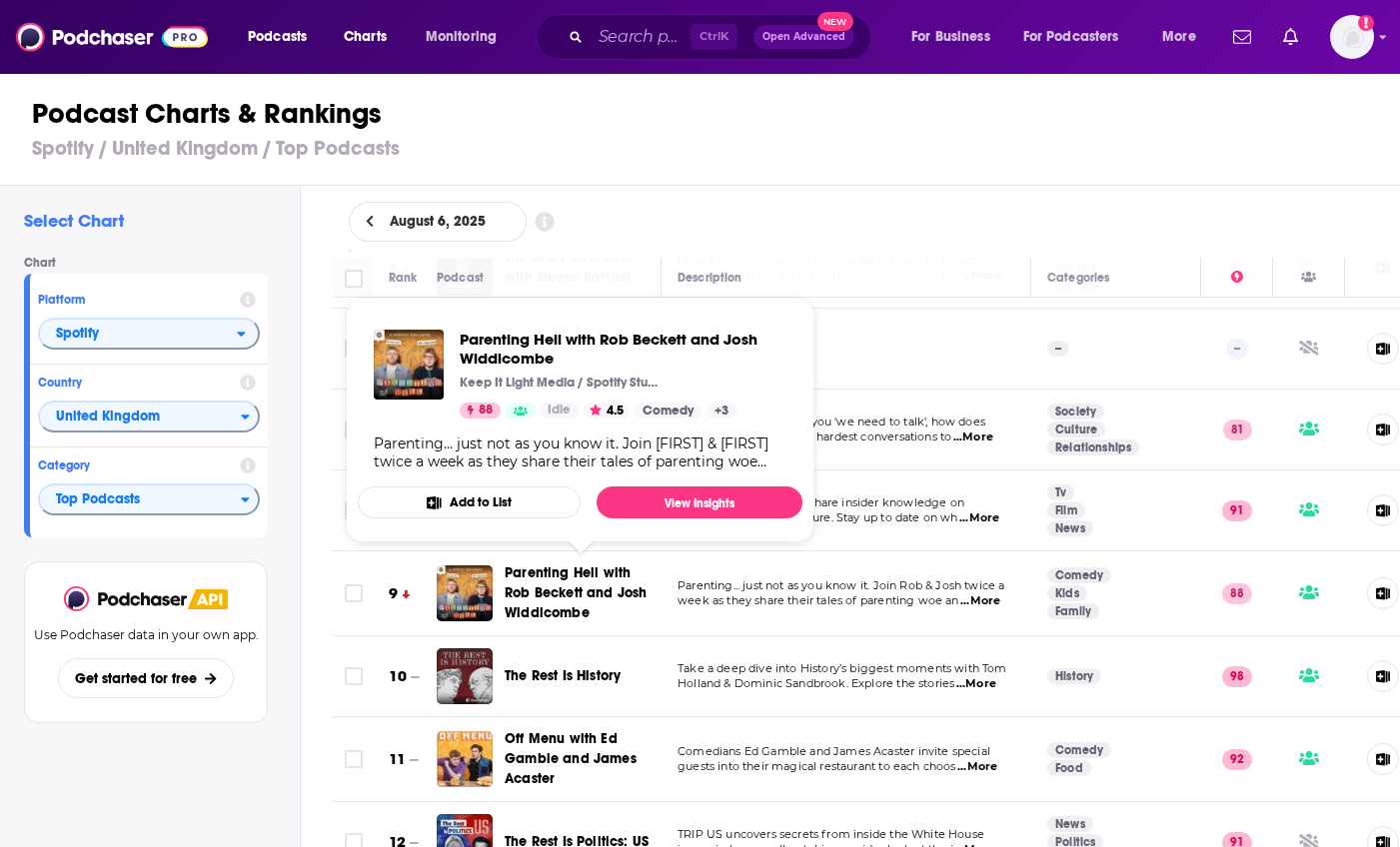 click on "Parenting Hell with Rob Beckett and Josh Widdicombe" at bounding box center (576, 592) 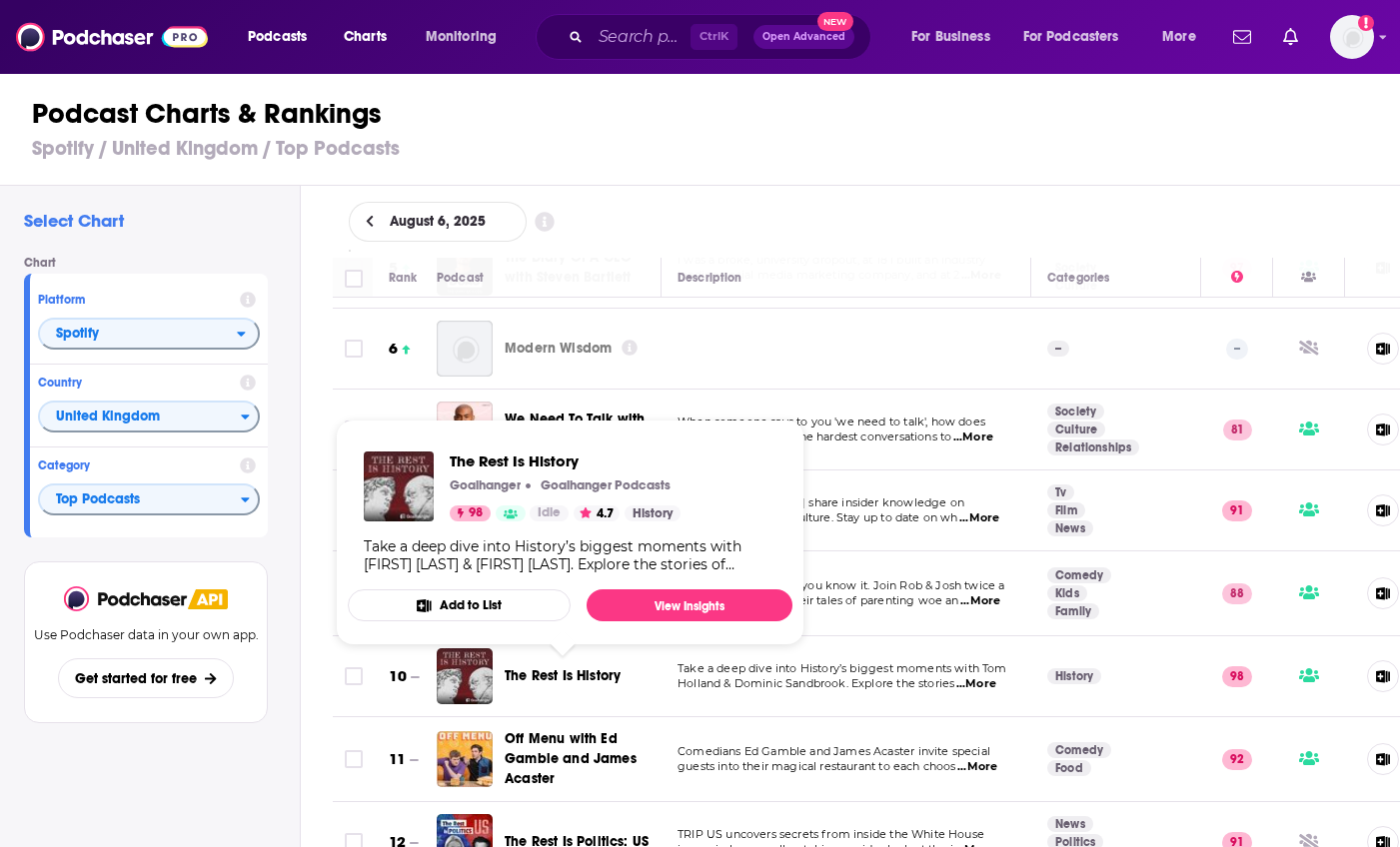 click on "The Rest Is History" at bounding box center (563, 675) 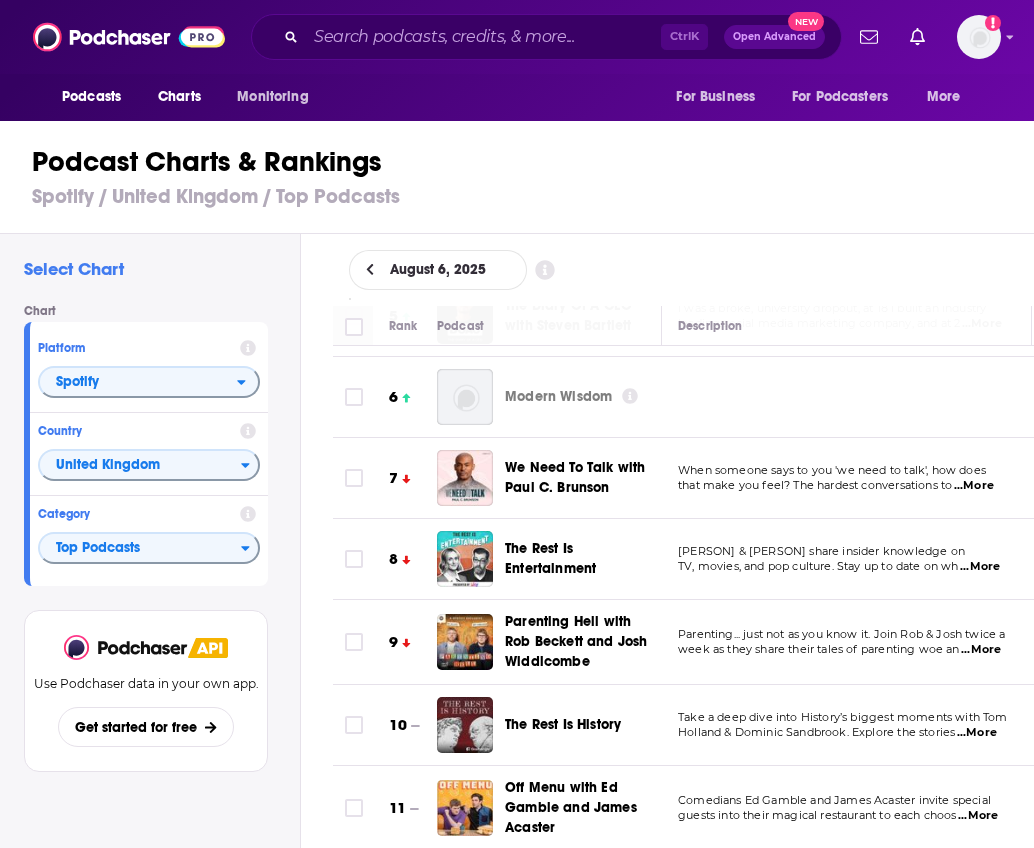 scroll, scrollTop: 0, scrollLeft: 0, axis: both 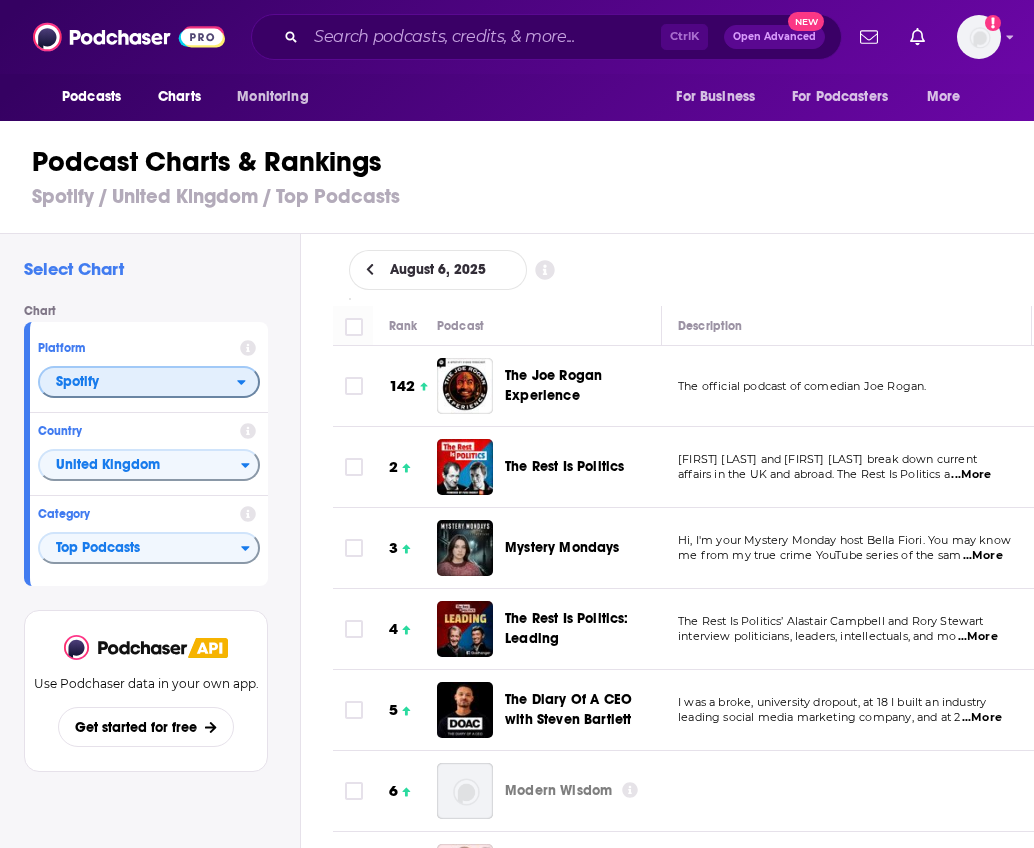 click on "Spotify" at bounding box center [138, 383] 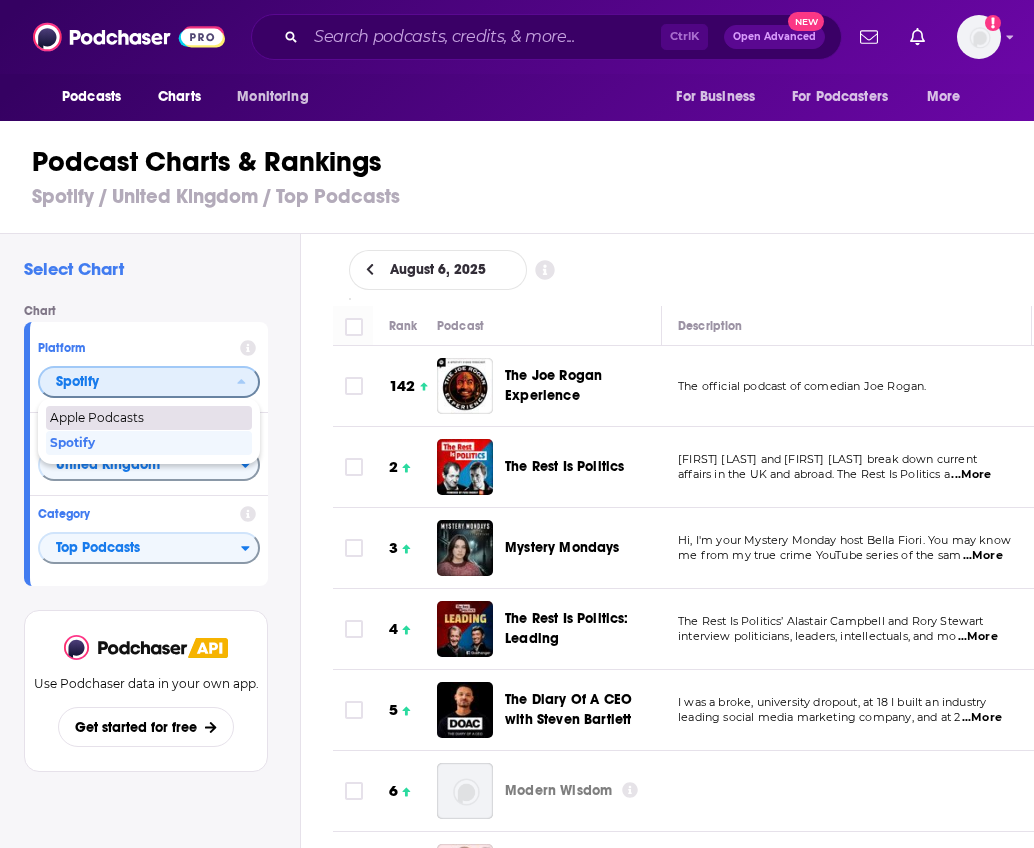 click on "Apple Podcasts" at bounding box center (148, 418) 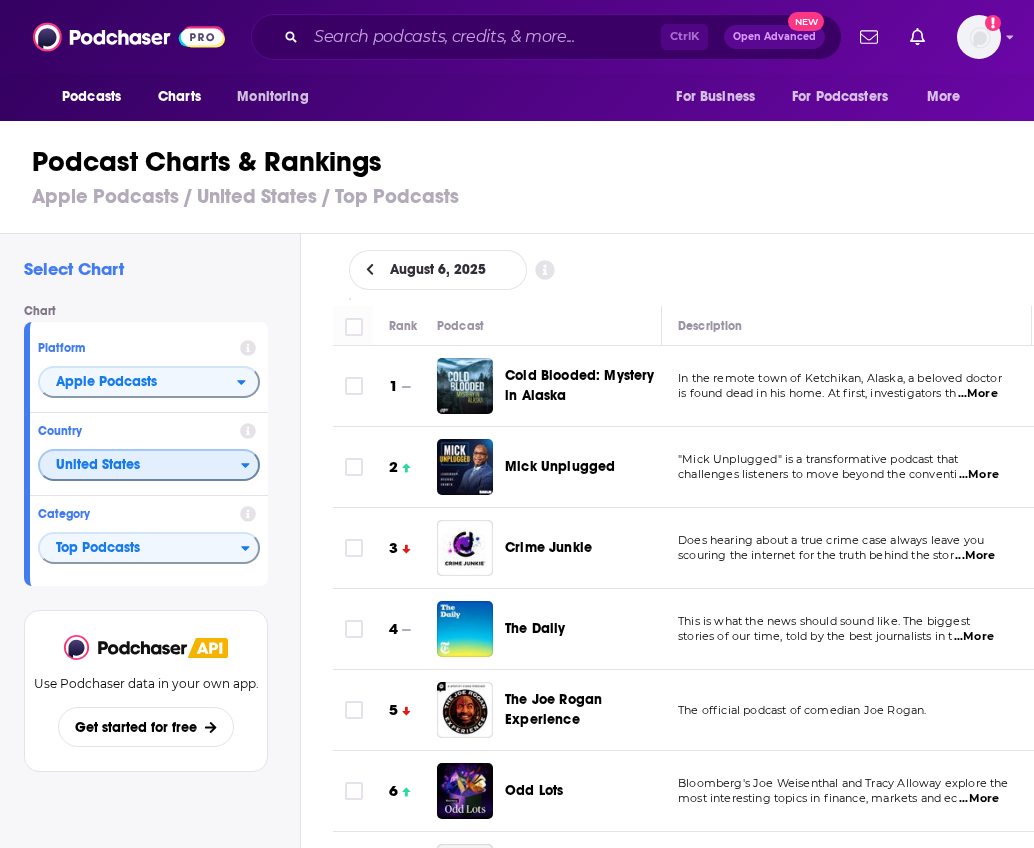click on "United States" at bounding box center [140, 466] 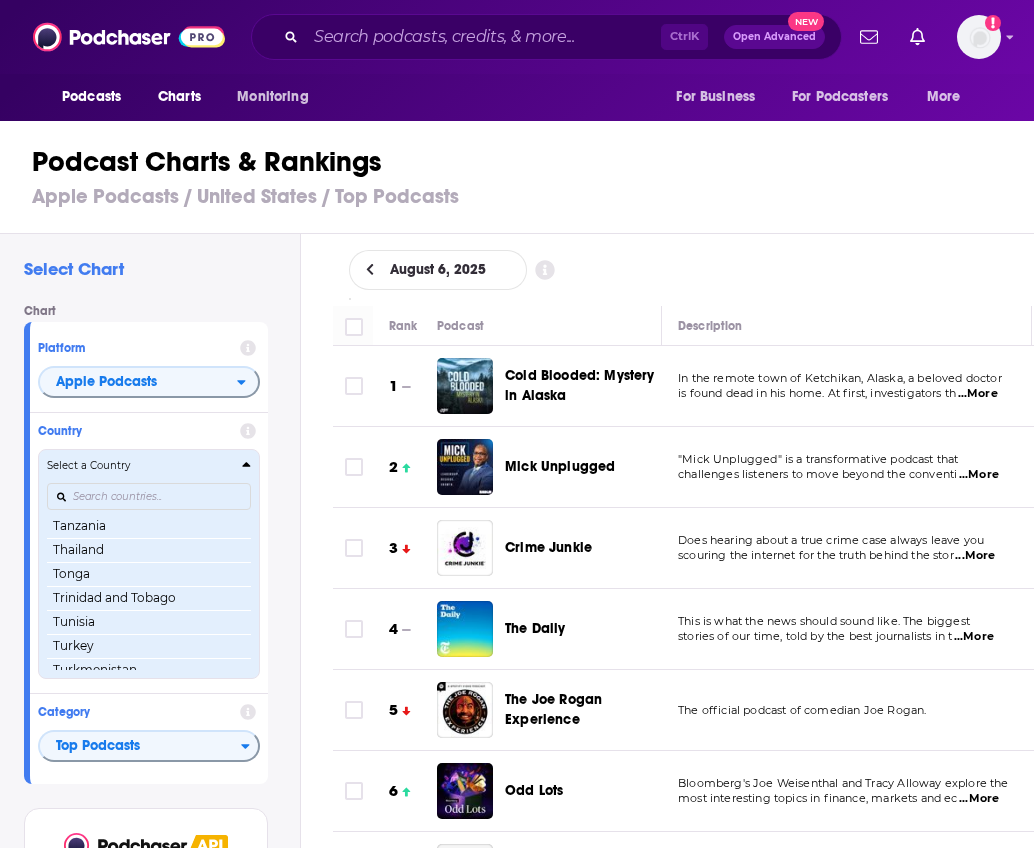 scroll, scrollTop: 3858, scrollLeft: 0, axis: vertical 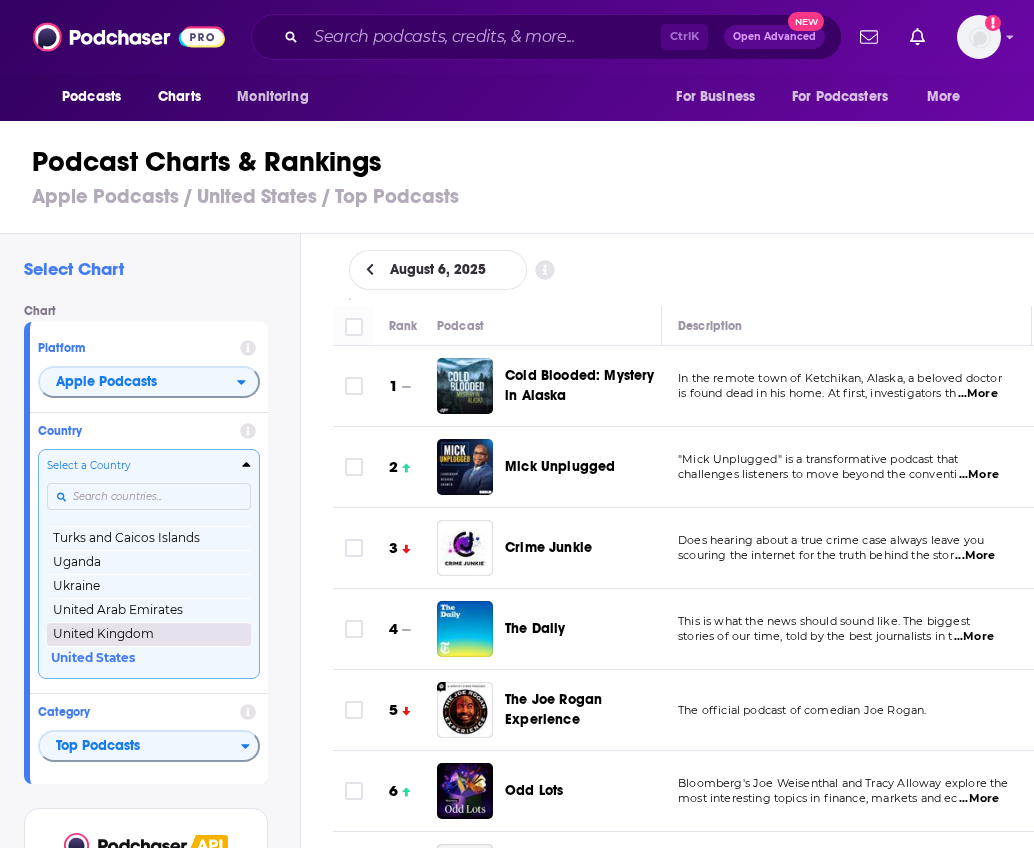 click on "United Kingdom" at bounding box center (149, 634) 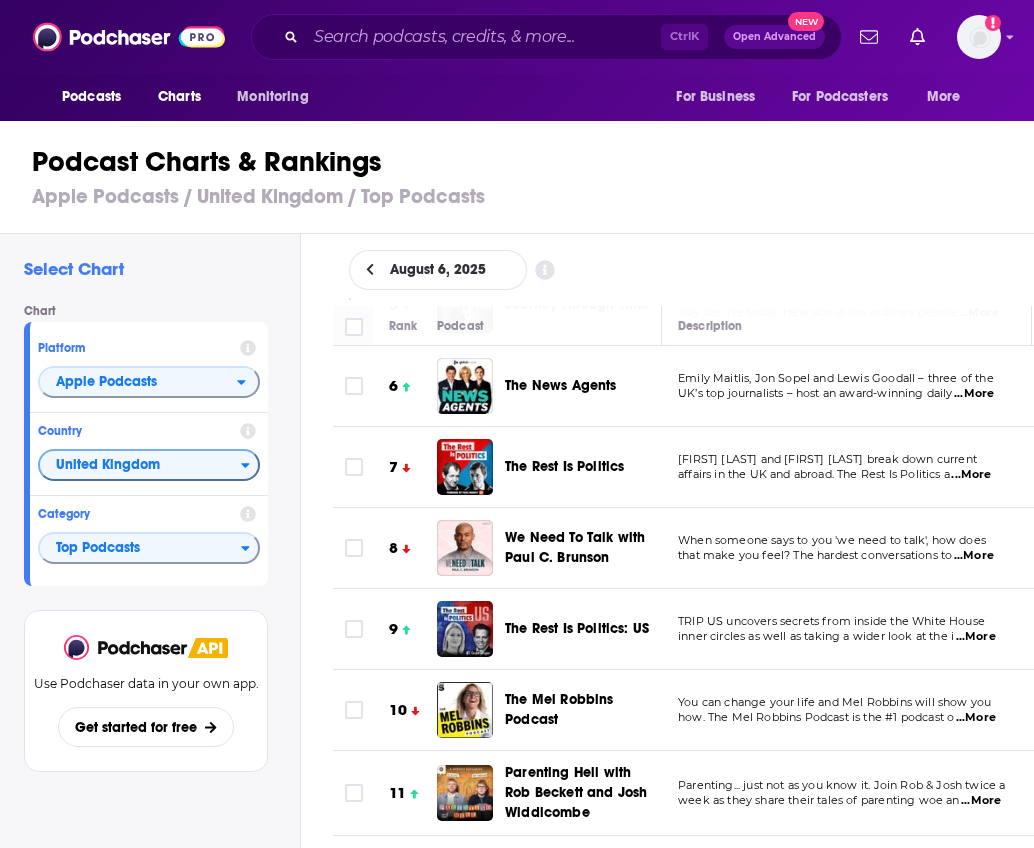 scroll, scrollTop: 300, scrollLeft: 0, axis: vertical 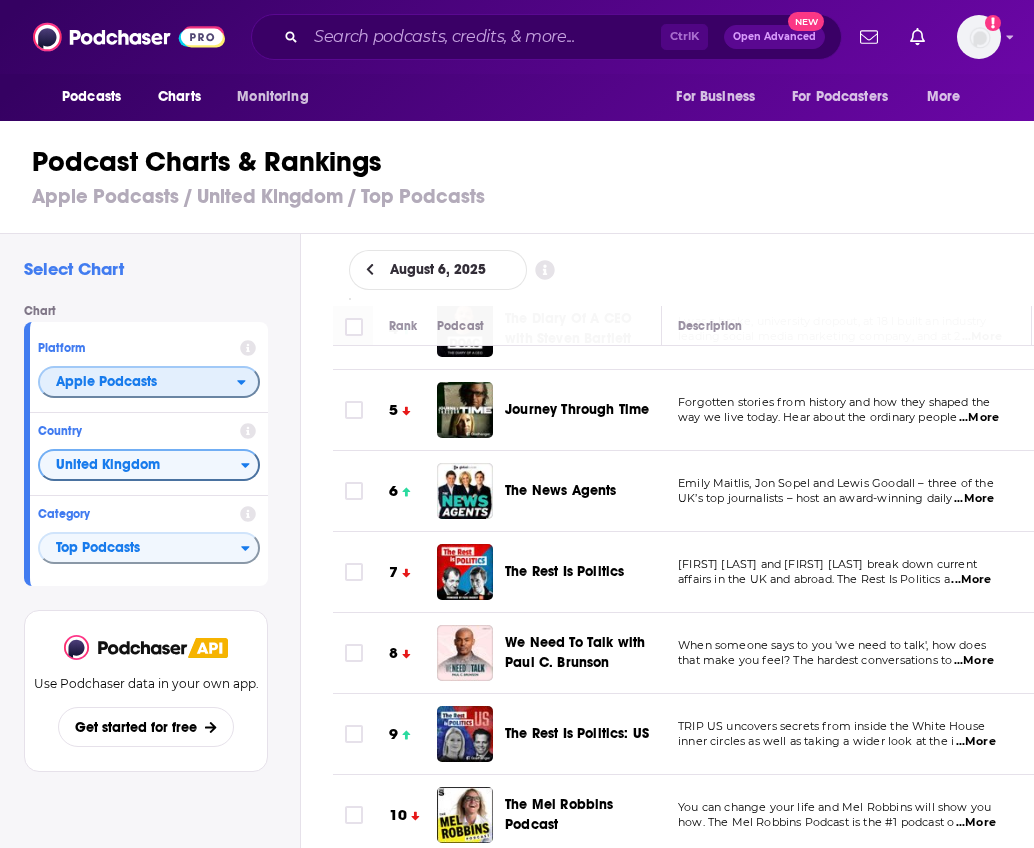 click on "Apple Podcasts" at bounding box center [138, 383] 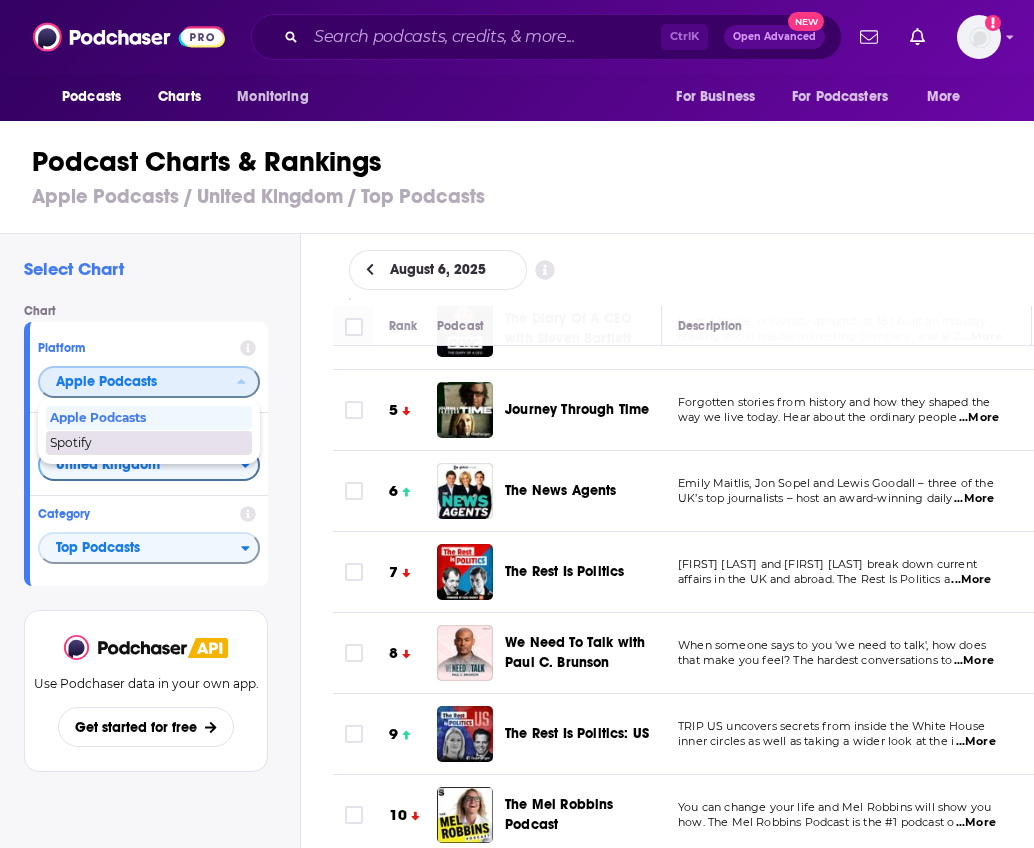 click on "Spotify" at bounding box center (149, 443) 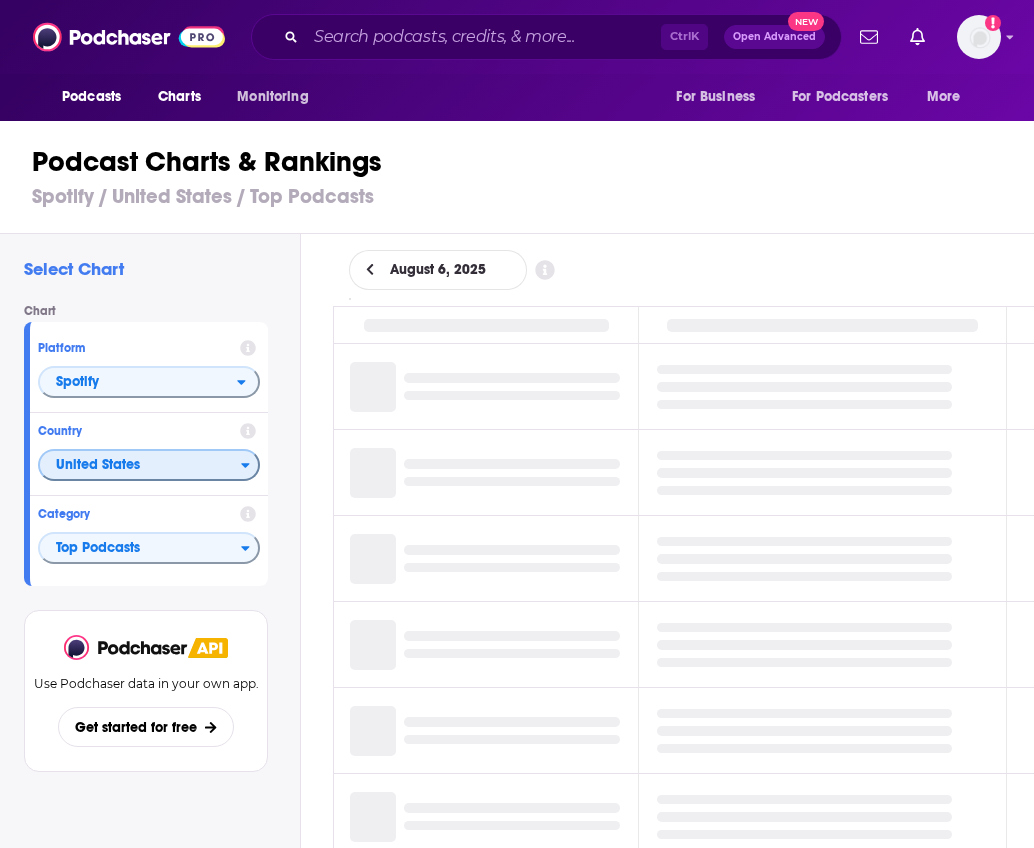 click on "United States" at bounding box center [140, 466] 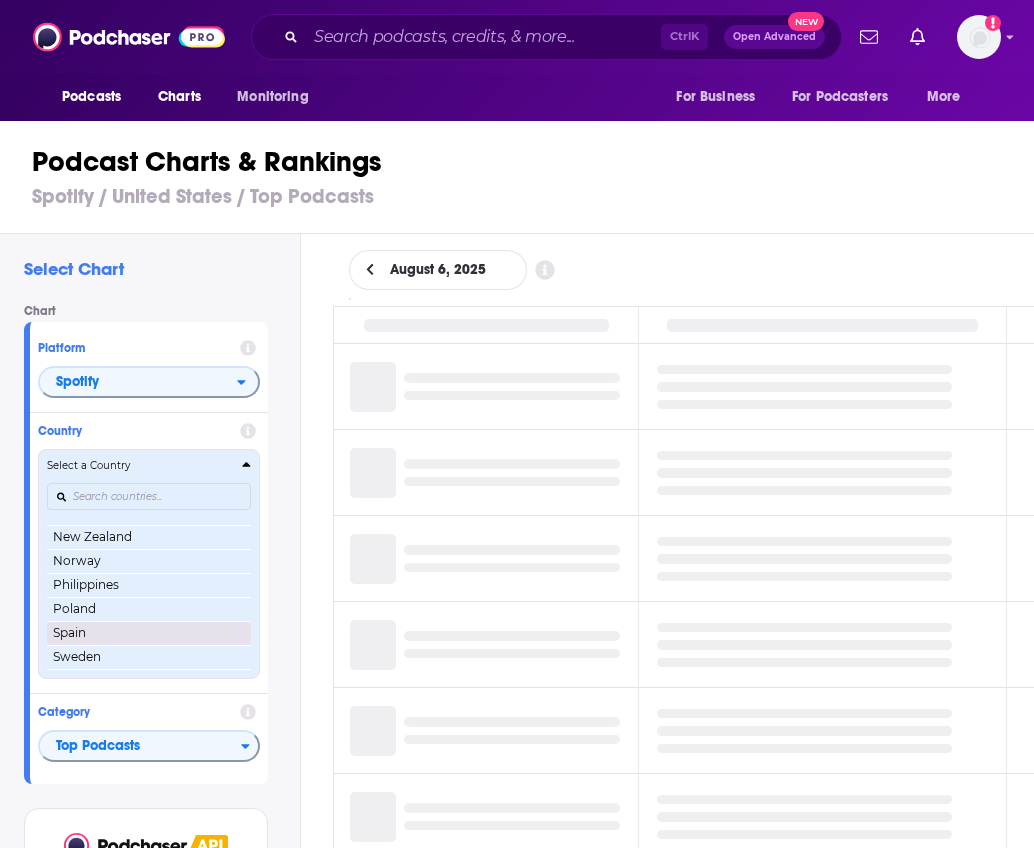 scroll, scrollTop: 474, scrollLeft: 0, axis: vertical 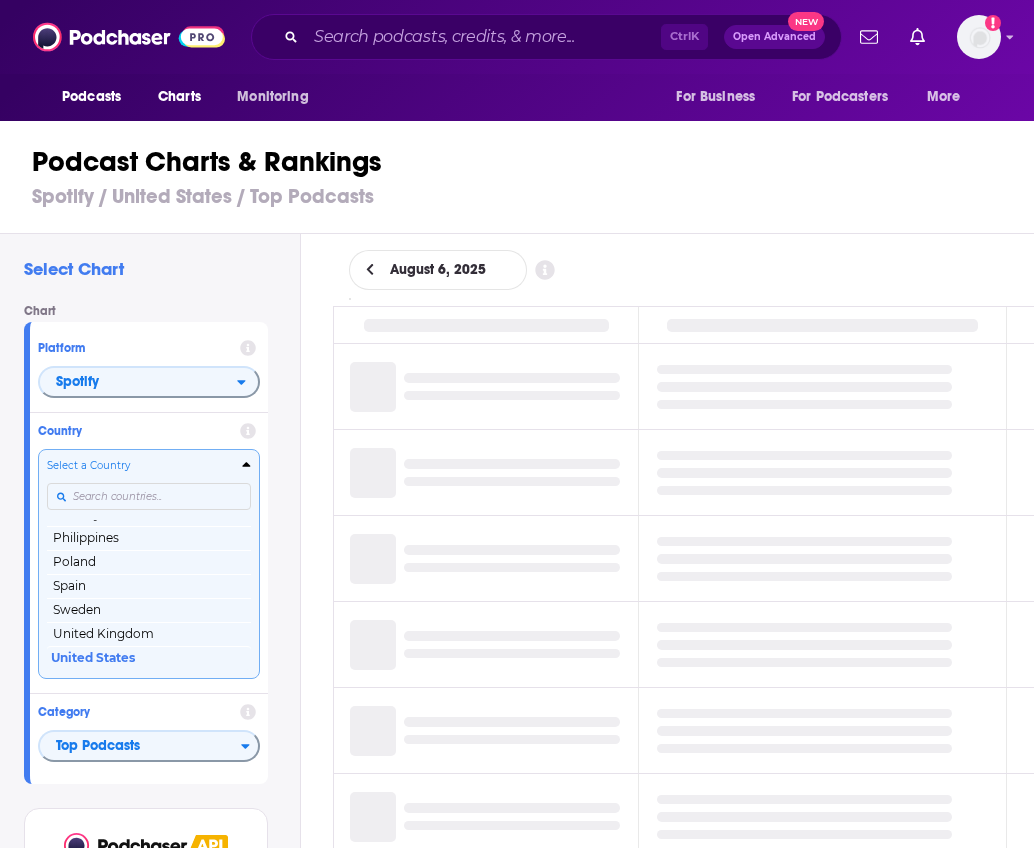 click at bounding box center (149, 496) 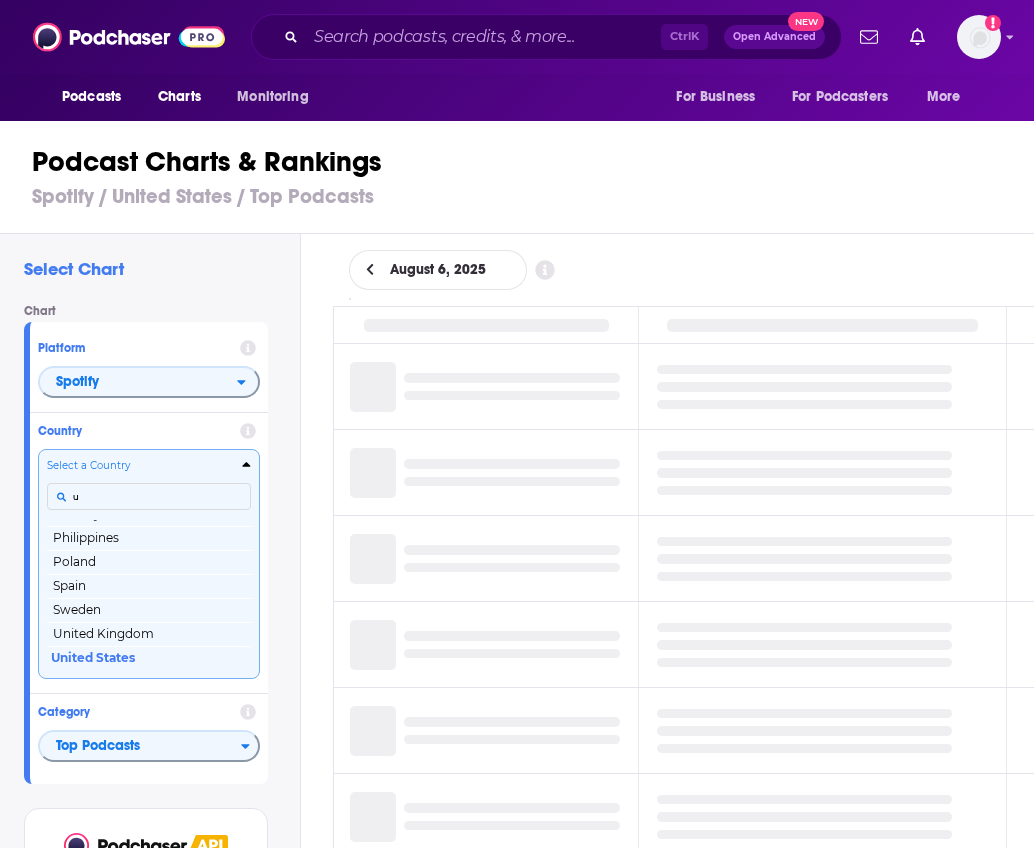 scroll, scrollTop: 0, scrollLeft: 0, axis: both 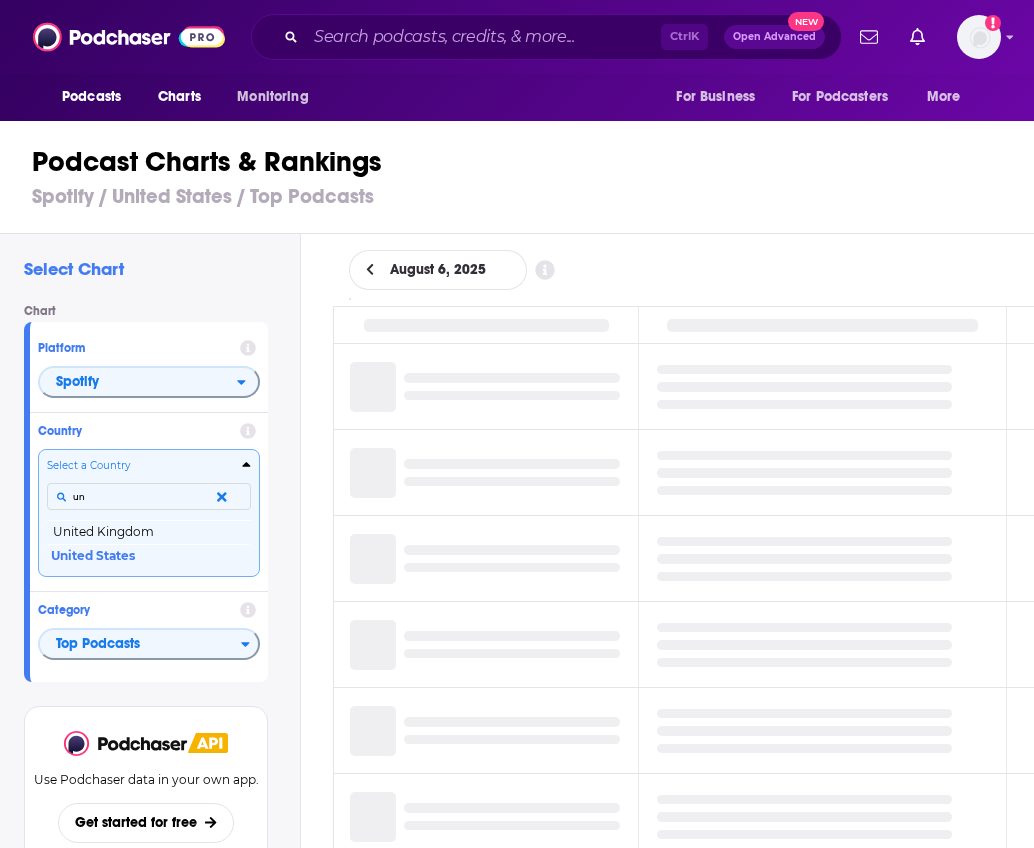 type on "un" 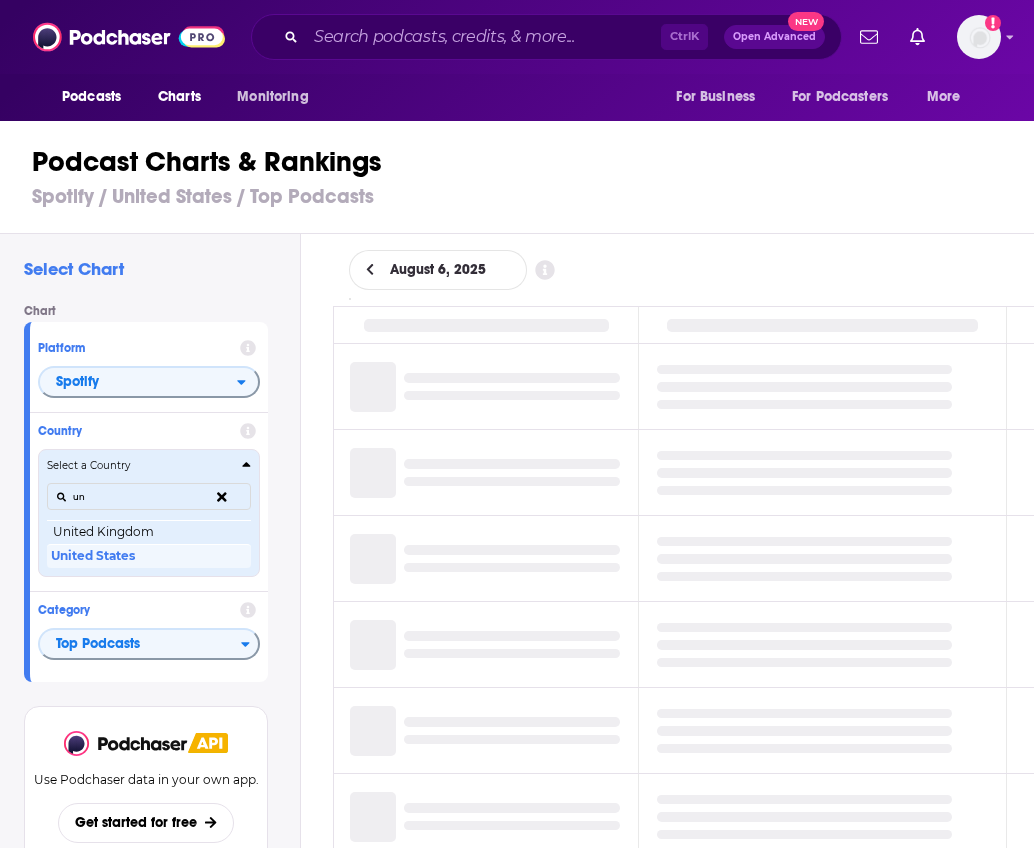 click on "un" at bounding box center [149, 497] 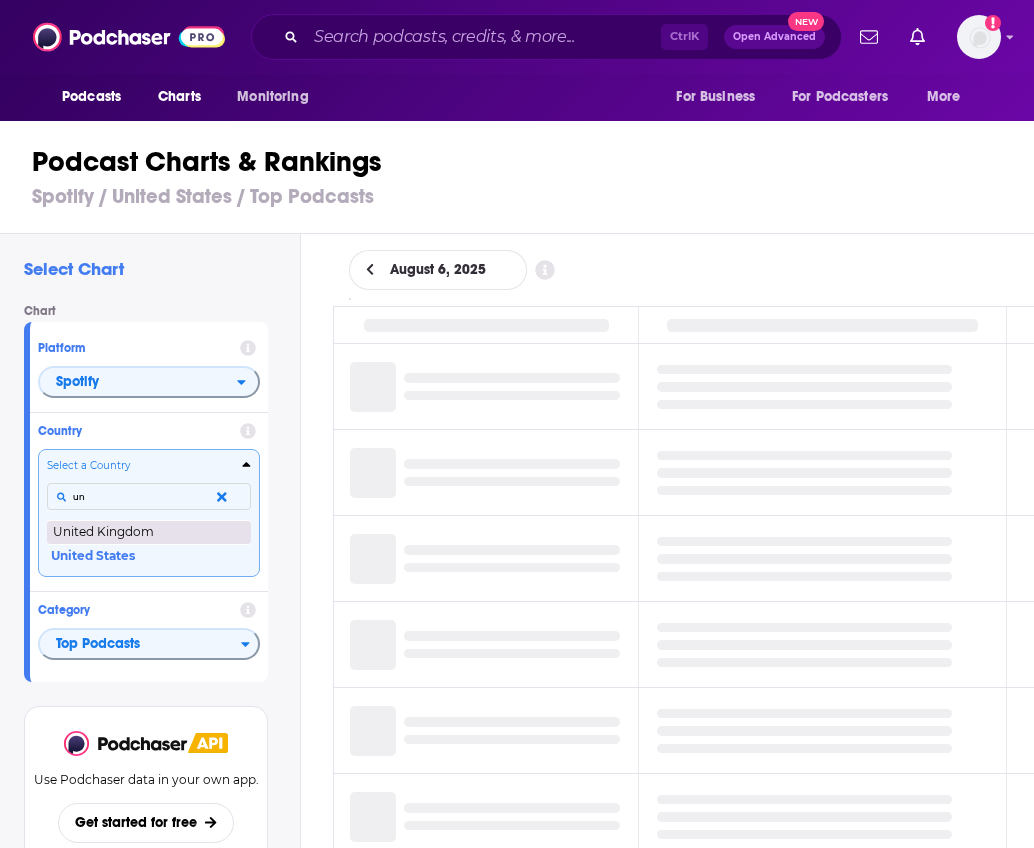 click on "United Kingdom" at bounding box center (149, 532) 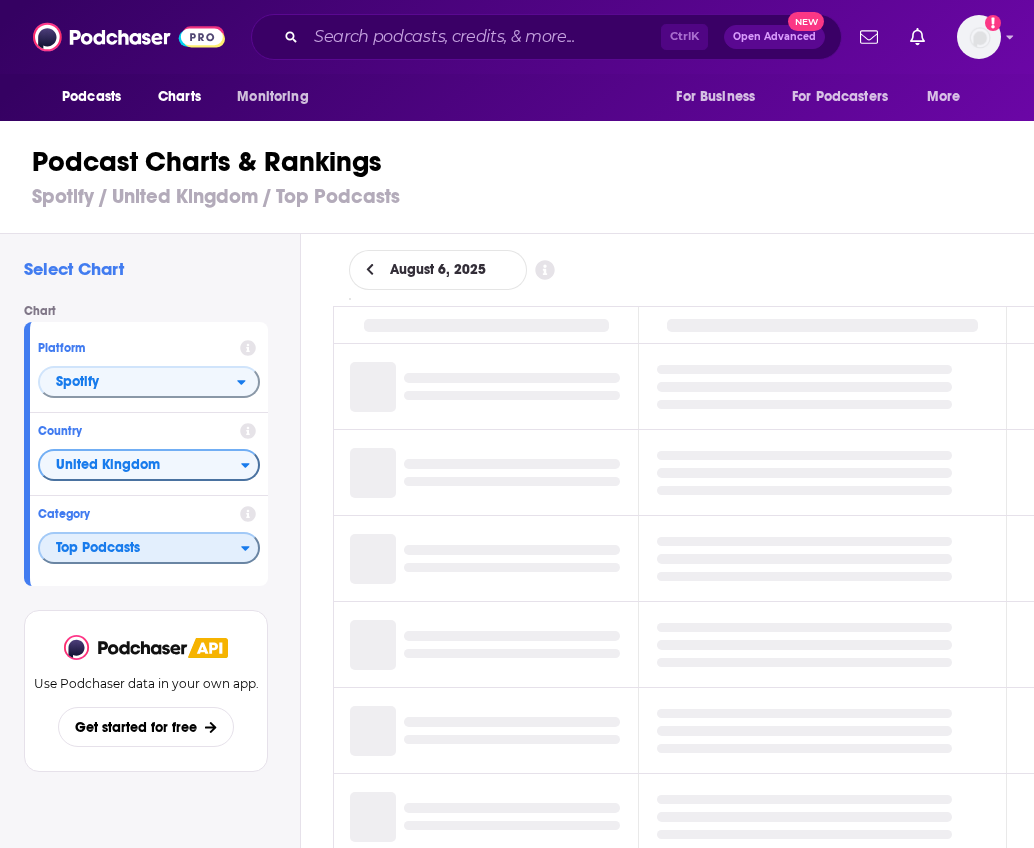 click on "Top Podcasts" at bounding box center (140, 549) 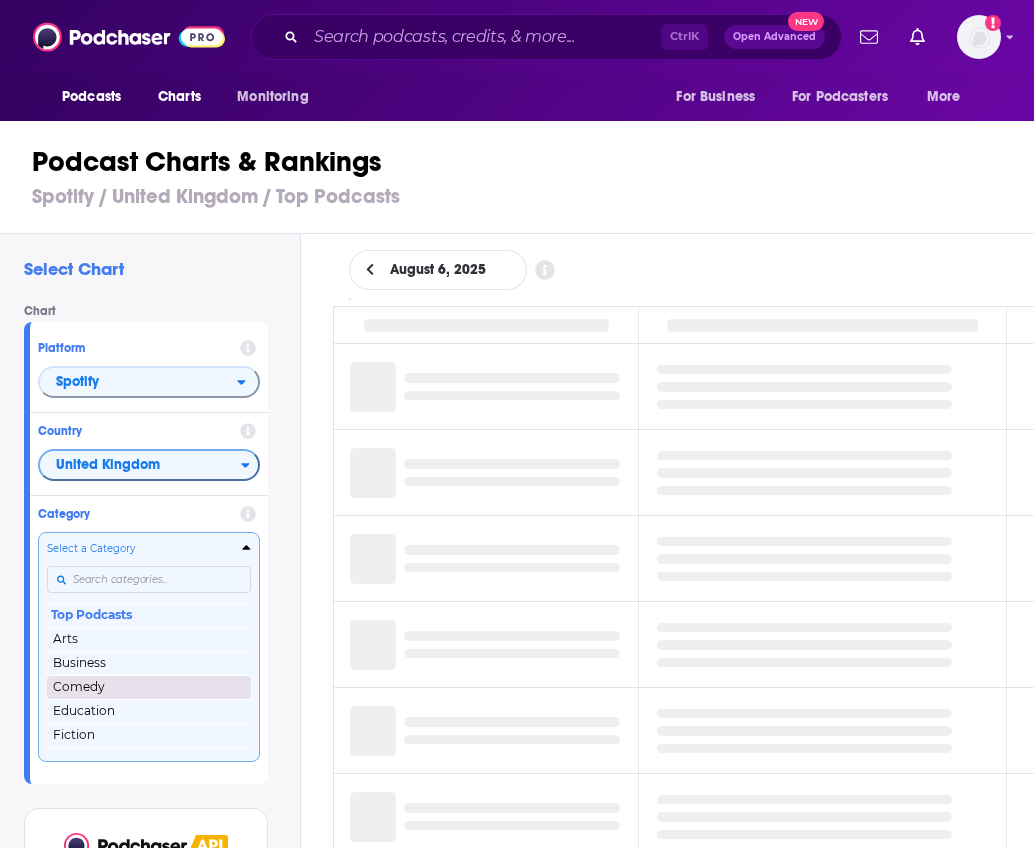 click on "Comedy" at bounding box center [149, 687] 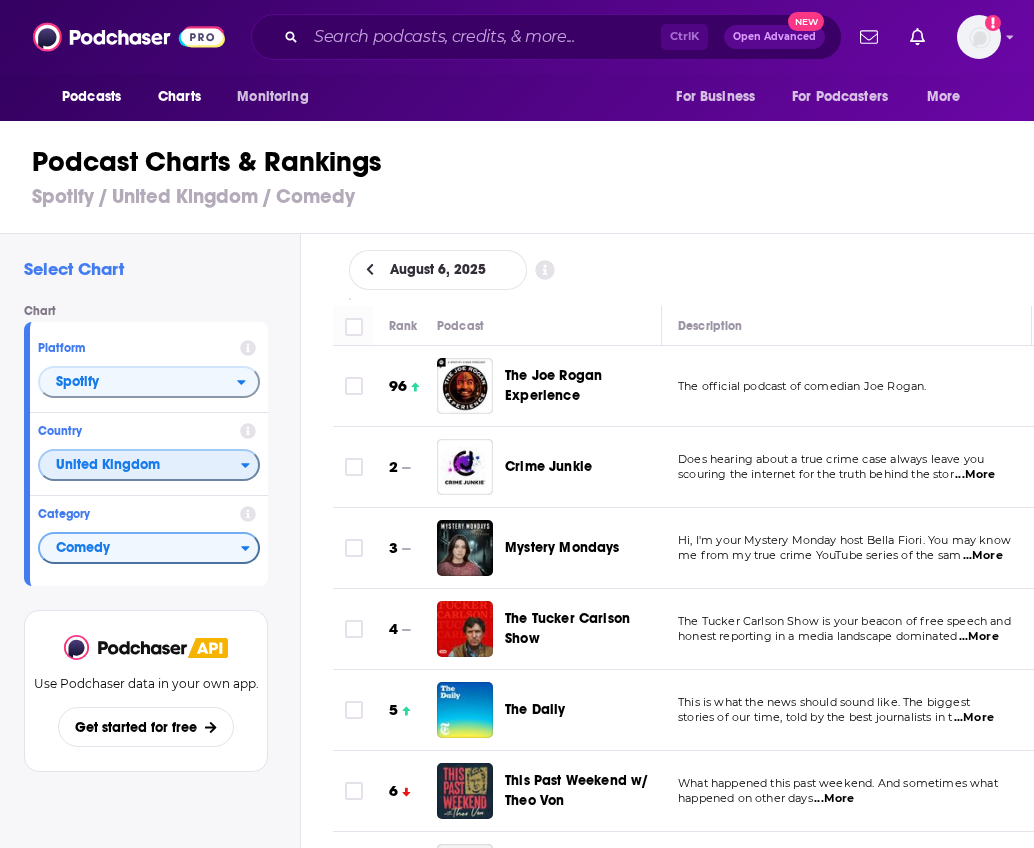 click on "United Kingdom" at bounding box center [140, 466] 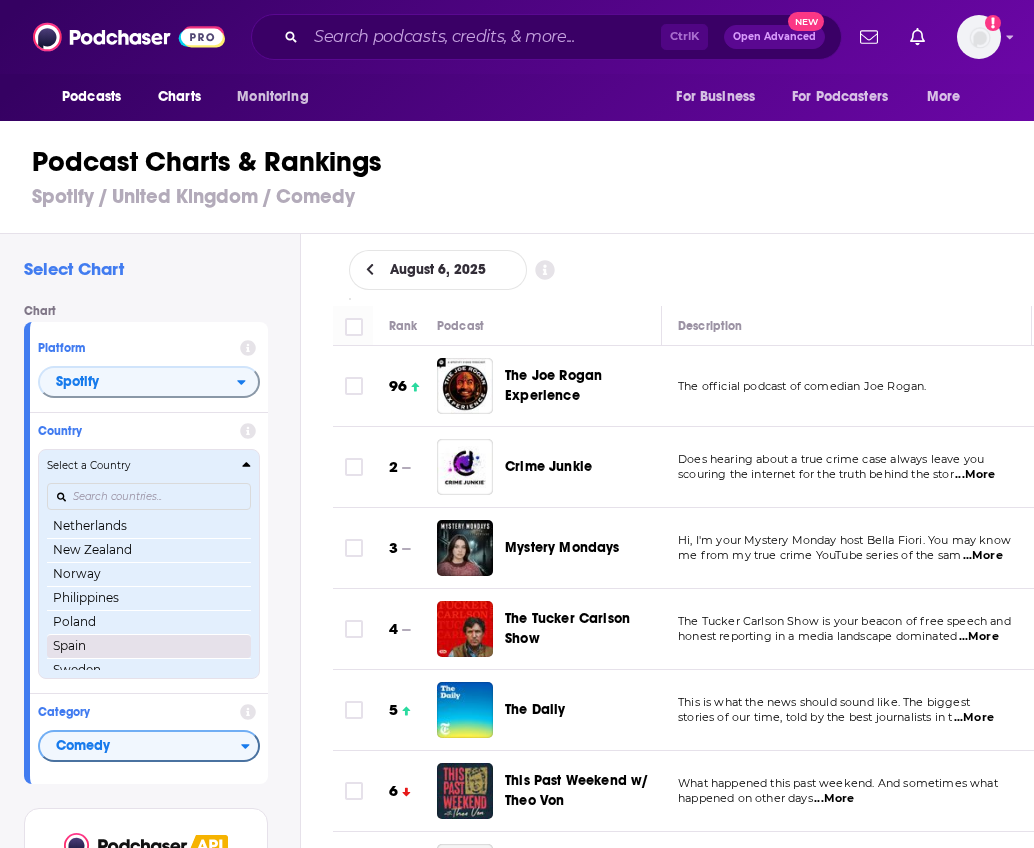 scroll, scrollTop: 450, scrollLeft: 0, axis: vertical 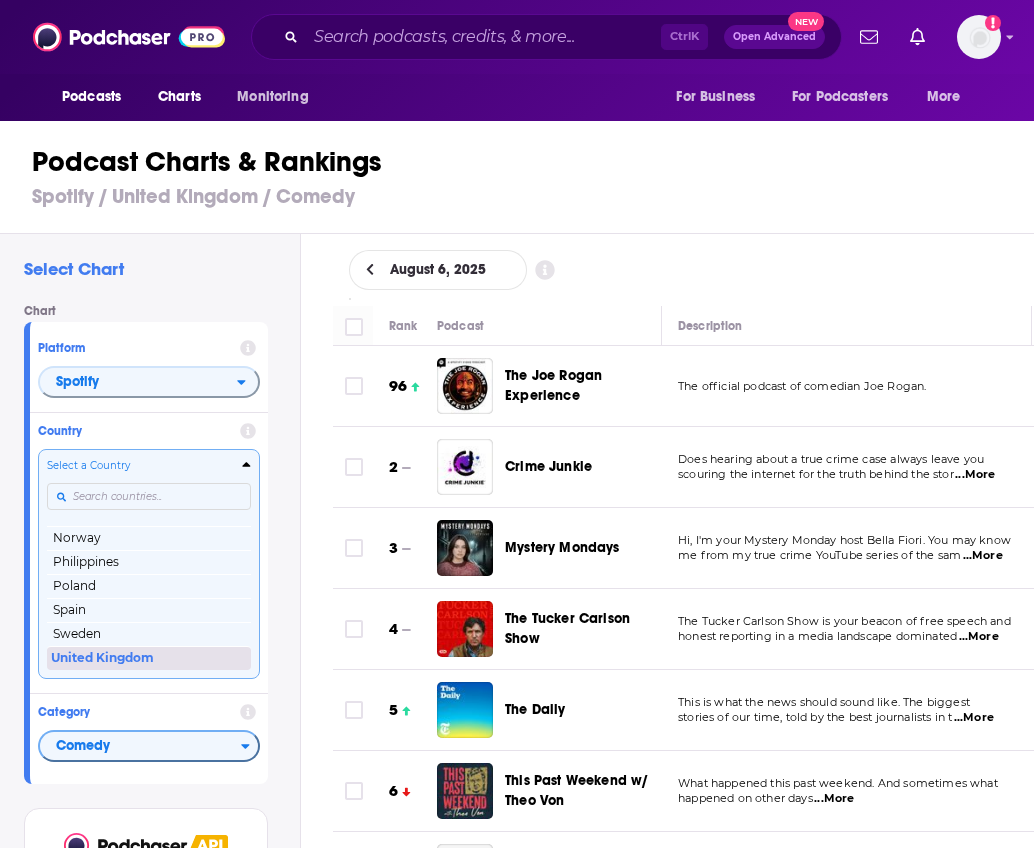 click on "United Kingdom" at bounding box center (149, 658) 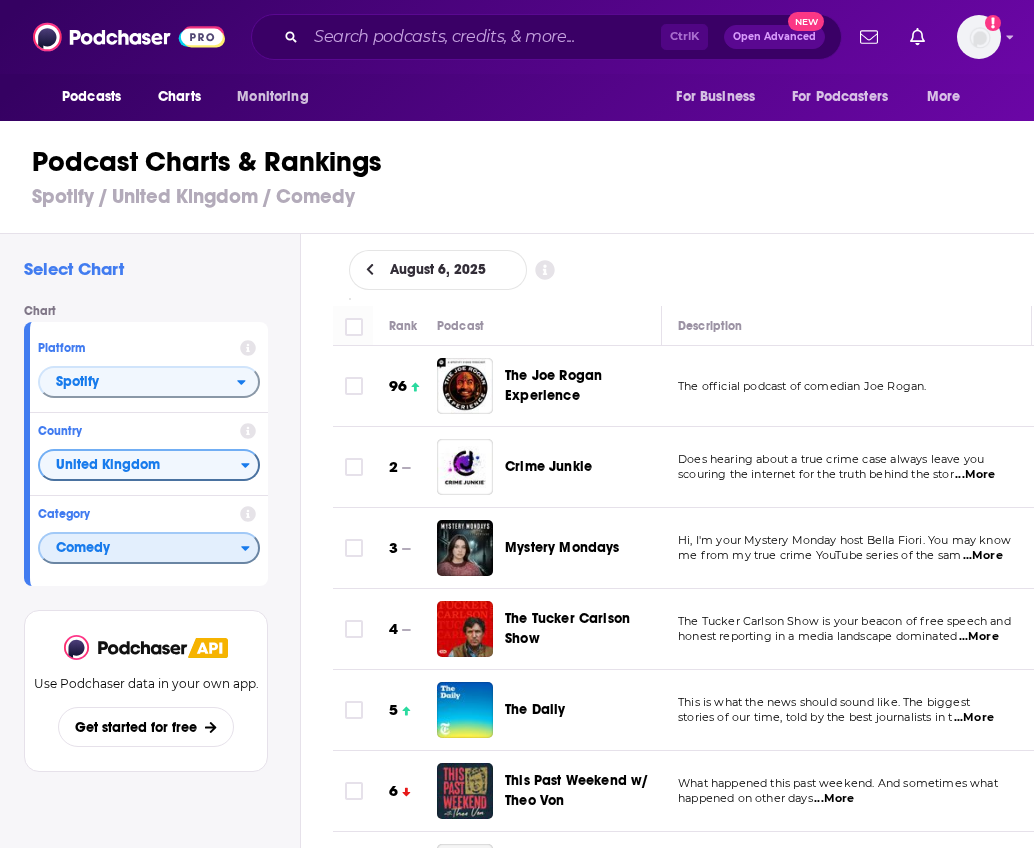 click on "Comedy" at bounding box center (140, 549) 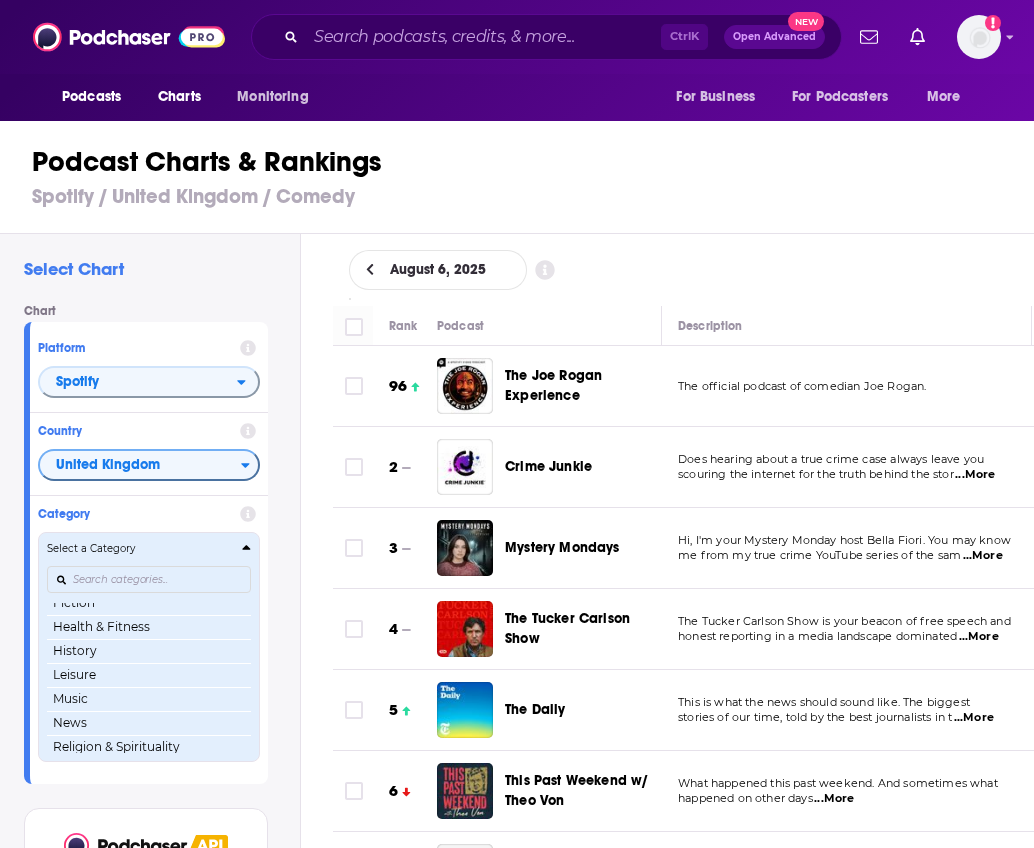 scroll, scrollTop: 134, scrollLeft: 0, axis: vertical 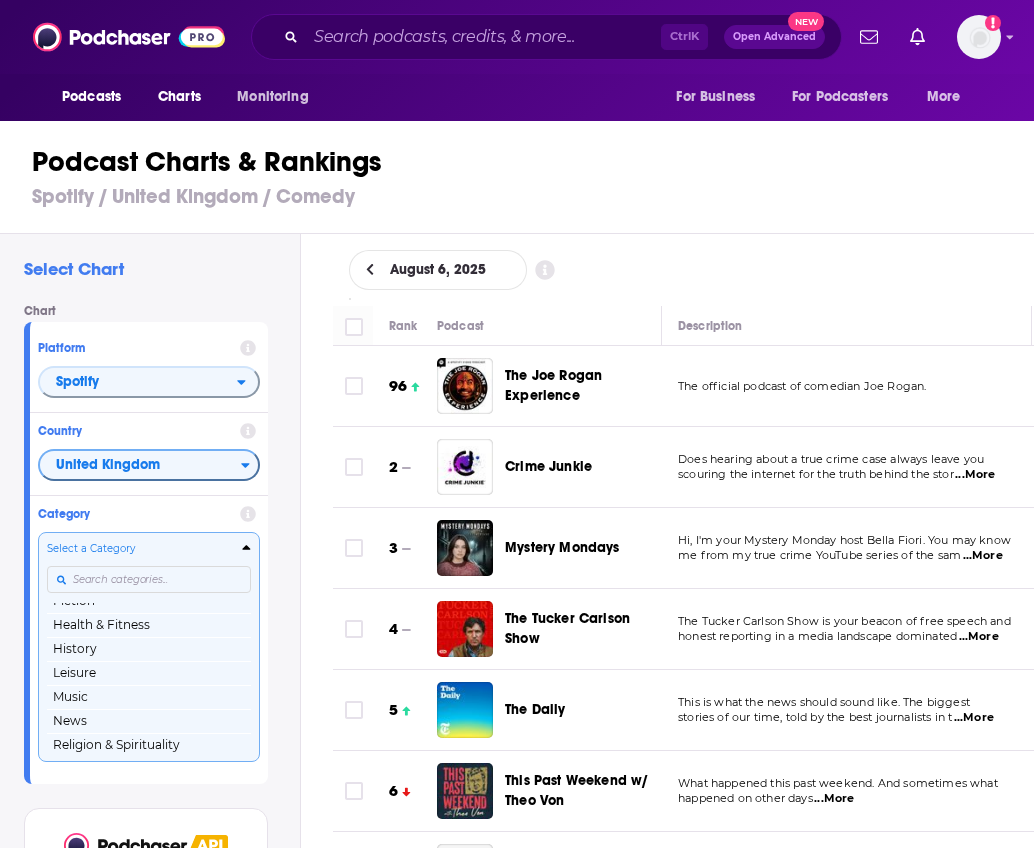 click on "Music" at bounding box center (149, 697) 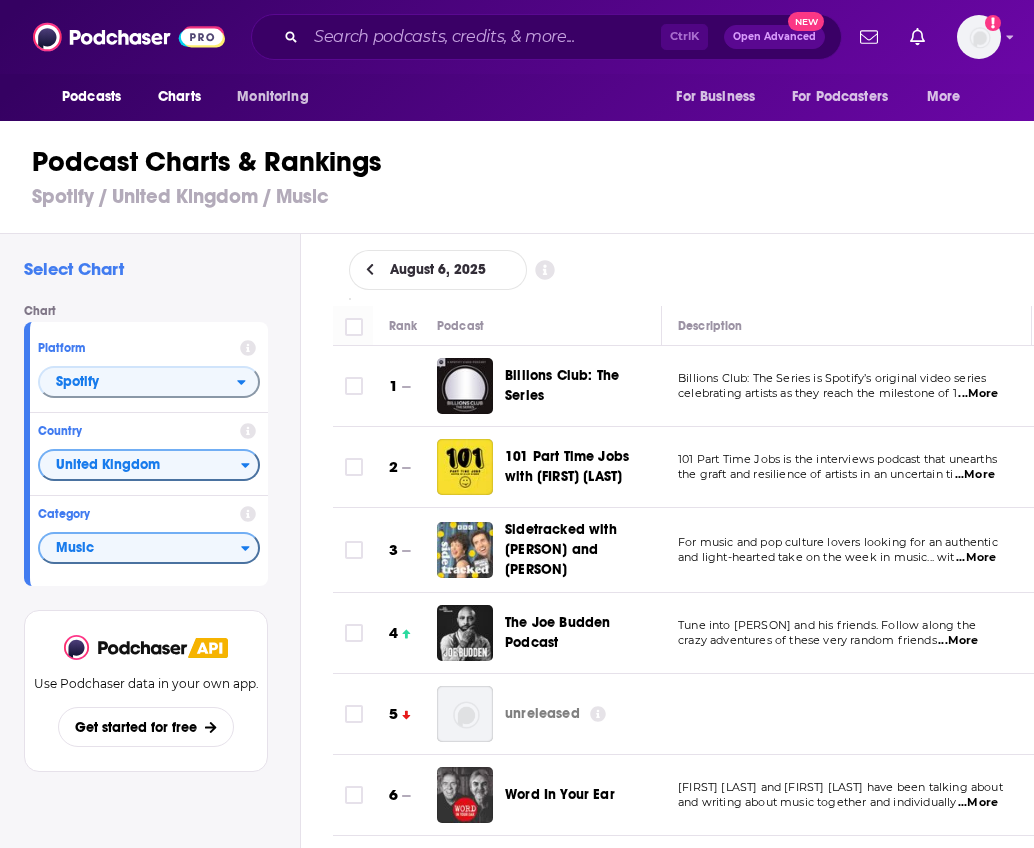 click 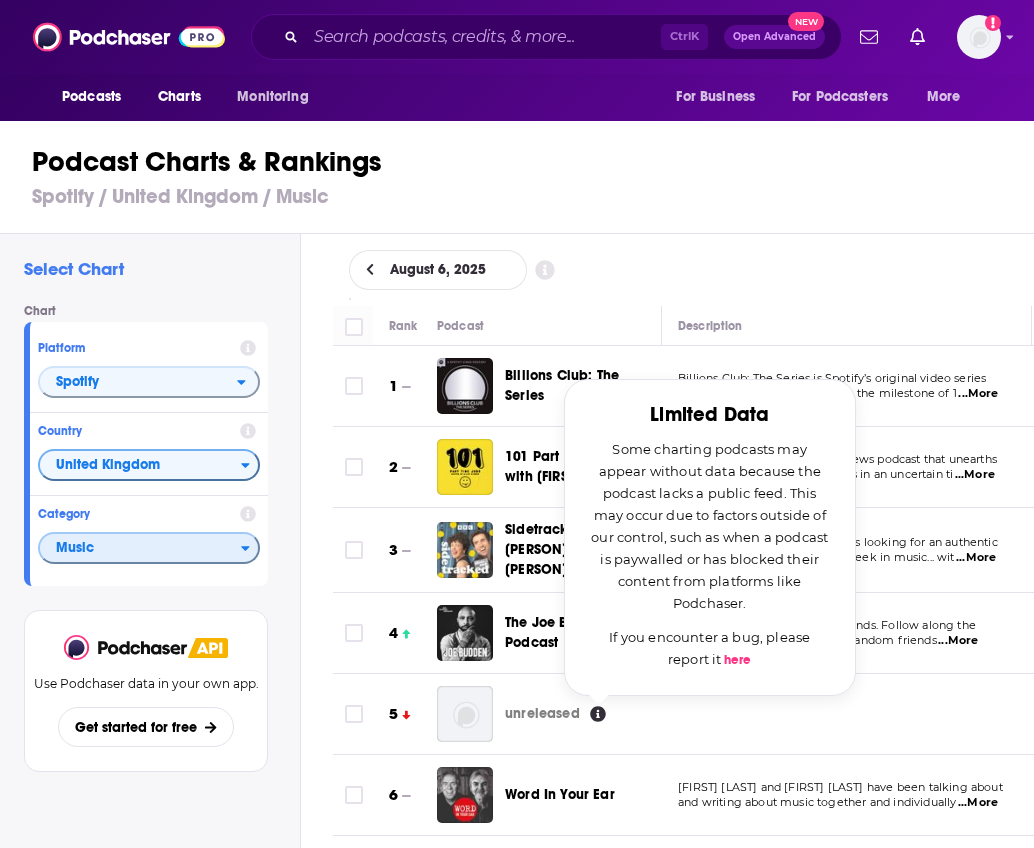 click on "Music" at bounding box center [140, 549] 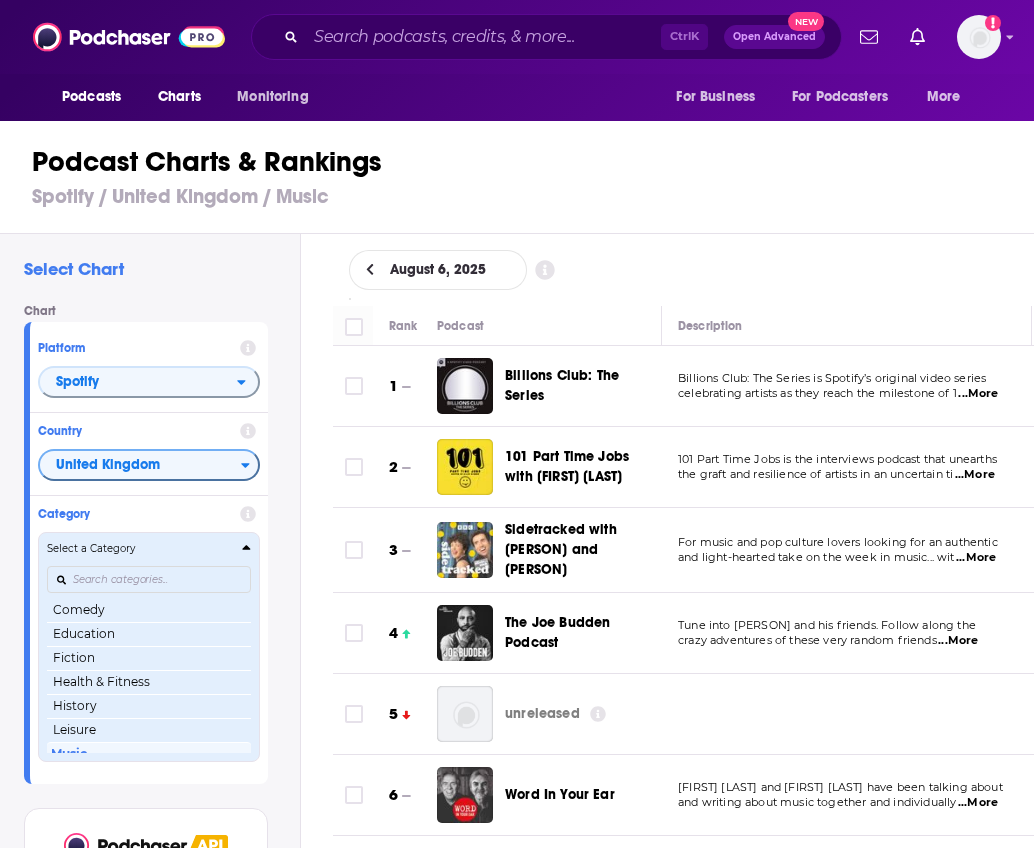 scroll, scrollTop: 90, scrollLeft: 0, axis: vertical 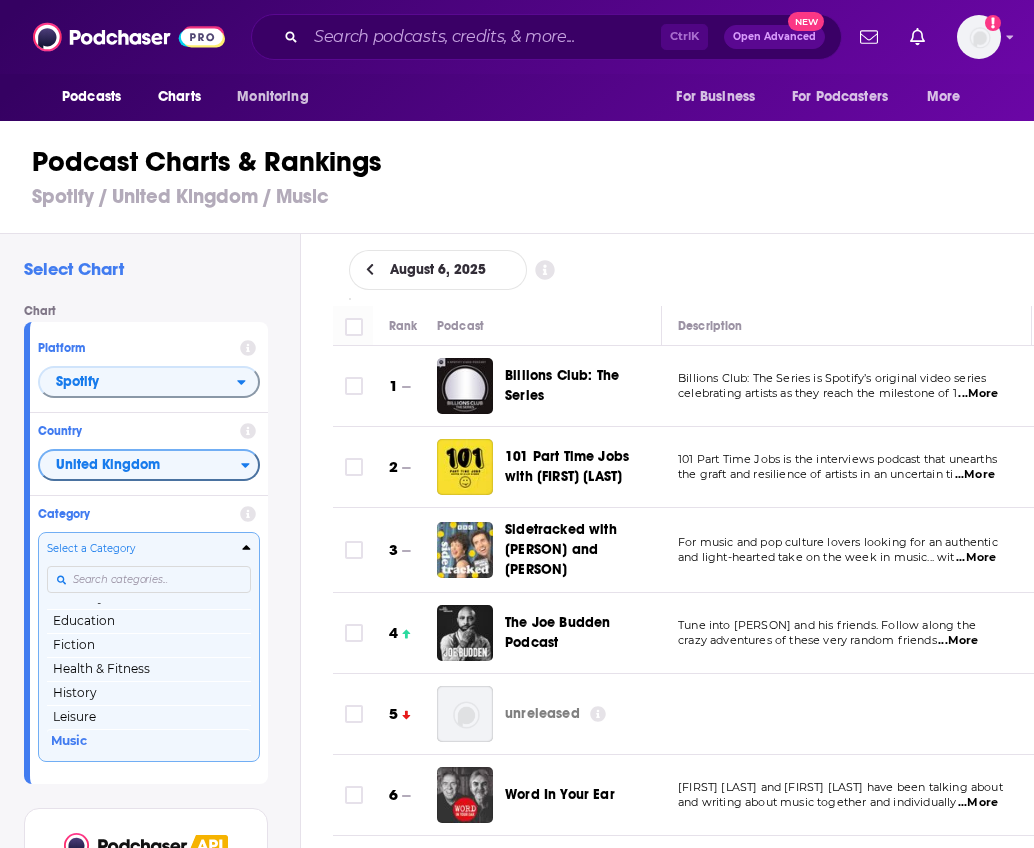 click at bounding box center [149, 579] 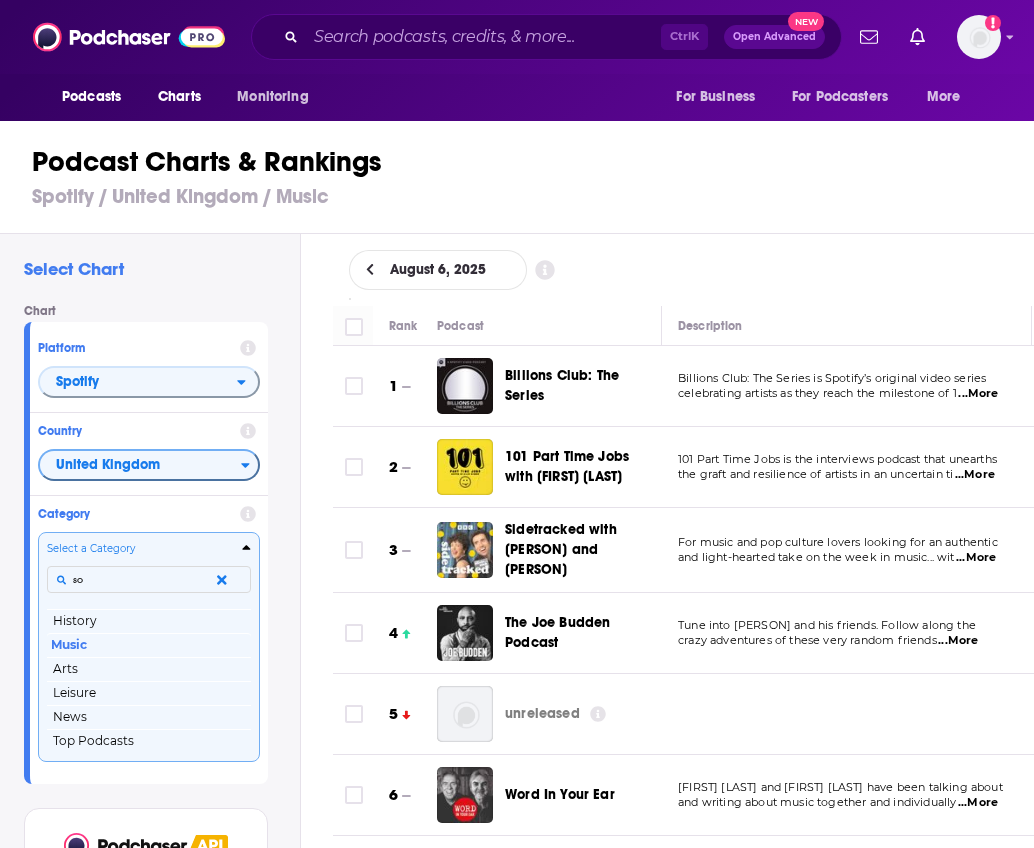 scroll, scrollTop: 0, scrollLeft: 0, axis: both 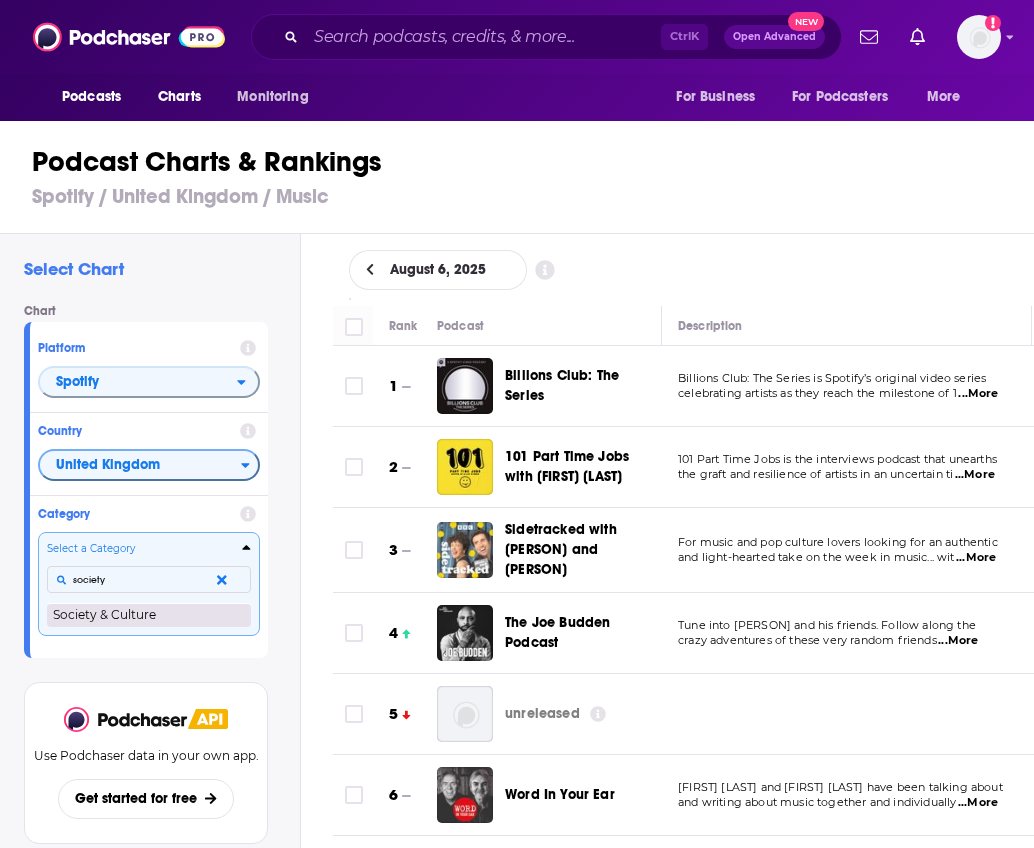 type on "society" 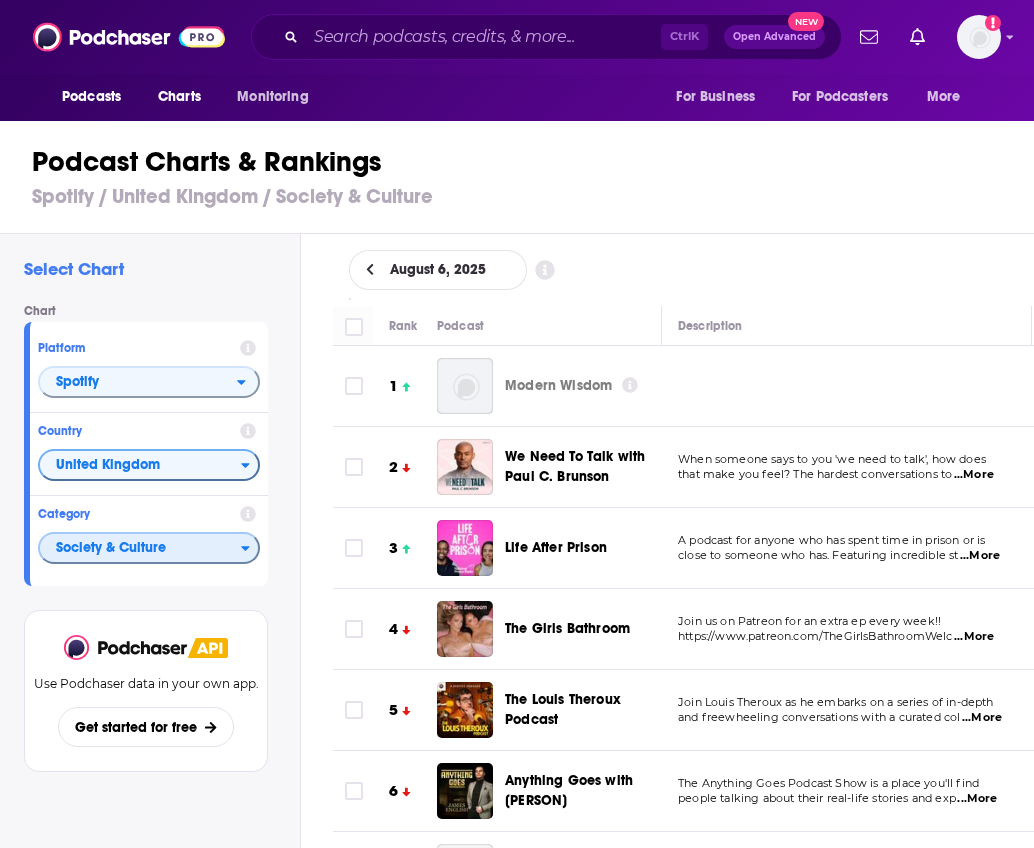 click on "Society & Culture" at bounding box center (140, 549) 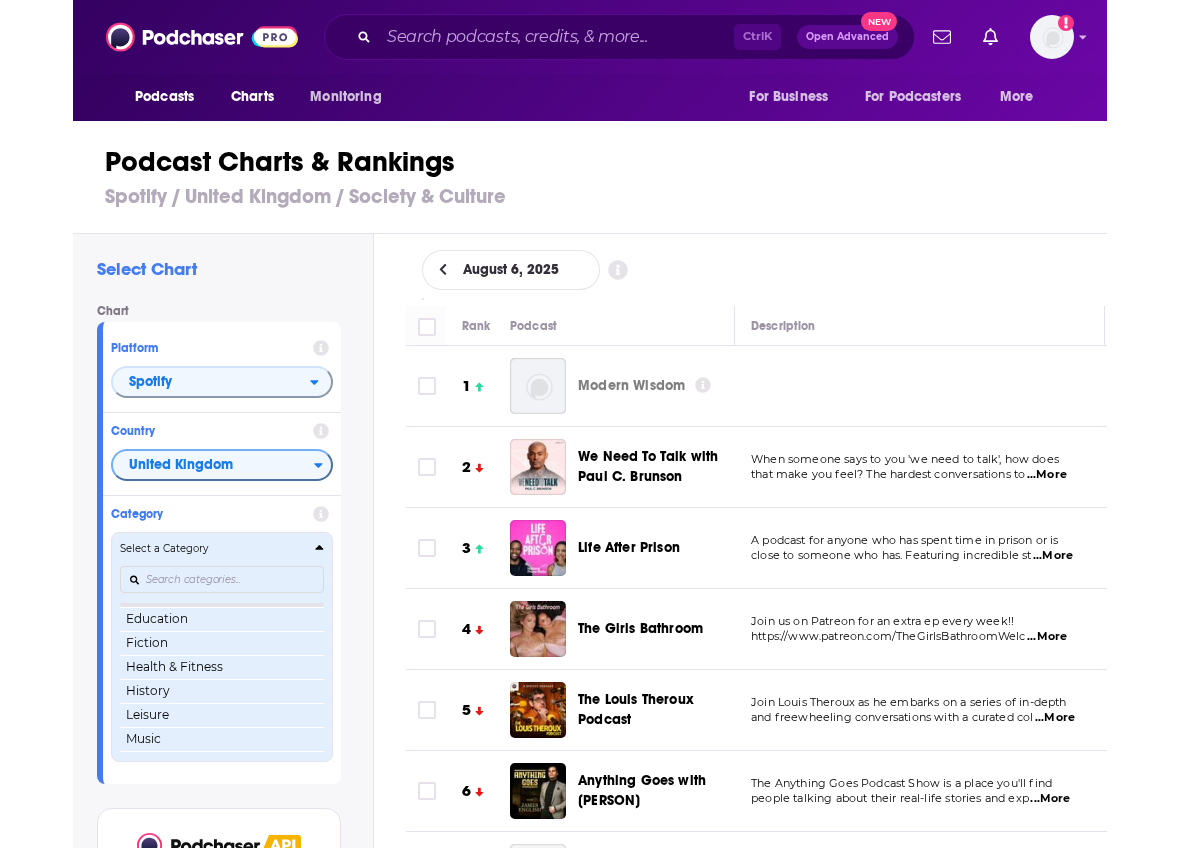 scroll, scrollTop: 0, scrollLeft: 0, axis: both 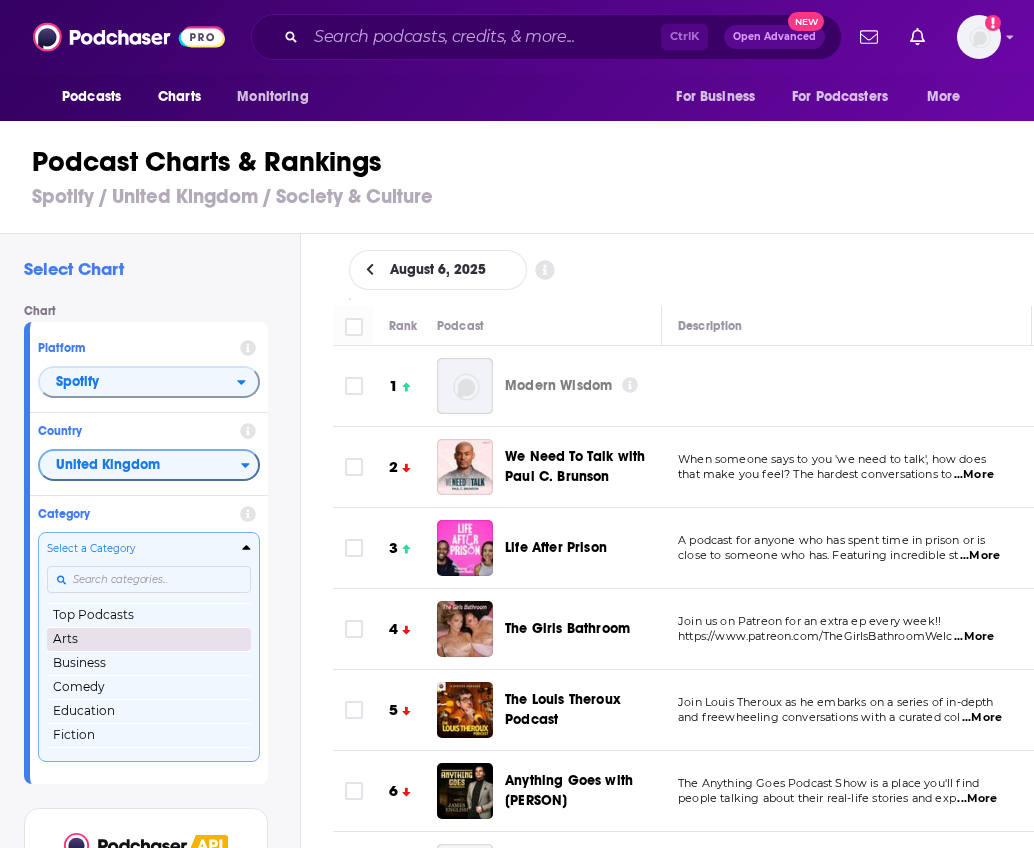click on "Arts" at bounding box center [149, 639] 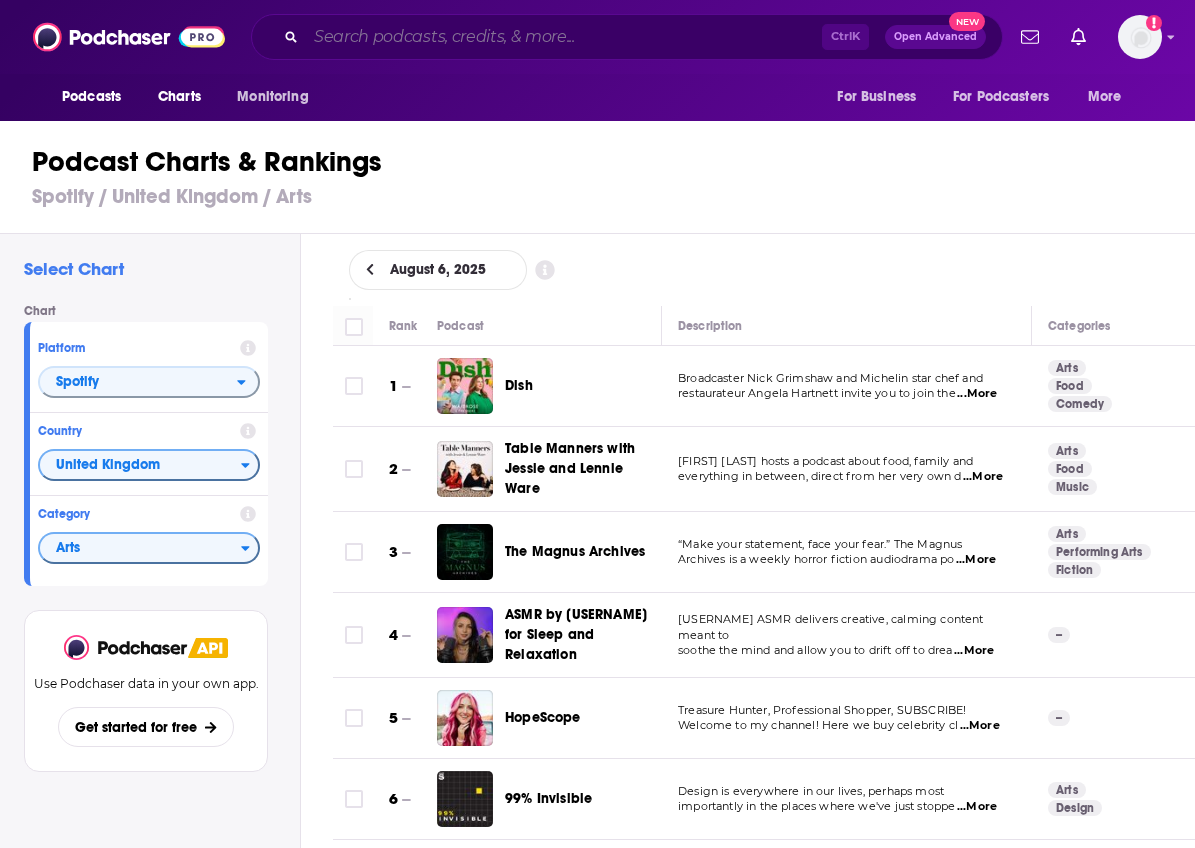 click at bounding box center [564, 37] 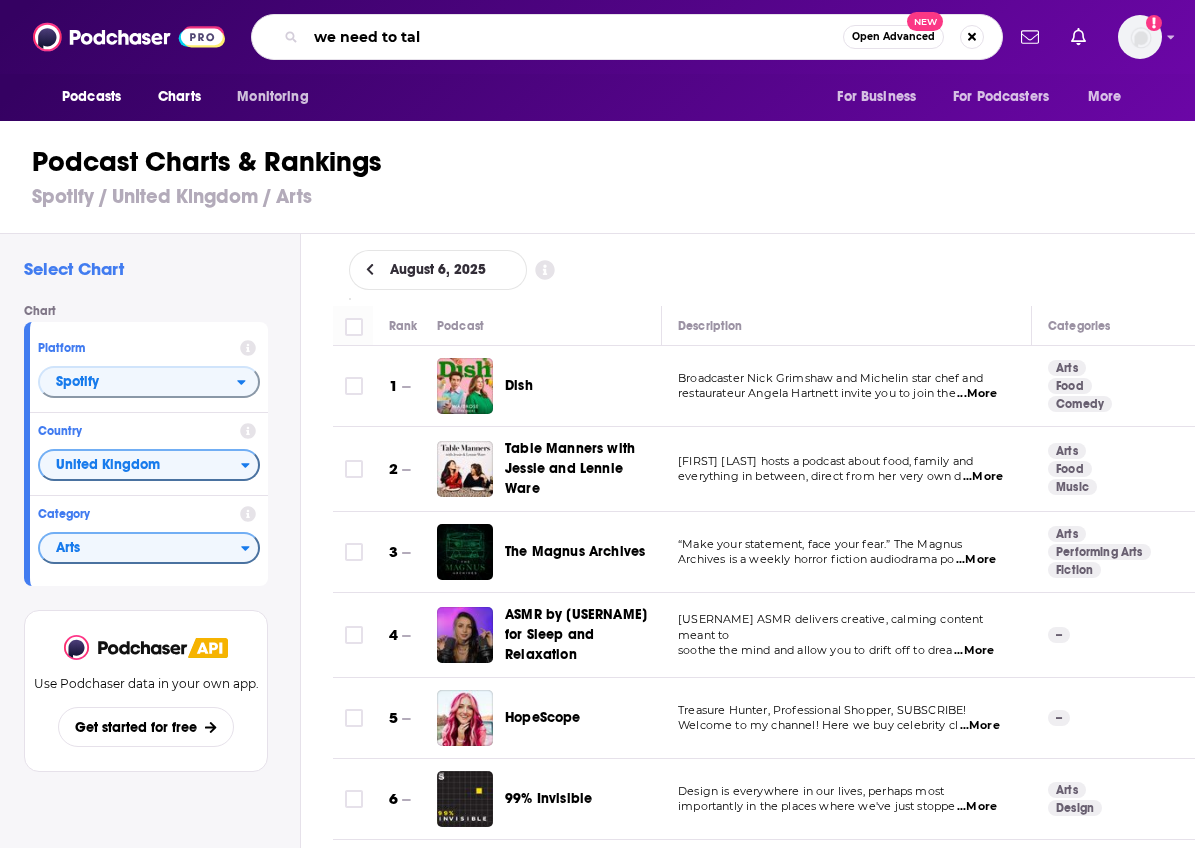 type on "we need to talk" 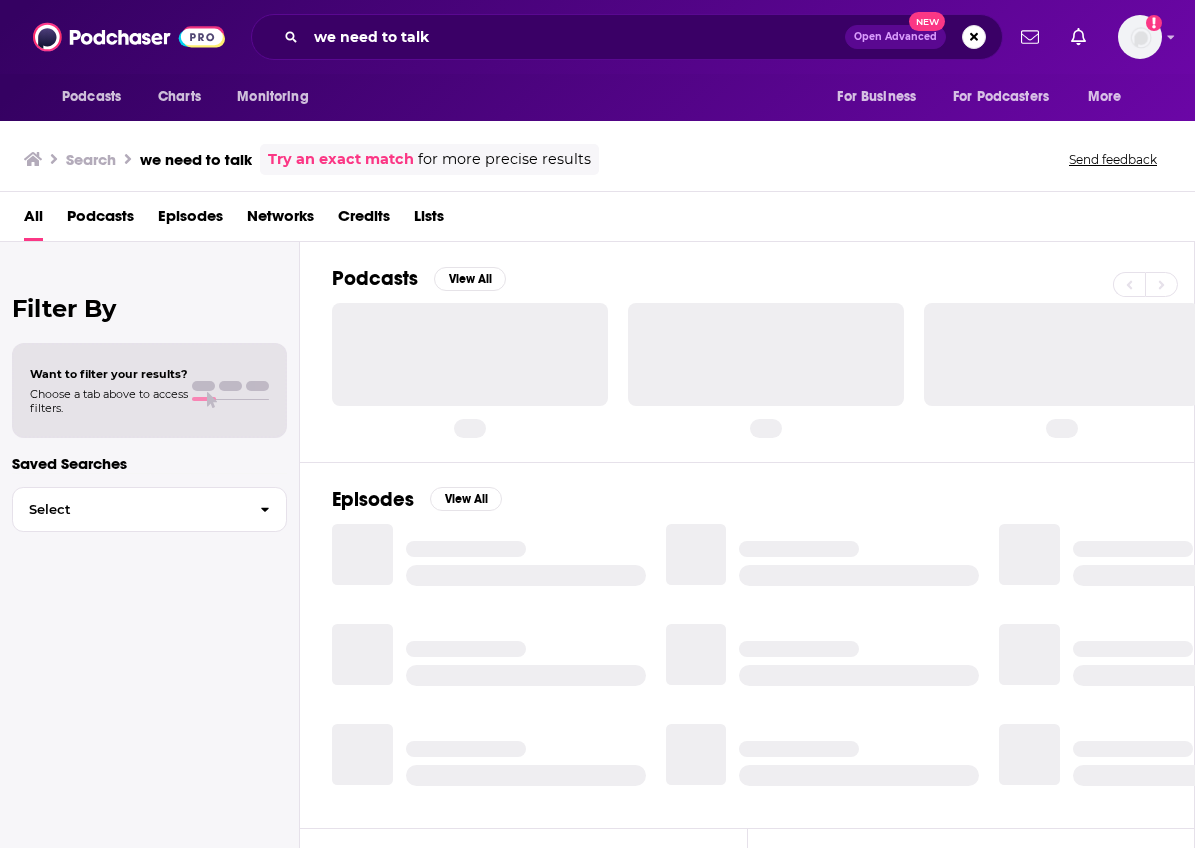 click on "All Podcasts Episodes Networks Credits Lists" at bounding box center (601, 220) 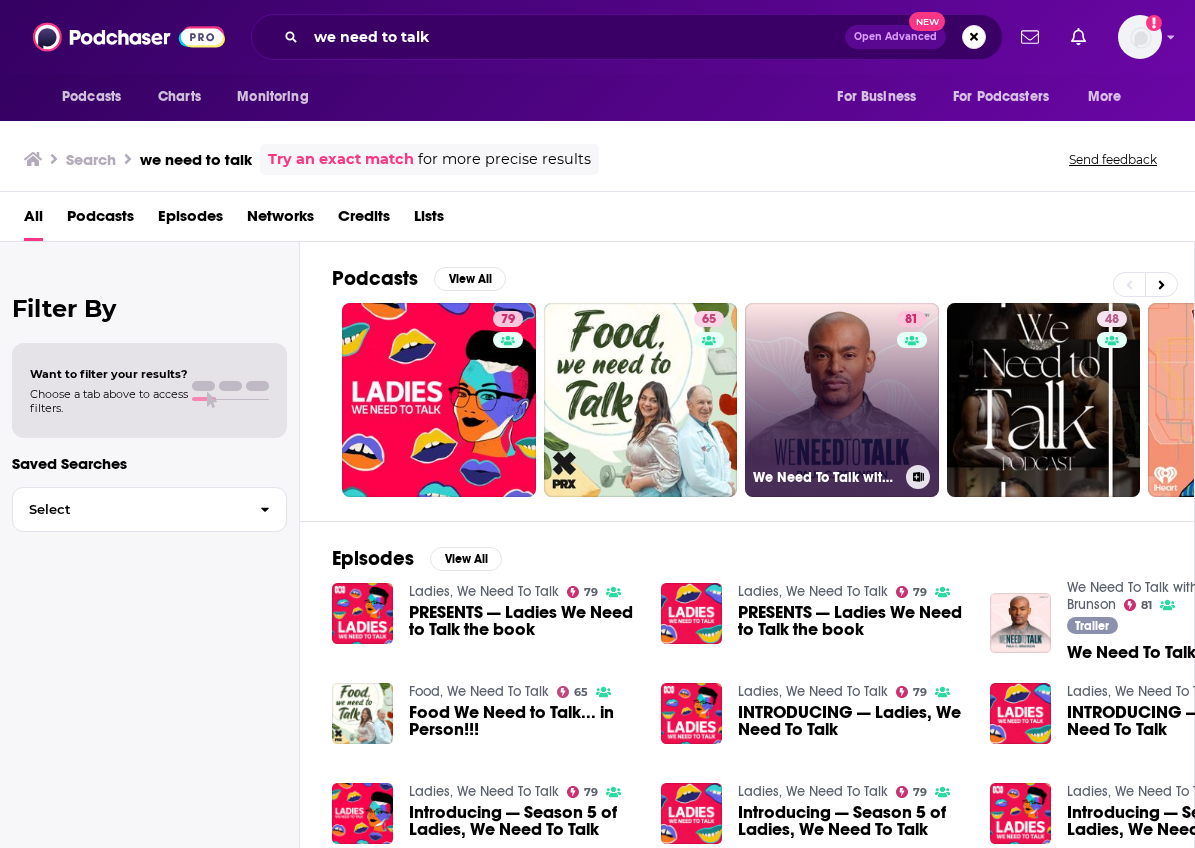 click on "[NUMBER] We Need To Talk with [PERSON]" at bounding box center [842, 400] 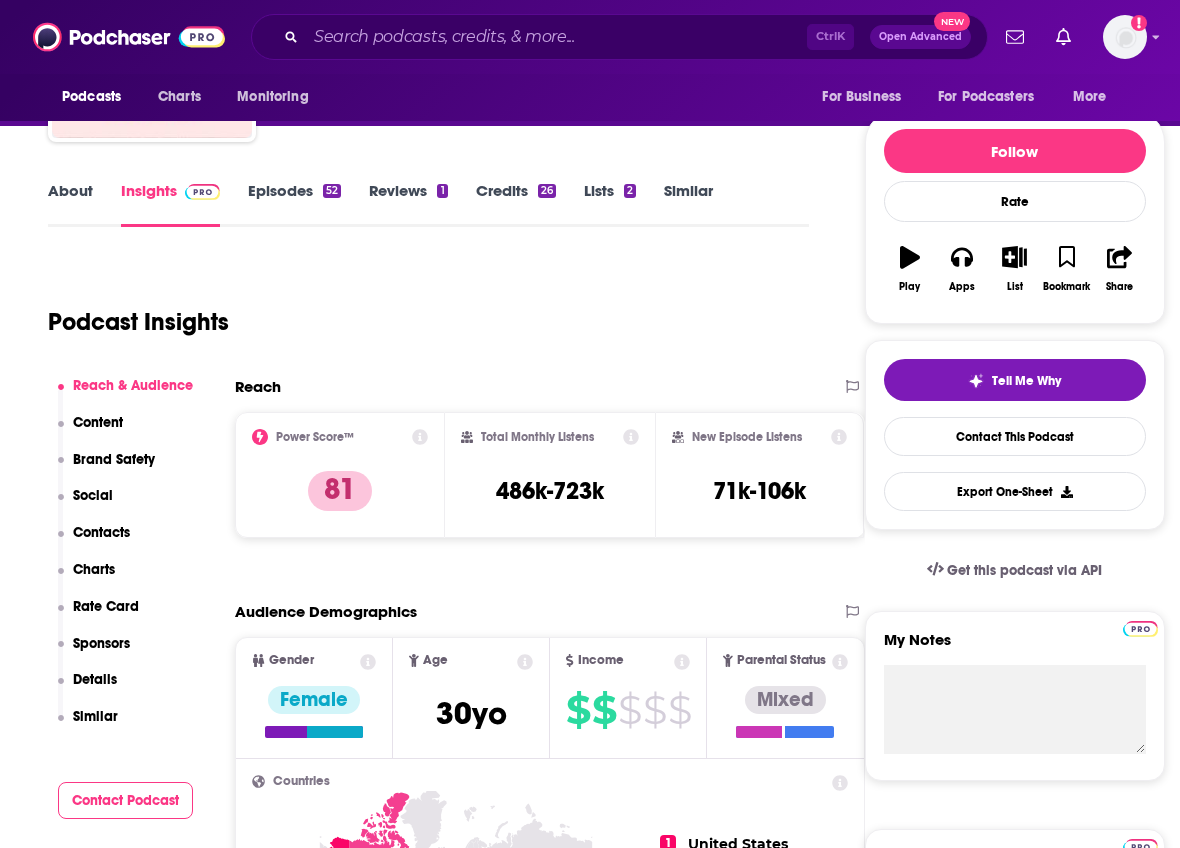 scroll, scrollTop: 0, scrollLeft: 0, axis: both 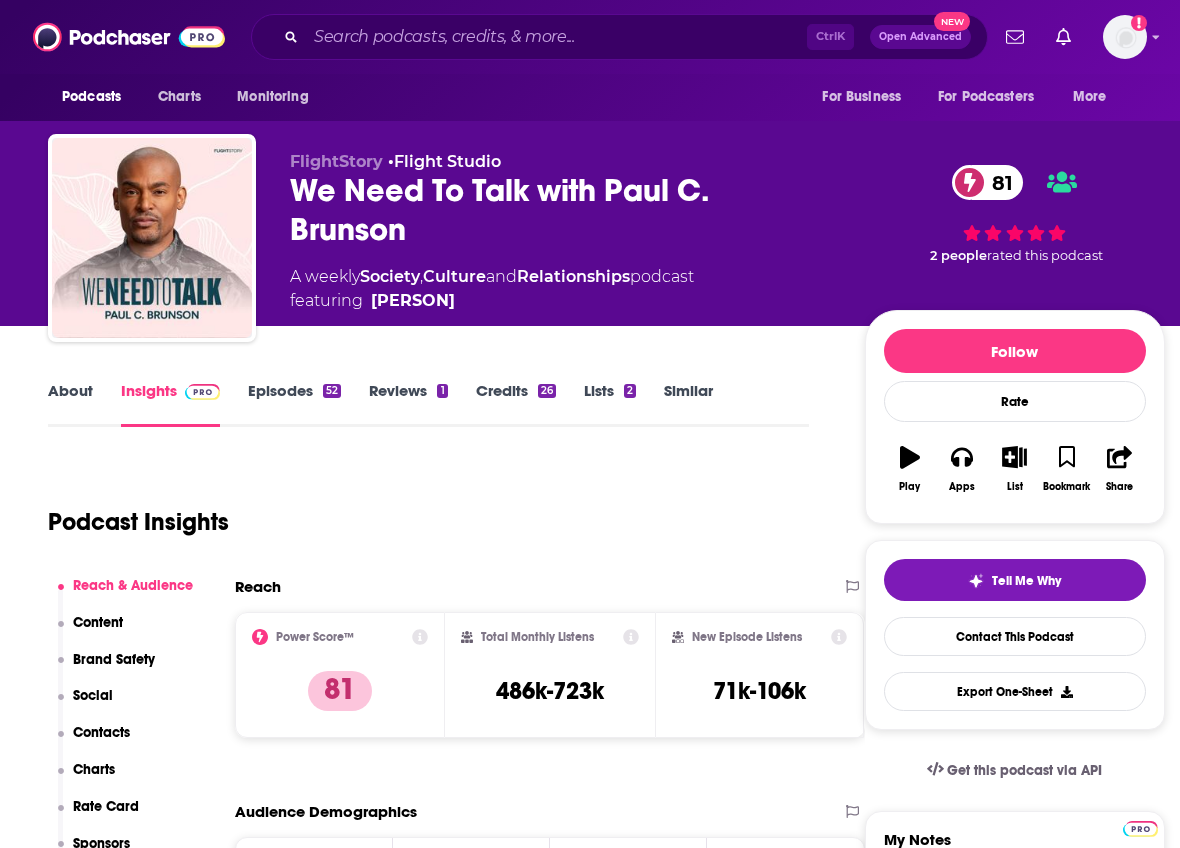 click on "Episodes 52" at bounding box center [294, 404] 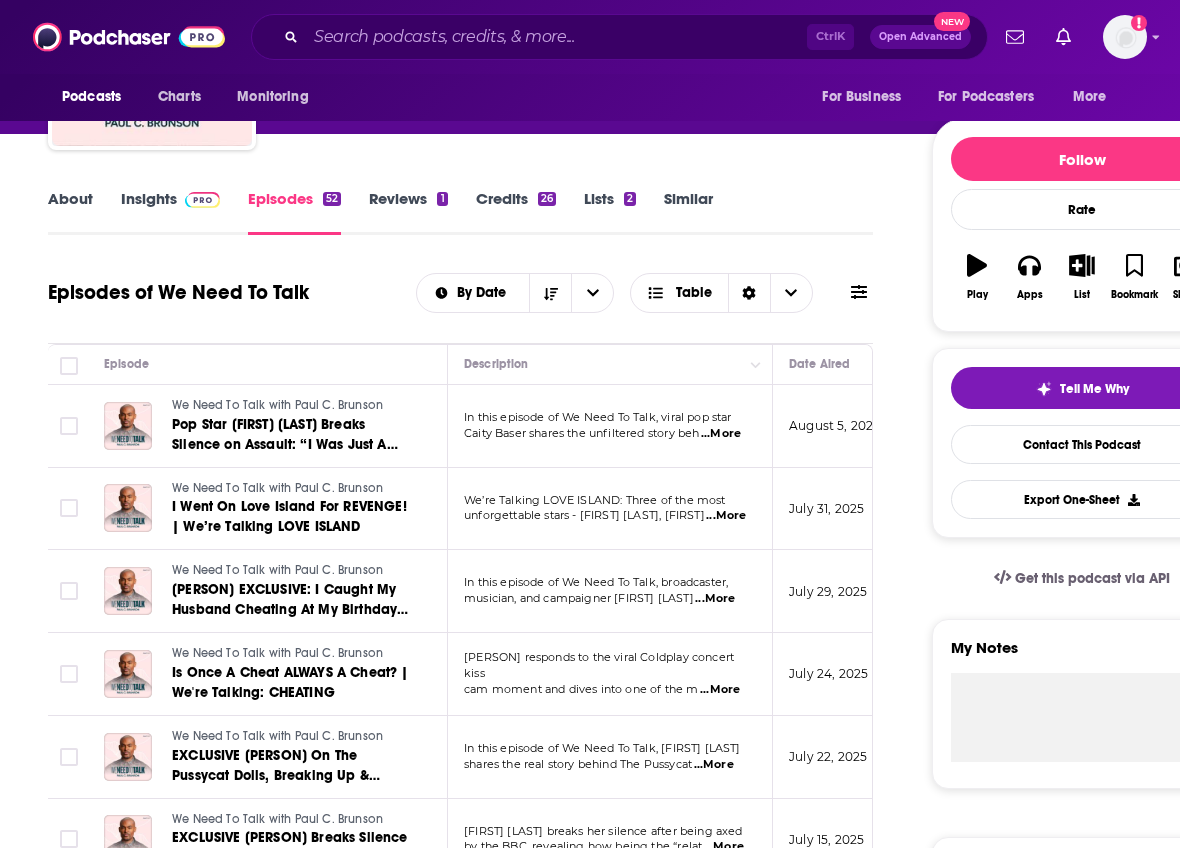 scroll, scrollTop: 200, scrollLeft: 0, axis: vertical 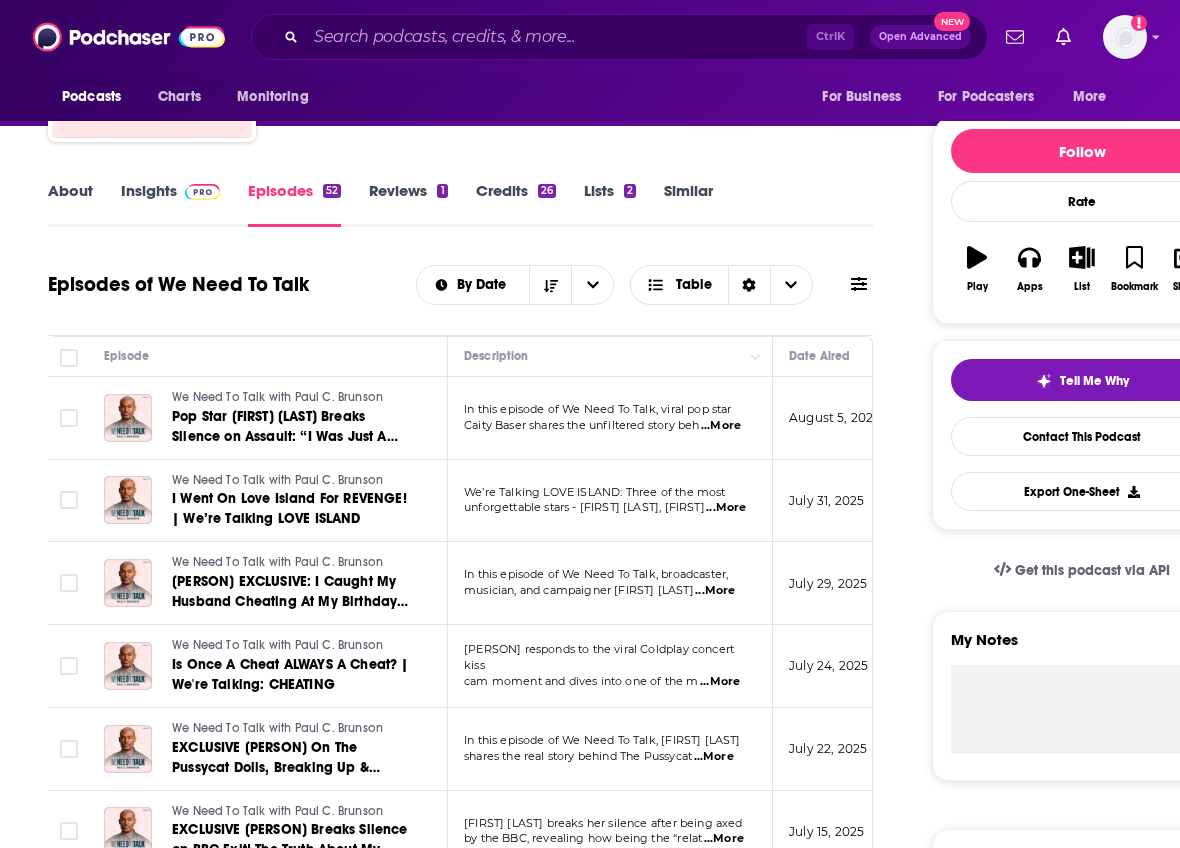 click on "In this episode of We Need To Talk, viral pop star [PERSON] shares the unfiltered story beh ...More" at bounding box center [610, 418] 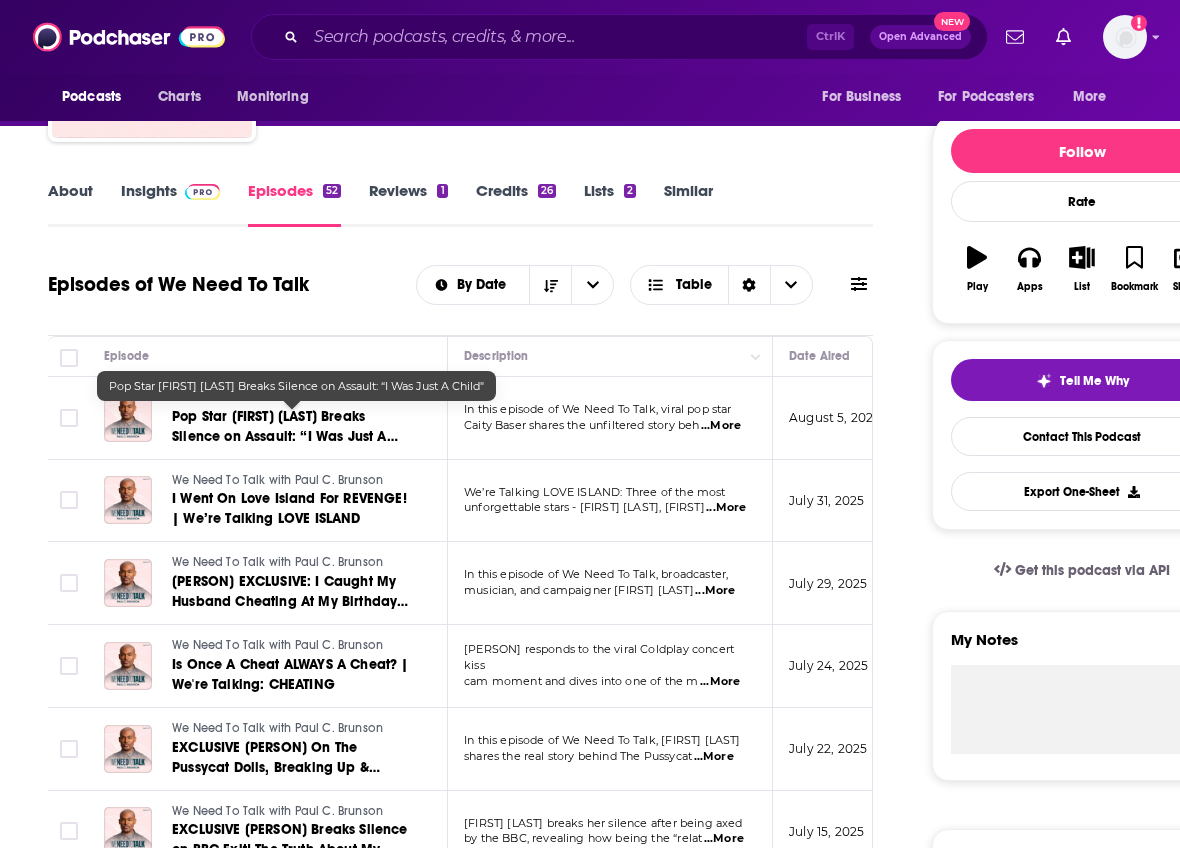 click on "Pop Star [FIRST] [LAST] Breaks Silence on Assault: “I Was Just A Child"" at bounding box center [285, 436] 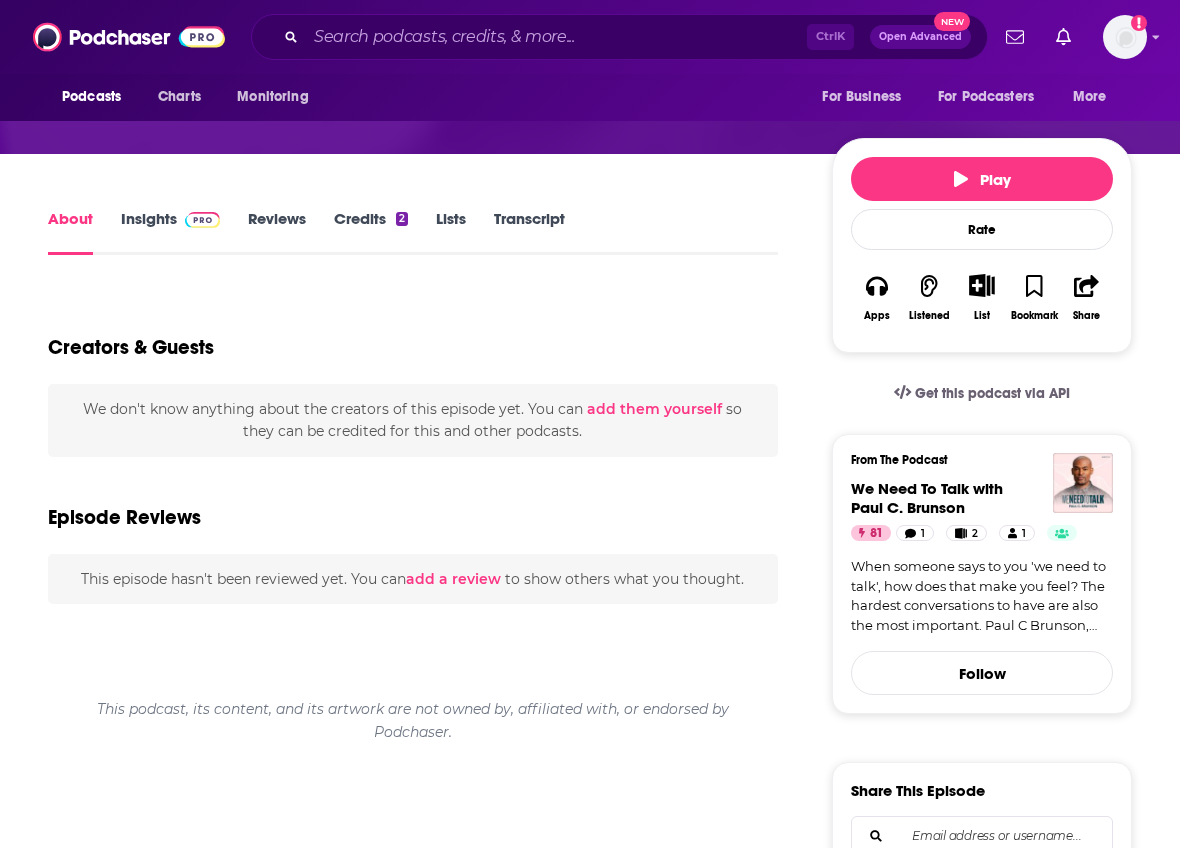 scroll, scrollTop: 200, scrollLeft: 0, axis: vertical 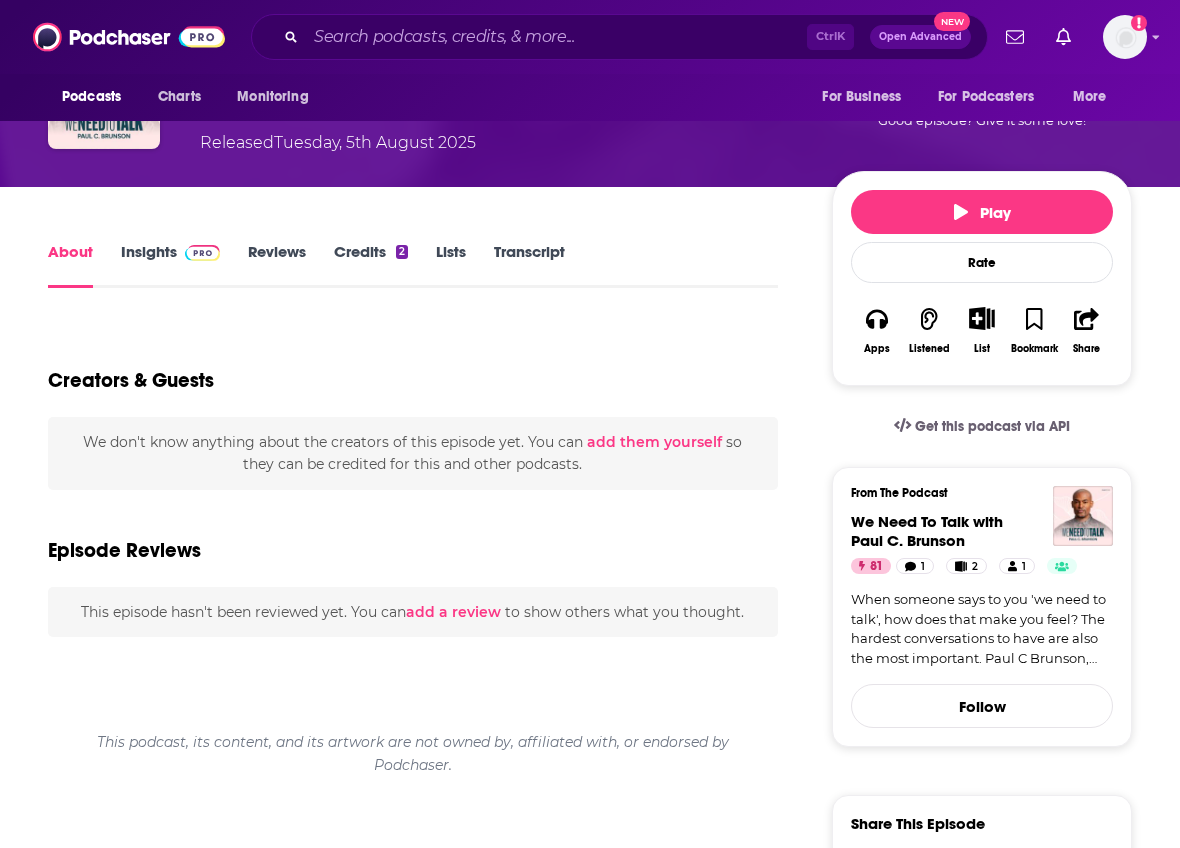 click on "Insights" at bounding box center [170, 265] 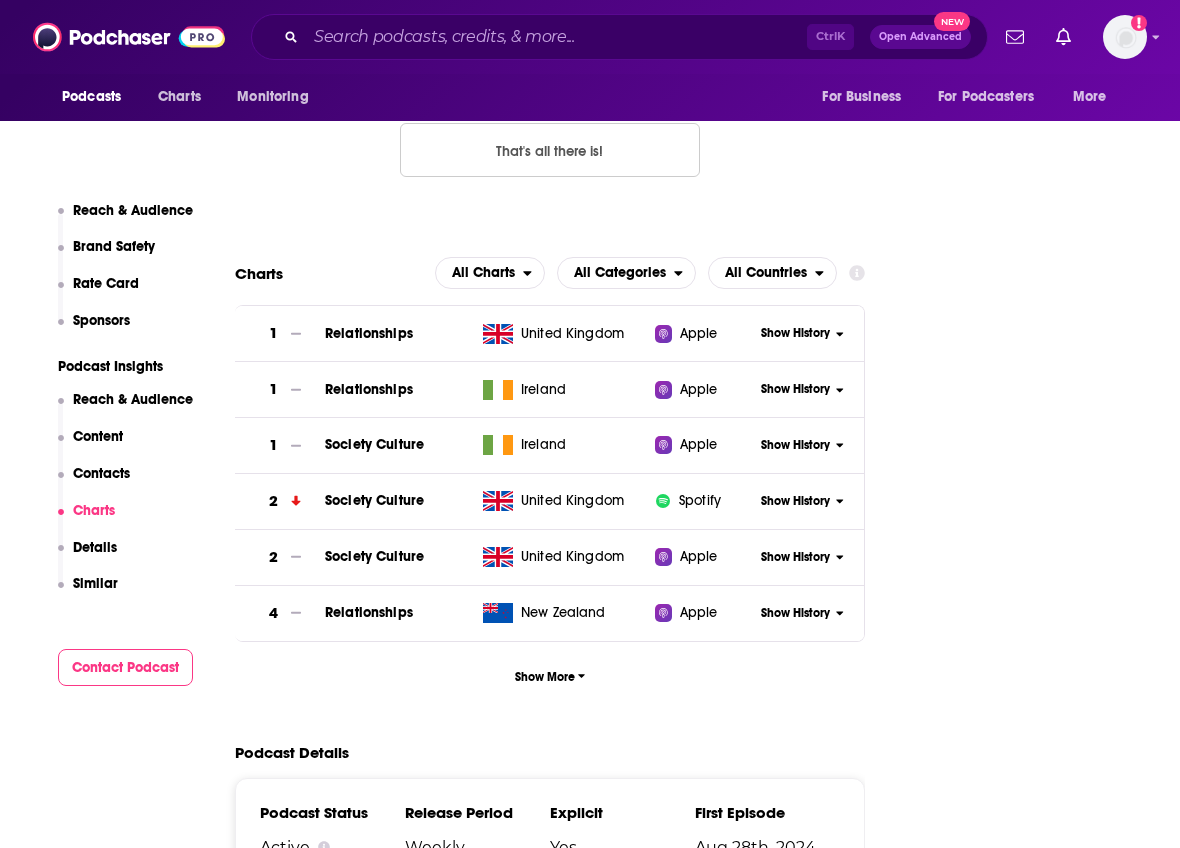 scroll, scrollTop: 2900, scrollLeft: 0, axis: vertical 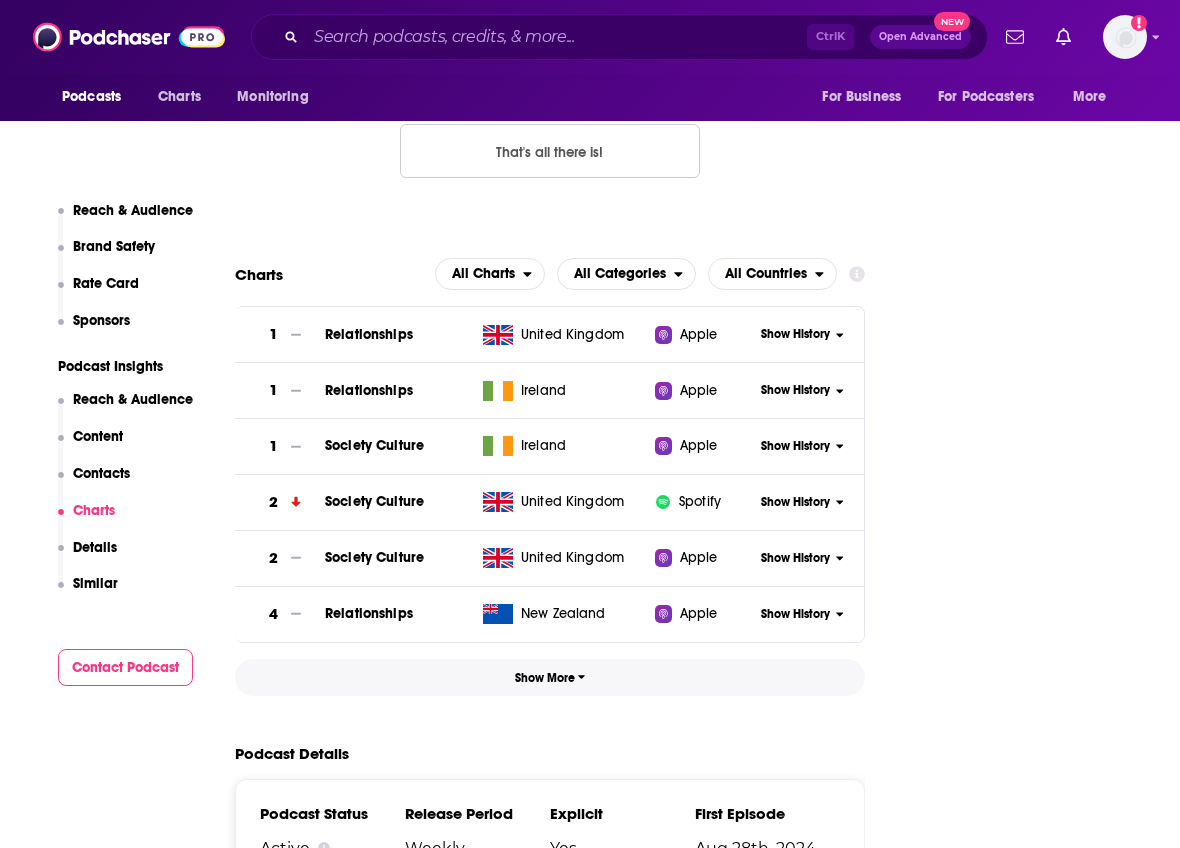 click on "Show More" at bounding box center (550, 678) 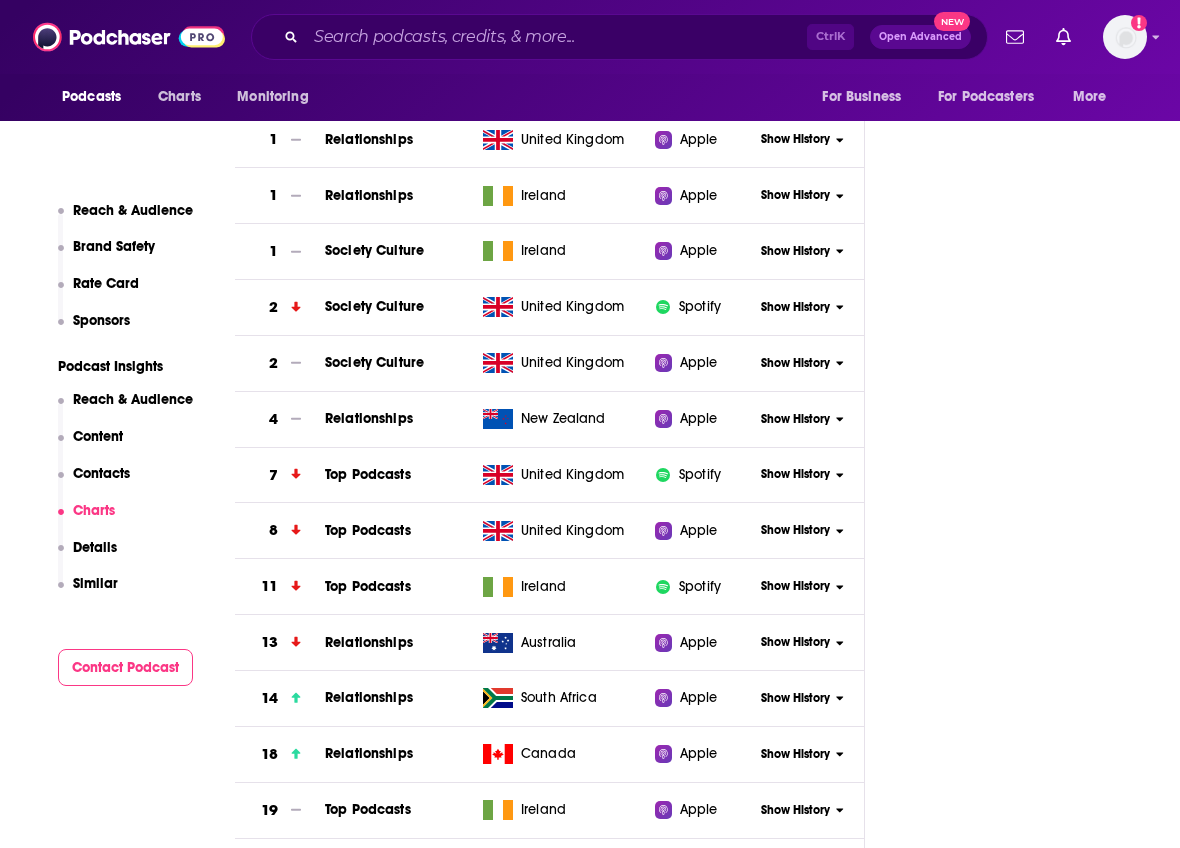 scroll, scrollTop: 3100, scrollLeft: 0, axis: vertical 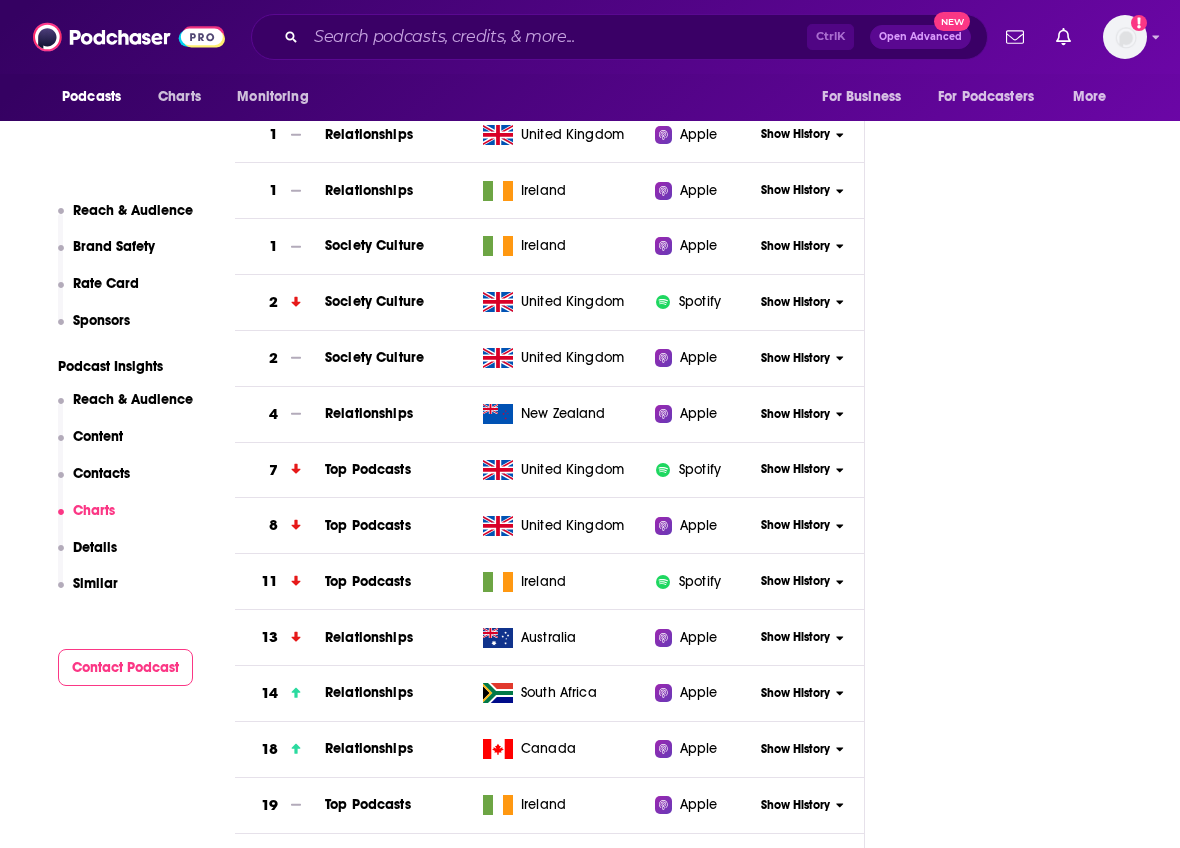 click on "Show History" at bounding box center [795, 469] 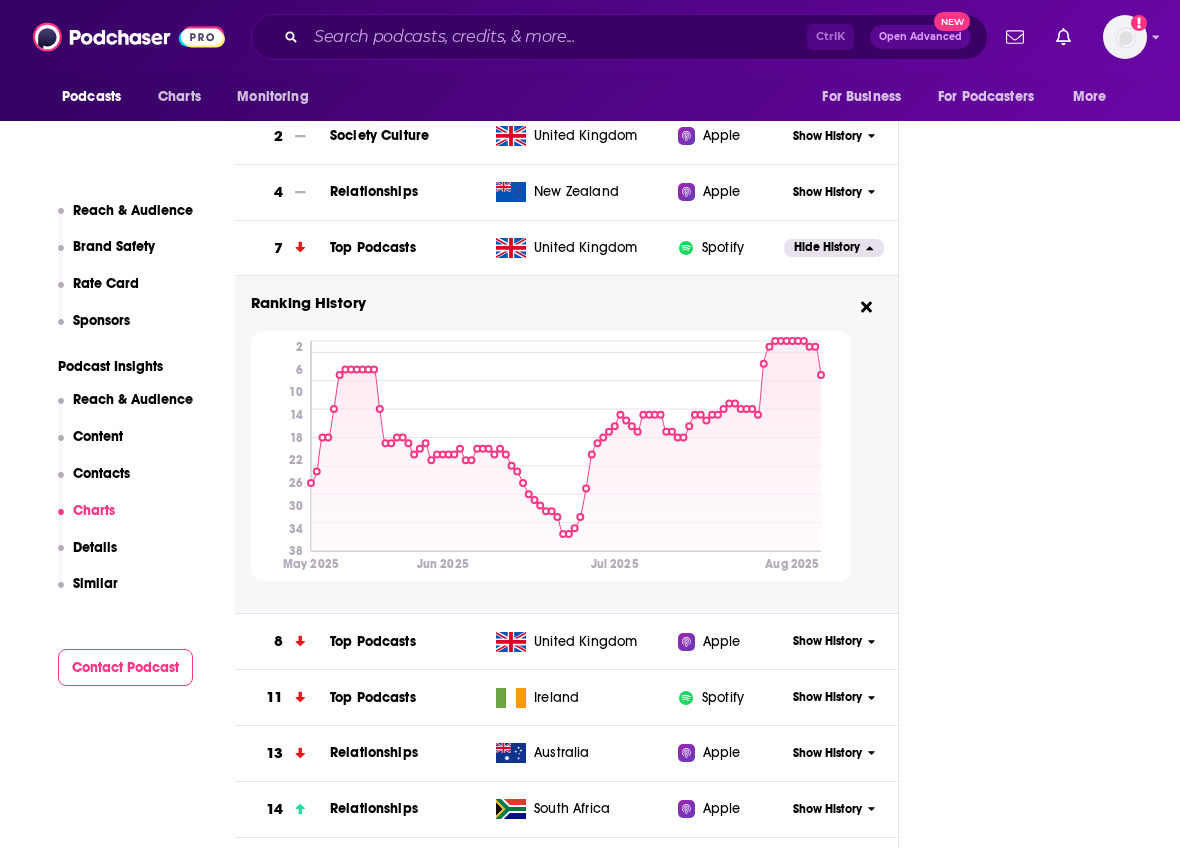 scroll, scrollTop: 3200, scrollLeft: 0, axis: vertical 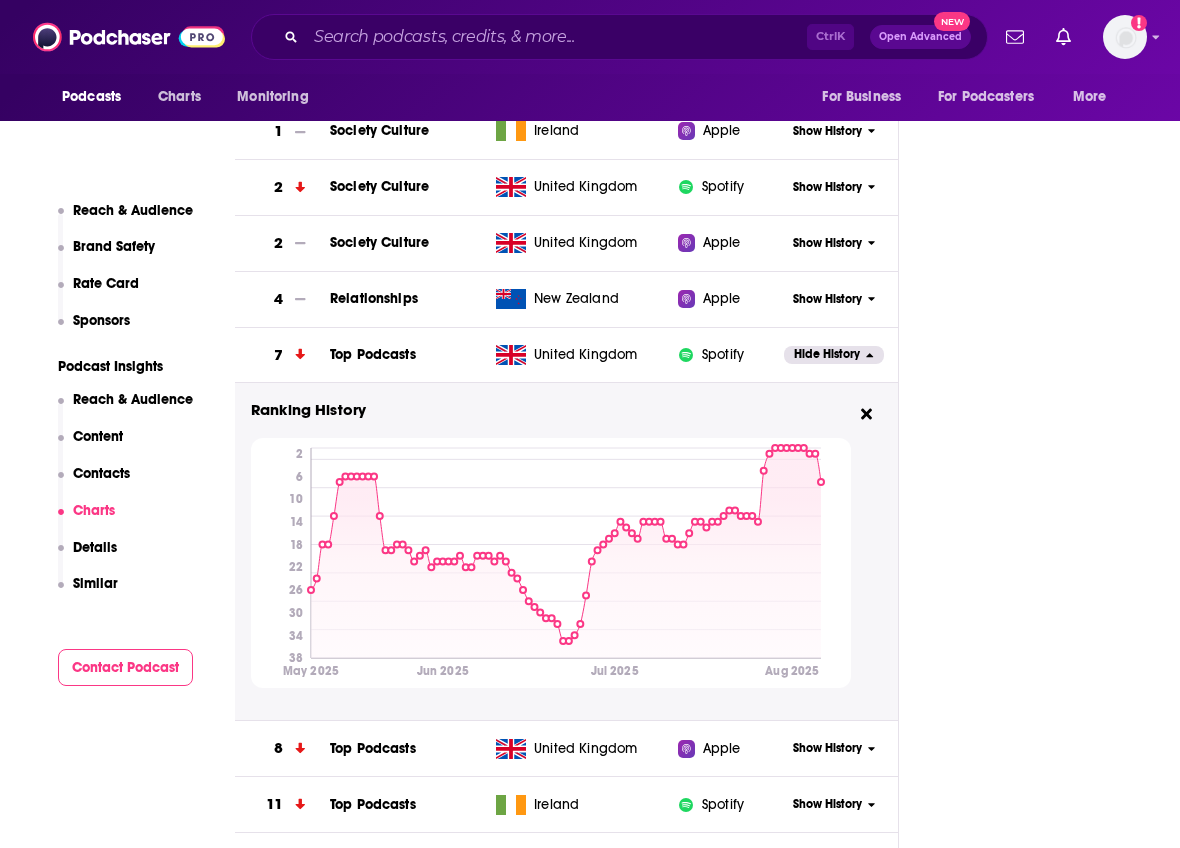 drag, startPoint x: 977, startPoint y: 570, endPoint x: 936, endPoint y: 542, distance: 49.648766 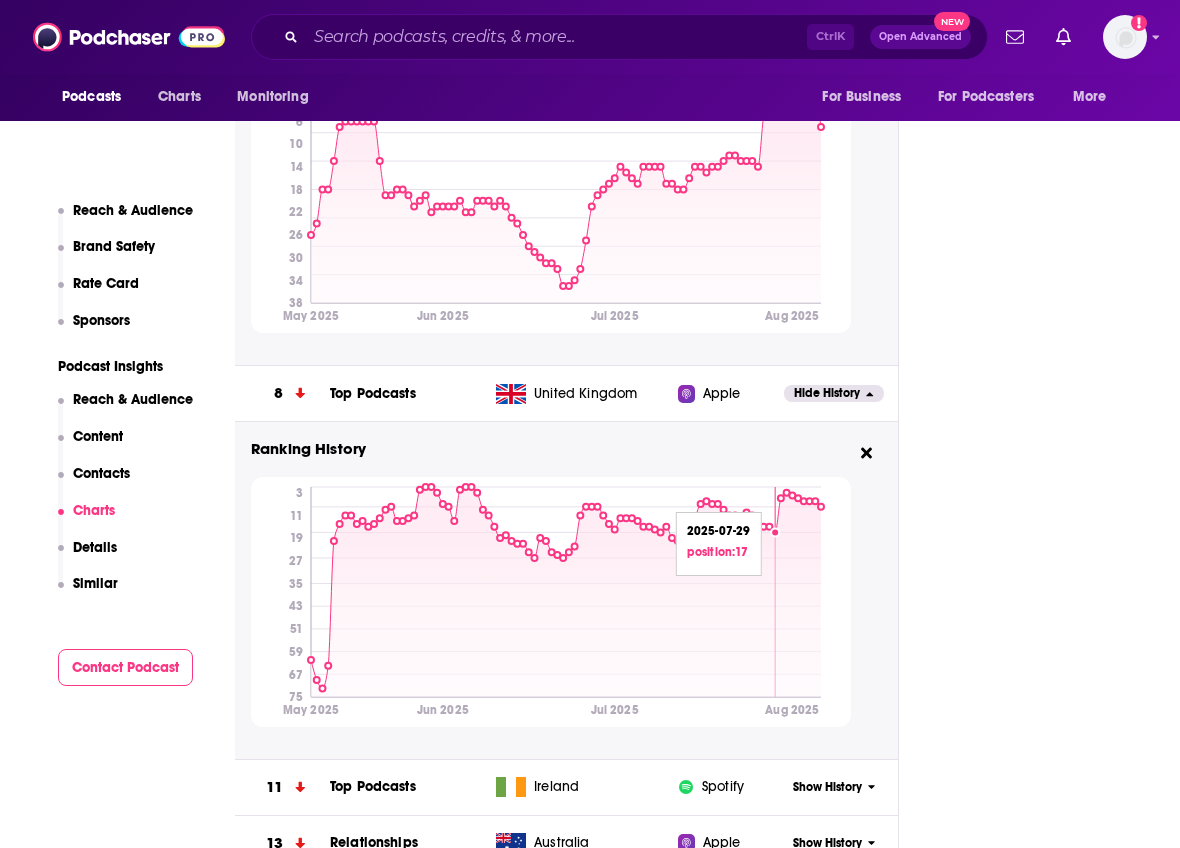 scroll, scrollTop: 3600, scrollLeft: 0, axis: vertical 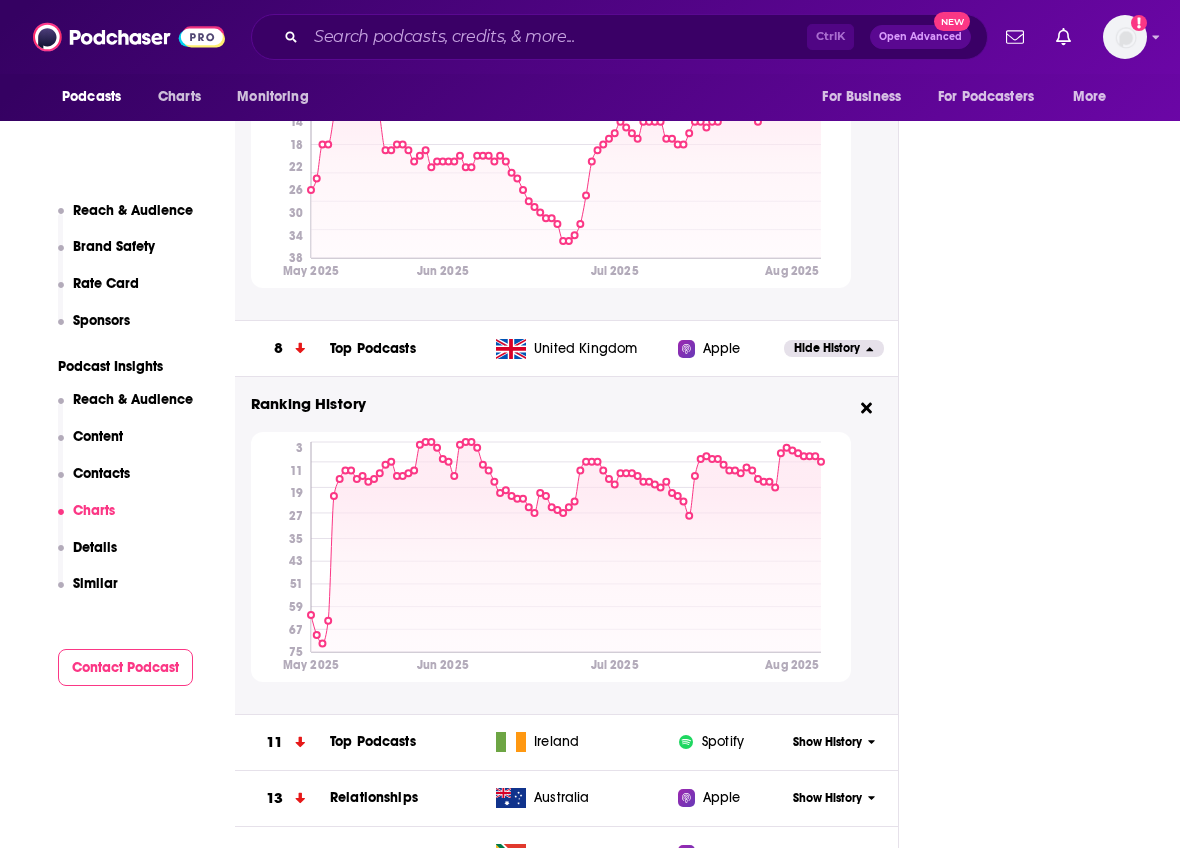 click on "Play Rate Apps Listened List Bookmark Share Get this podcast via API From The Podcast We Need To Talk with [FIRST] [LAST] [NUMBER] [NUMBER] [NUMBER] [NUMBER] [NUMBER] [NUMBER] [NUMBER] [NUMBER] When someone says to you 'we need to talk', how does that make you feel?
The hardest conversations to have are also the most important. [FIRST] [LAST], the world’s most influential matchmaker and TV star, brings his insightful commentary on how to create and sustain successful relationships through vulnerability, connection and understanding.
From weekly conversations with industry experts and familiar faces, [FIRST] promises to support your personal growth, provide practical insights, and deliver actionable advice that will add value to your relationships.
Ready to deepen those connections? Then you’re in the right place.
Instagram: @[USERNAME]
LinkedIn: [URL]
Follow Share This Episode Recommendation sent [URL]/episodes/pop-star-caity-baser-breaks-si-[NUMBER] Copy Link ID" at bounding box center [1049, 6617] 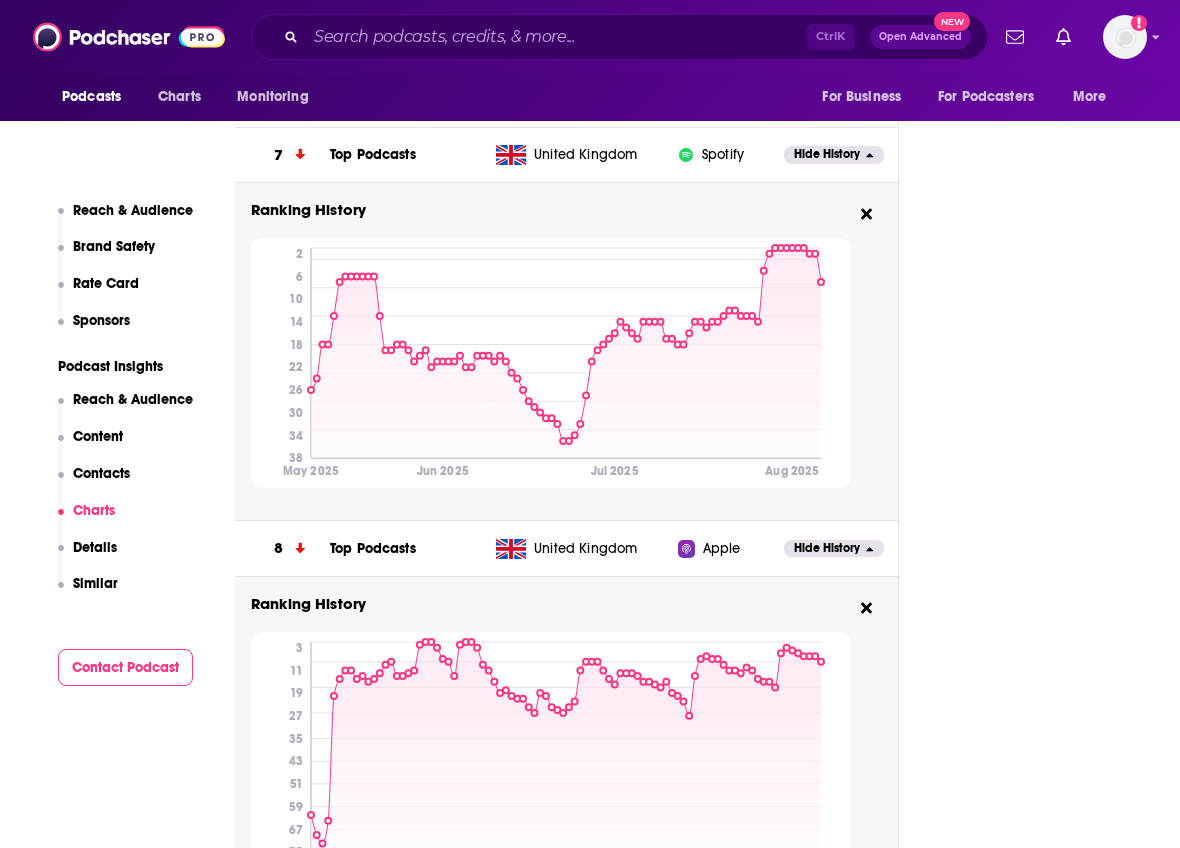 scroll, scrollTop: 3200, scrollLeft: 0, axis: vertical 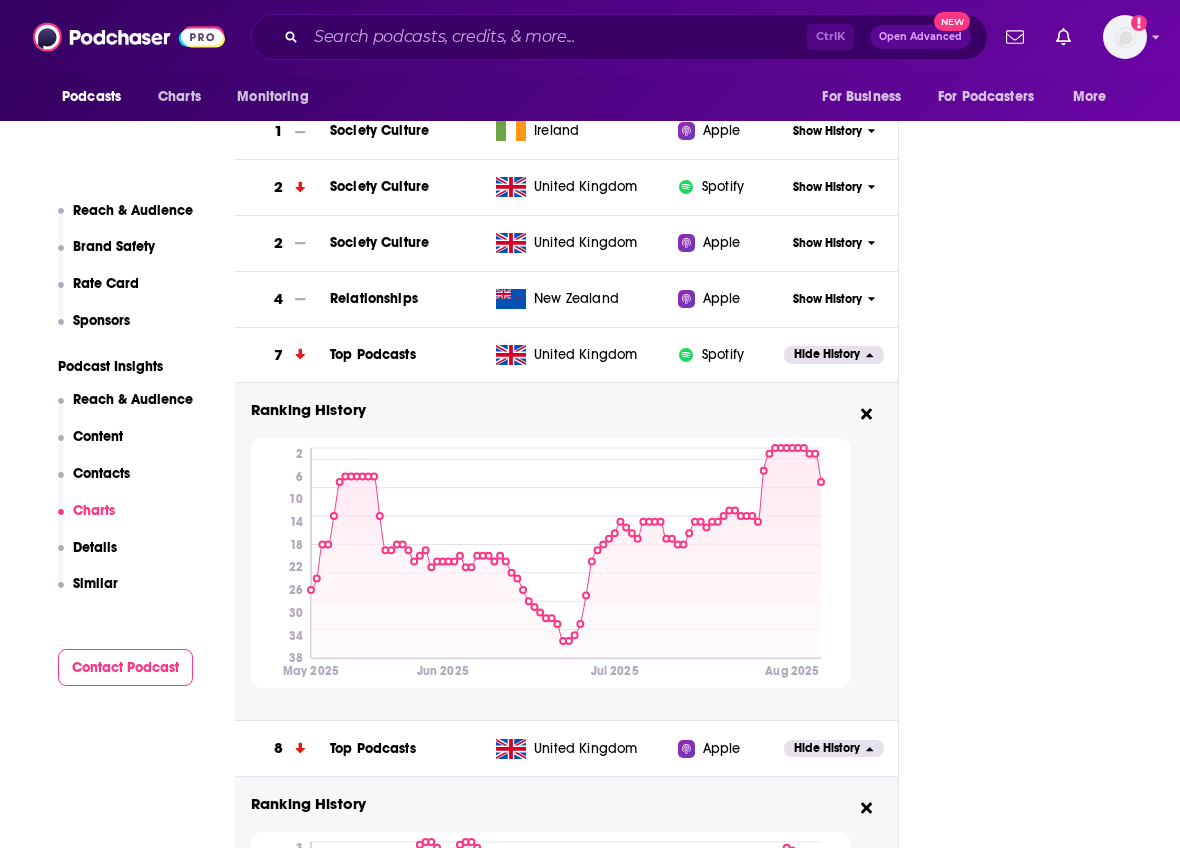 click on "Top Podcasts" at bounding box center (409, 356) 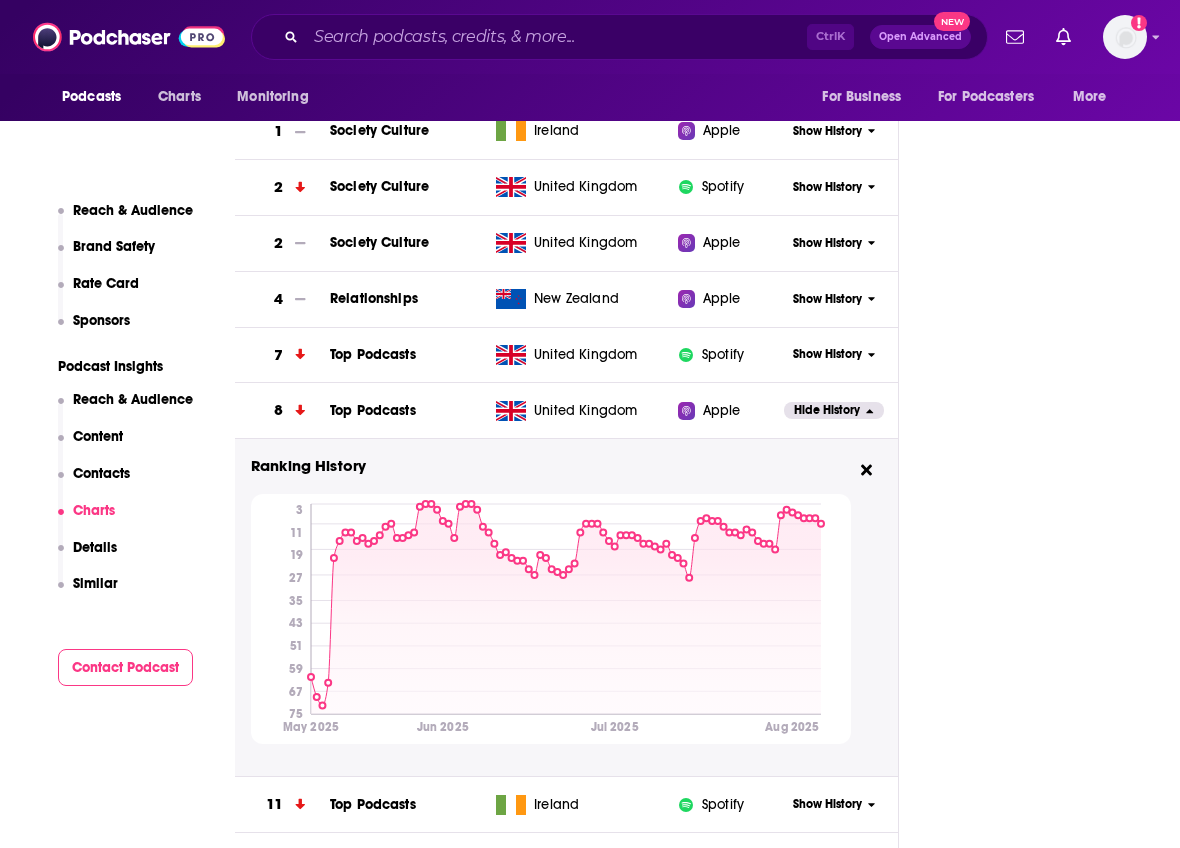 click on "Hide History" at bounding box center [834, 410] 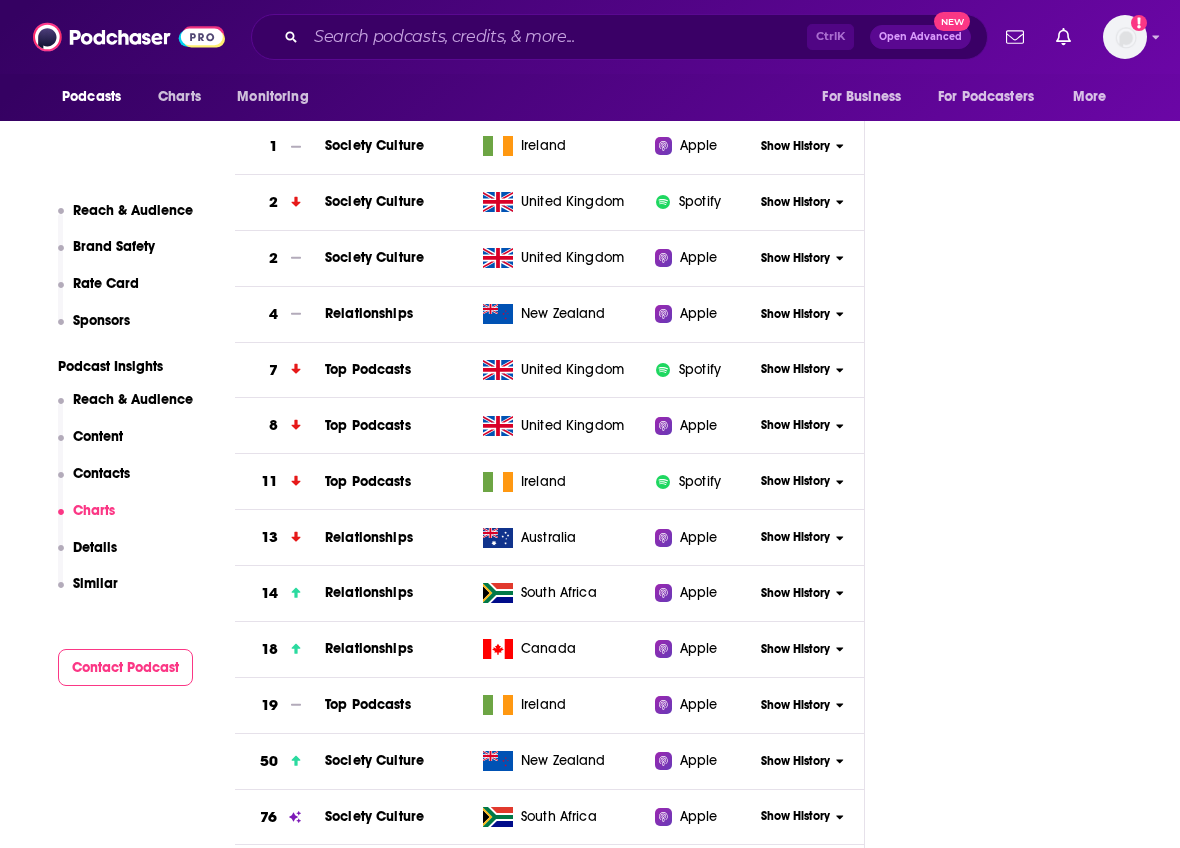 click on "Play Rate Apps Listened List Bookmark Share Get this podcast via API From The Podcast We Need To Talk with [FIRST] [LAST] [NUMBER] [NUMBER] [NUMBER] [NUMBER] [NUMBER] [NUMBER] [NUMBER] [NUMBER] When someone says to you 'we need to talk', how does that make you feel?
The hardest conversations to have are also the most important. [FIRST] [LAST], the world’s most influential matchmaker and TV star, brings his insightful commentary on how to create and sustain successful relationships through vulnerability, connection and understanding.
From weekly conversations with industry experts and familiar faces, [FIRST] promises to support your personal growth, provide practical insights, and deliver actionable advice that will add value to your relationships.
Ready to deepen those connections? Then you’re in the right place.
Instagram: @[USERNAME]
LinkedIn: [URL]
Follow Share This Episode Recommendation sent [URL]/episodes/pop-star-caity-baser-breaks-si-[NUMBER] Copy Link ID" at bounding box center [1015, 7694] 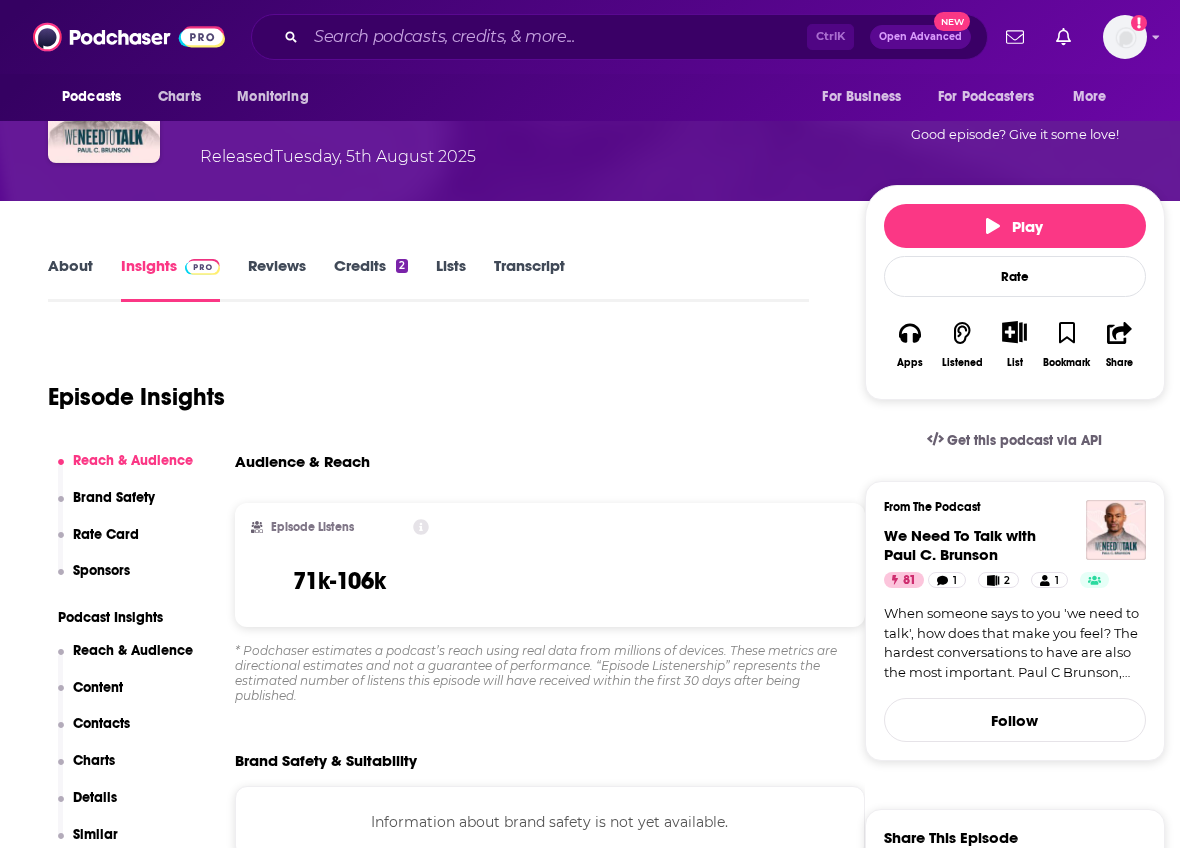 scroll, scrollTop: 0, scrollLeft: 0, axis: both 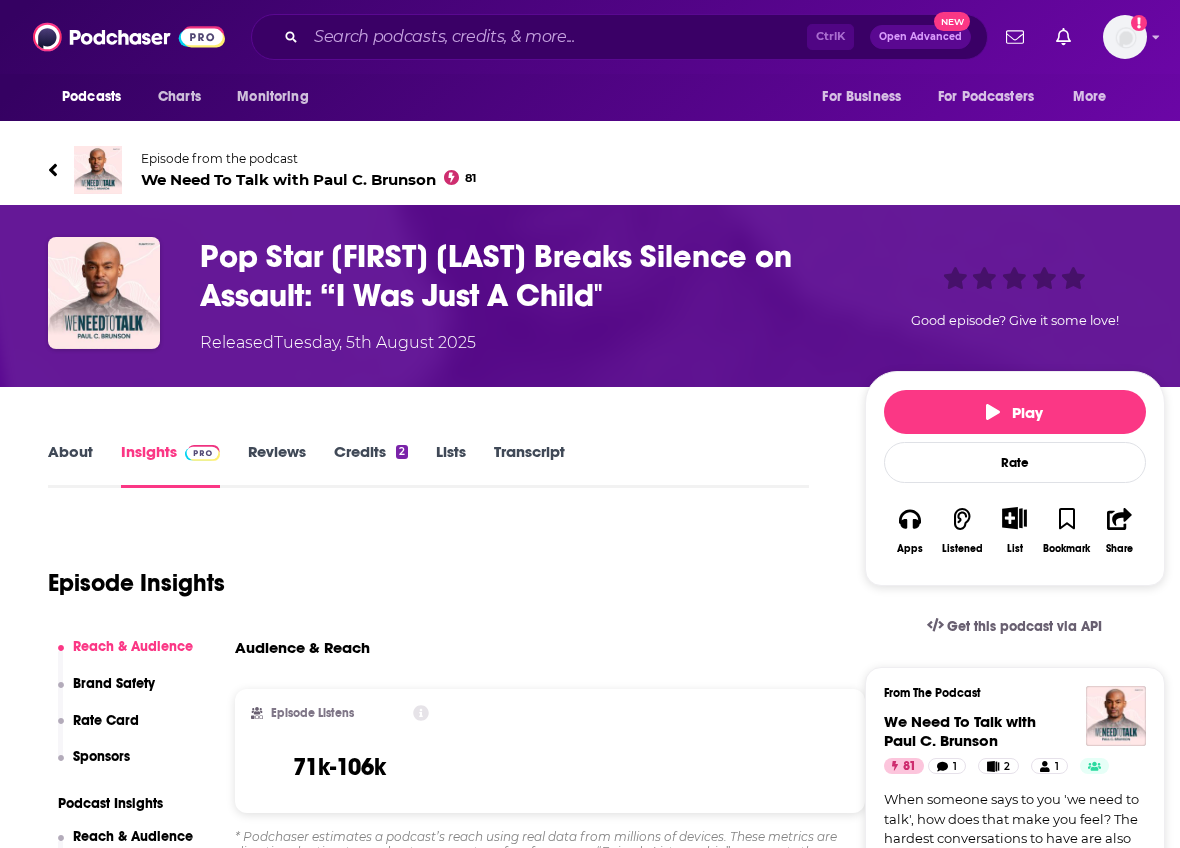 click on "Episode Insights" at bounding box center [428, 571] 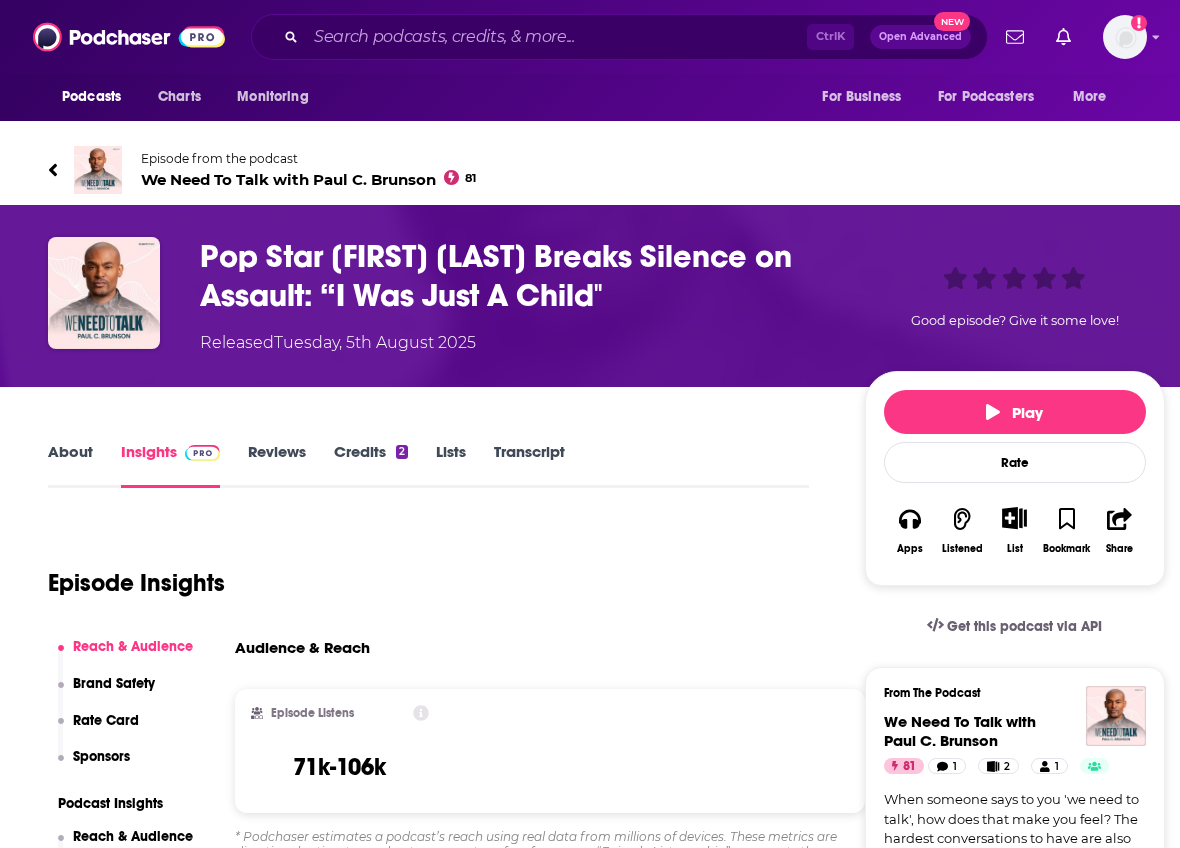 click on "About" at bounding box center [70, 465] 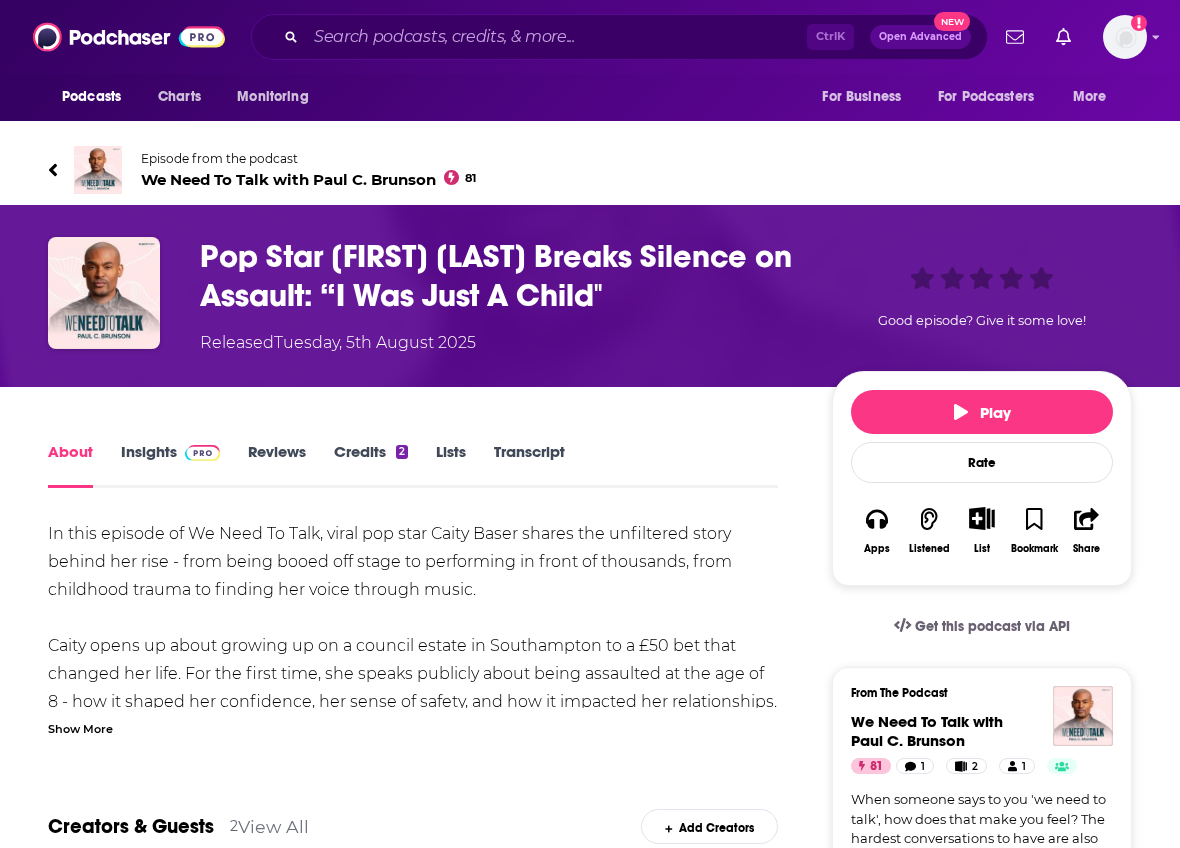 click at bounding box center [98, 170] 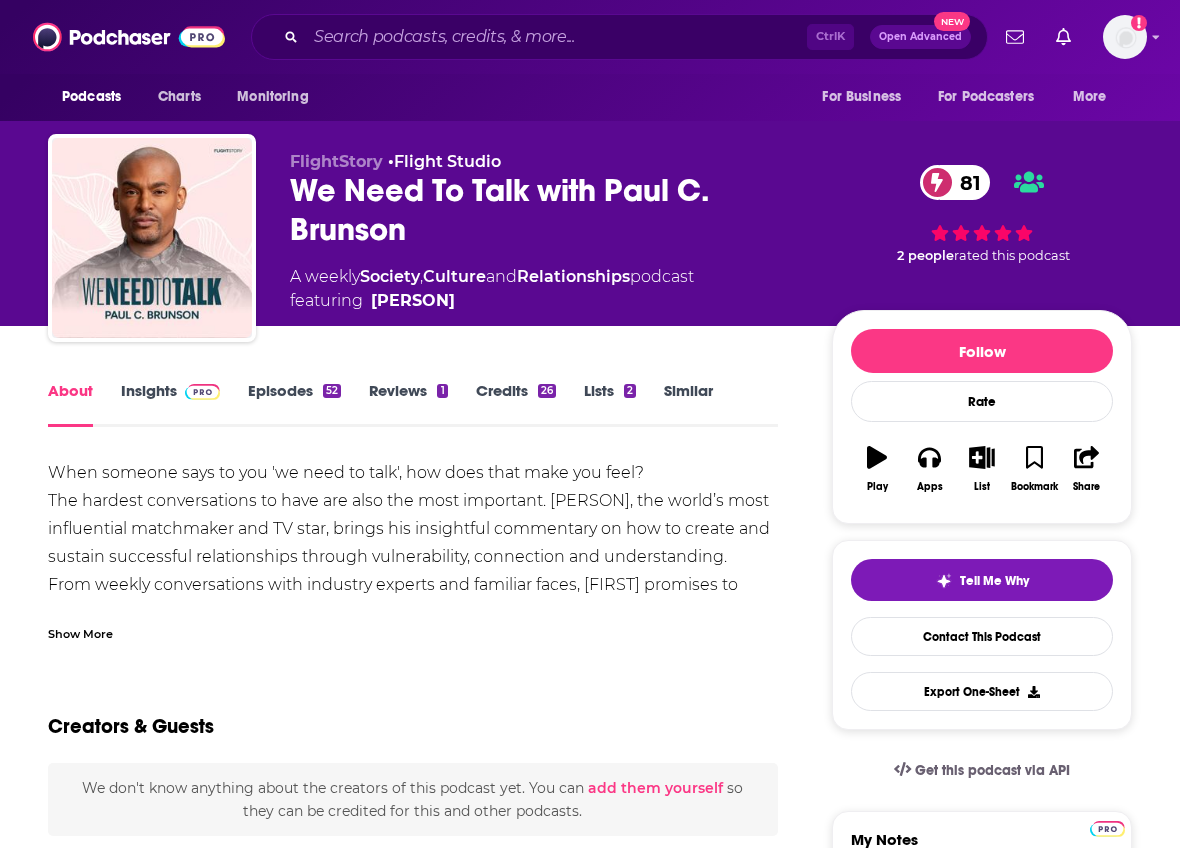 click on "Insights" at bounding box center [170, 404] 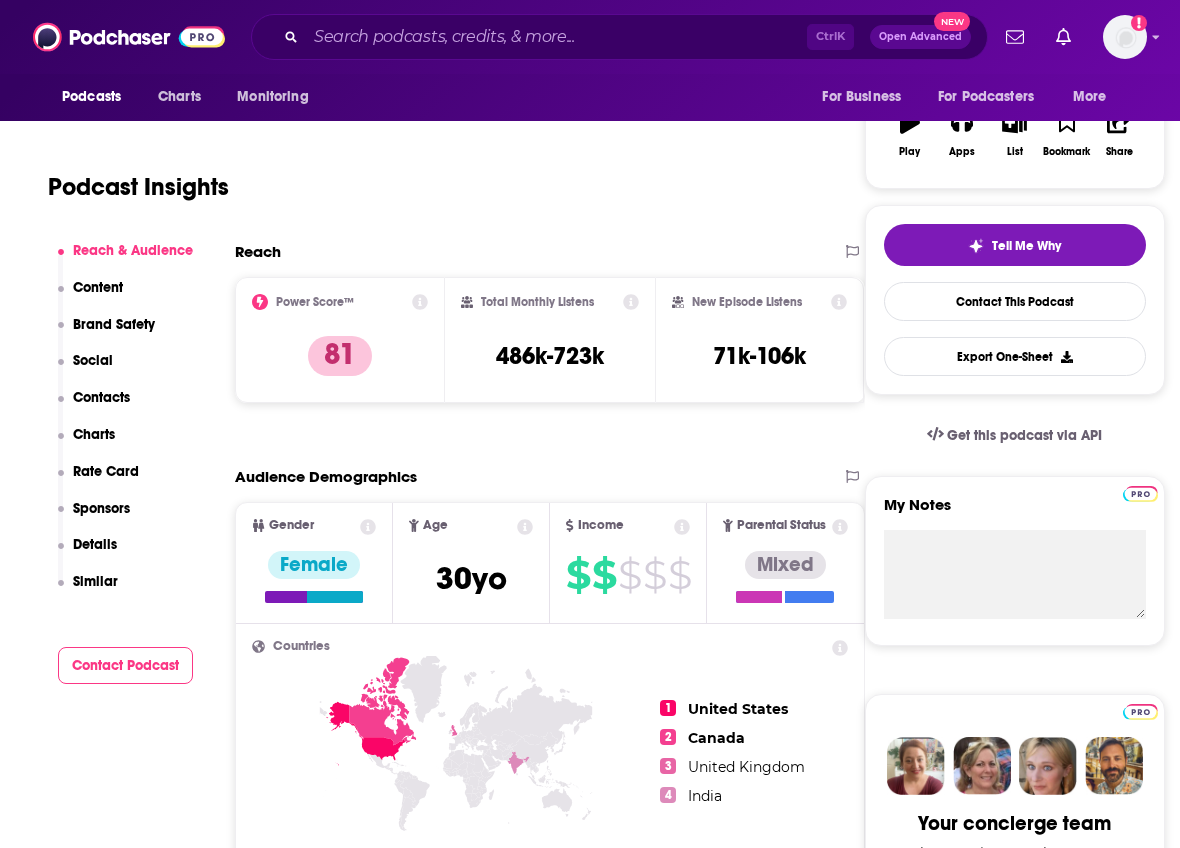 scroll, scrollTop: 400, scrollLeft: 0, axis: vertical 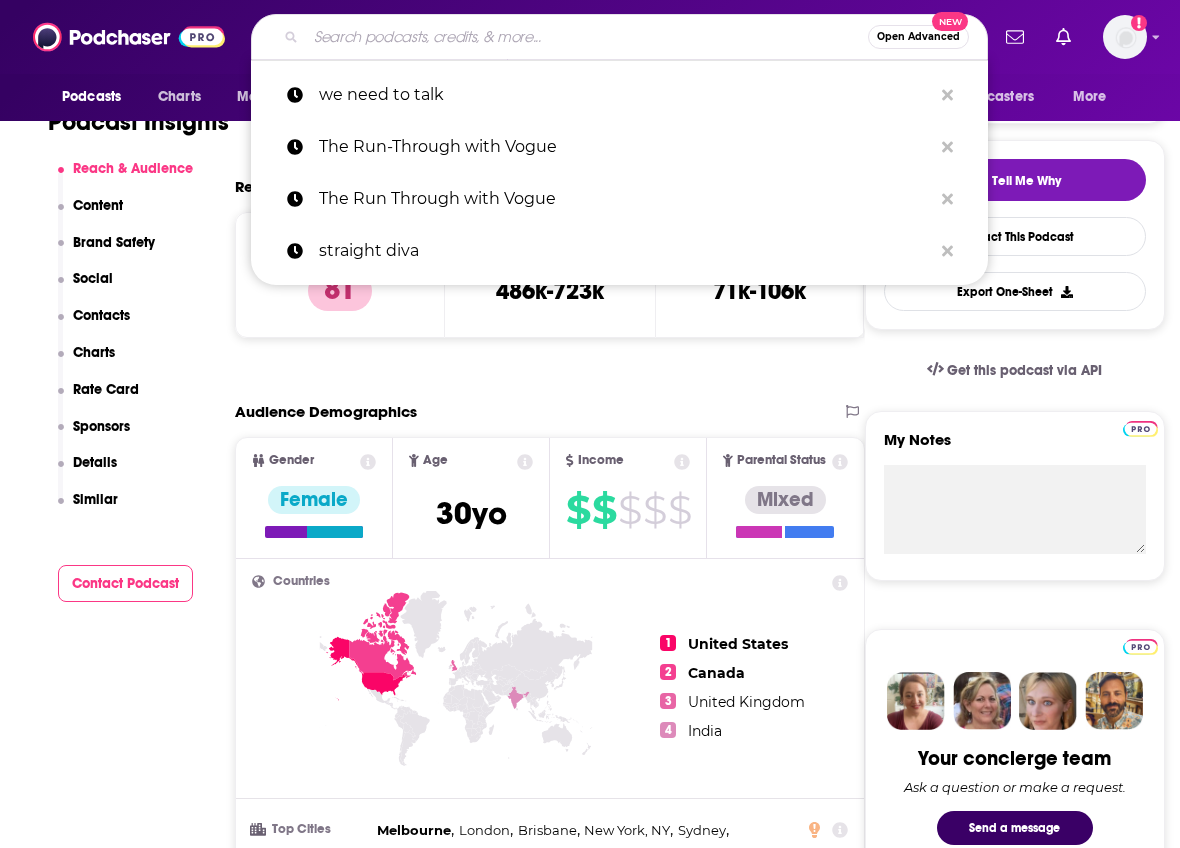click at bounding box center (587, 37) 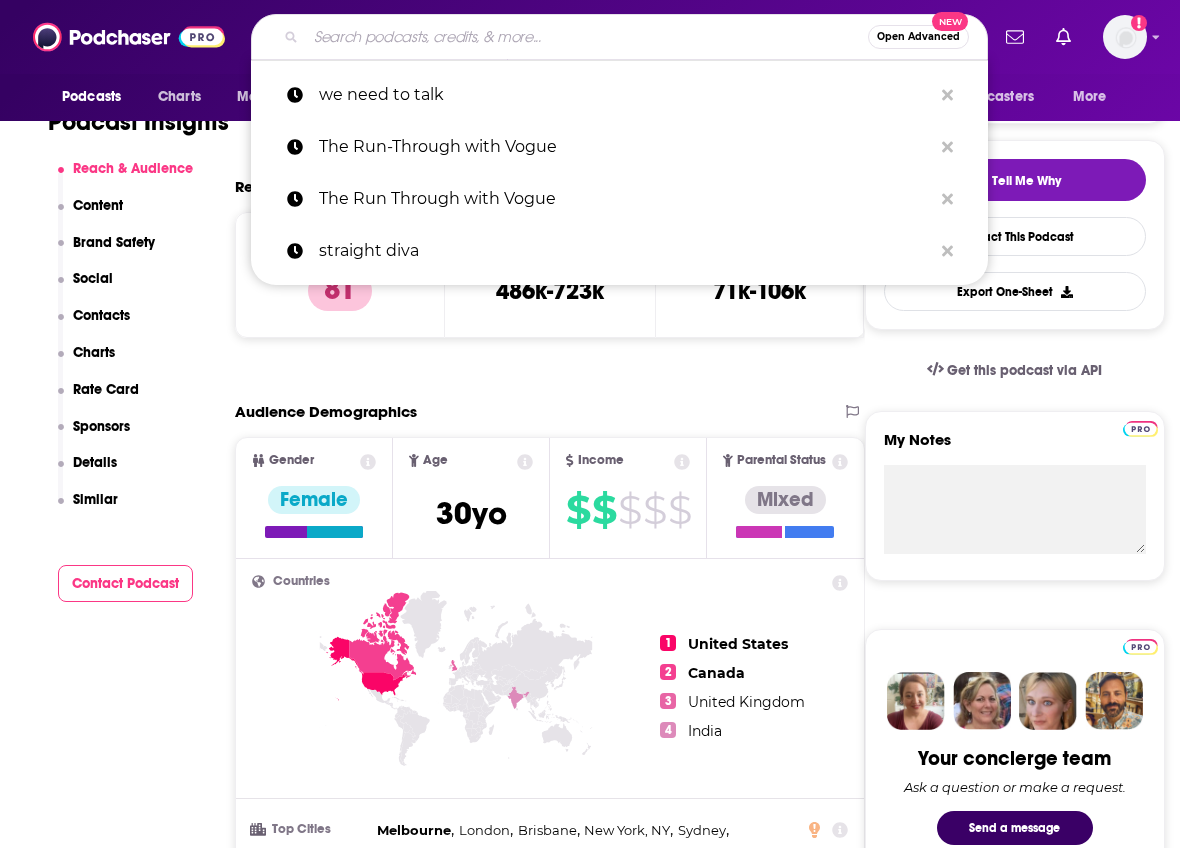 click on "Podcast Insights" at bounding box center (420, 110) 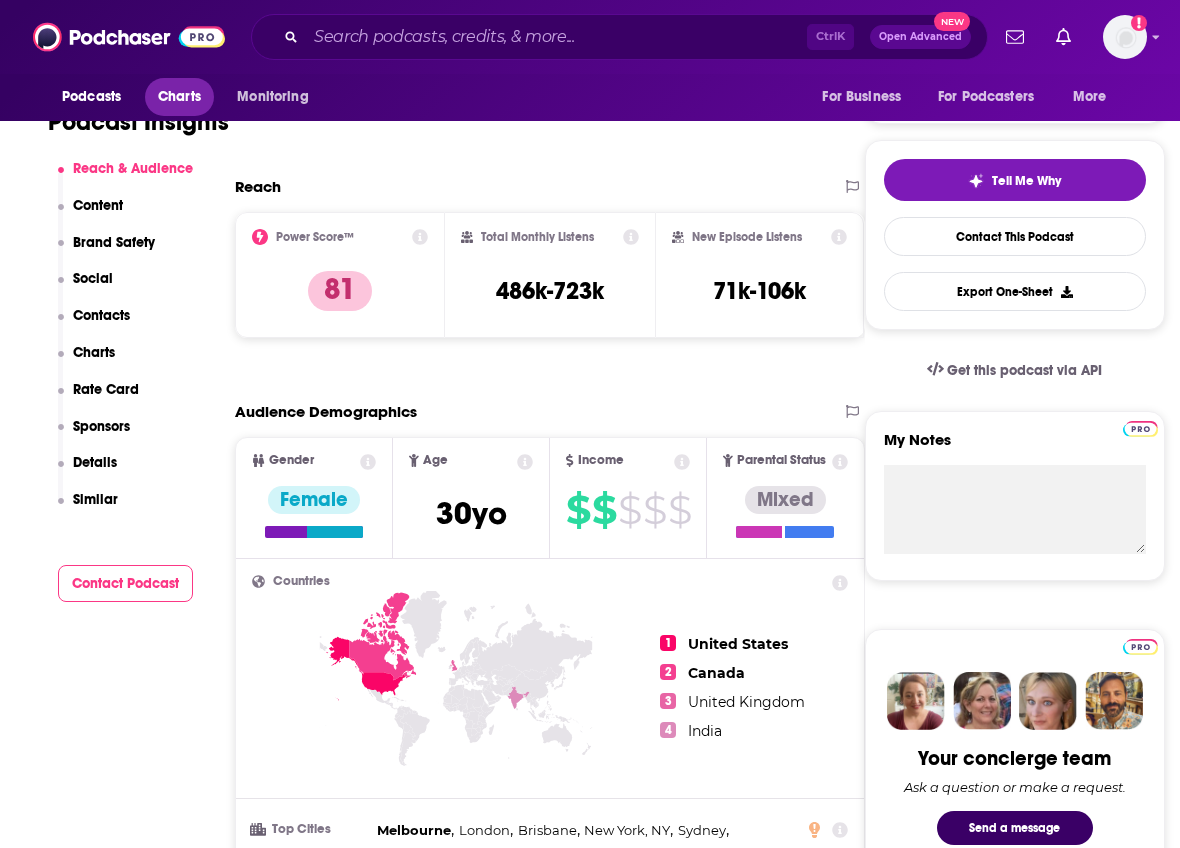click on "Charts" at bounding box center (179, 97) 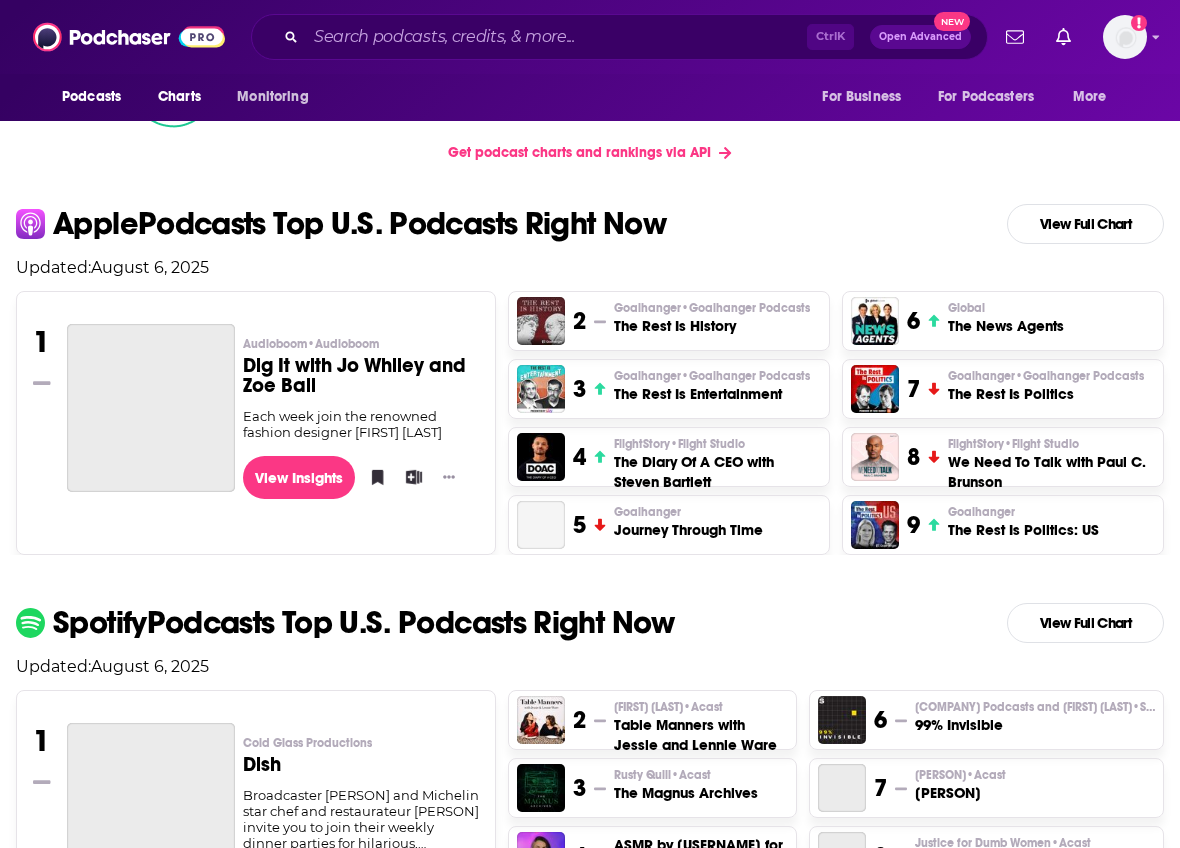 scroll, scrollTop: 0, scrollLeft: 0, axis: both 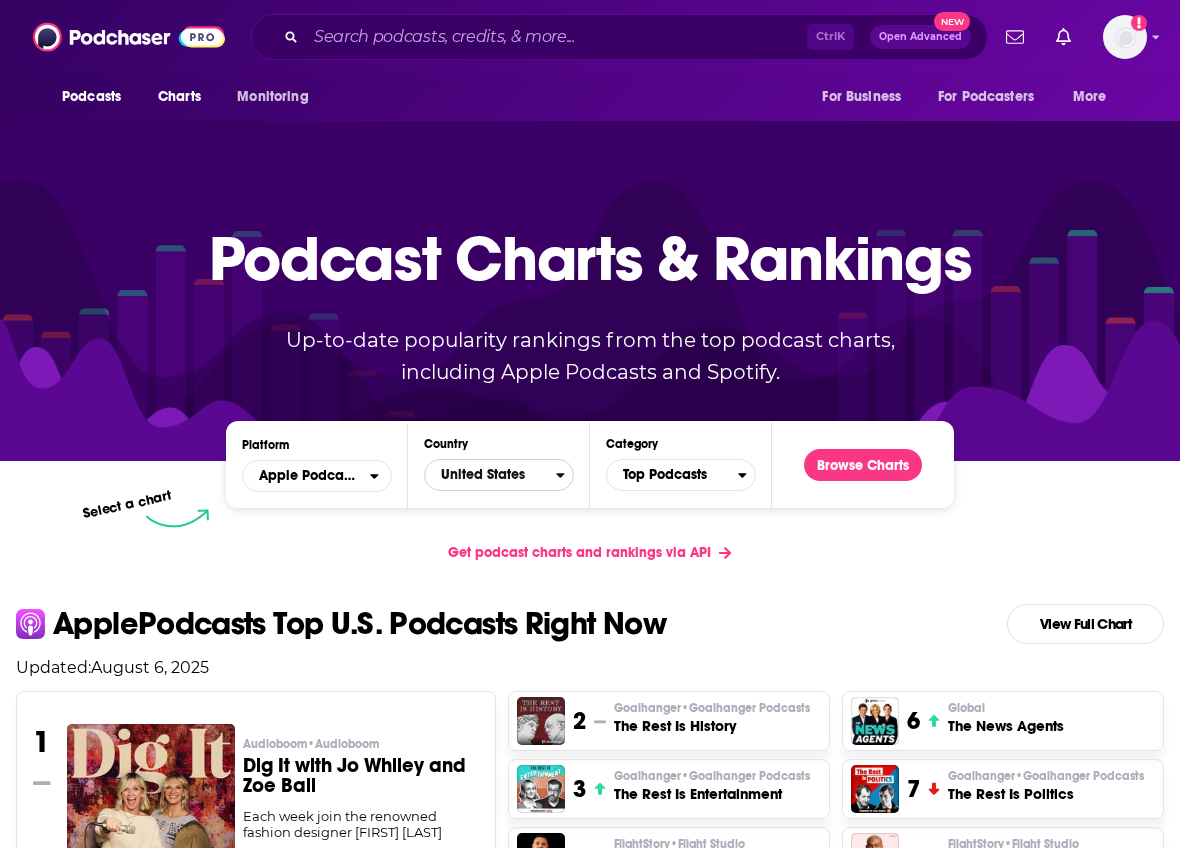 click on "United States" at bounding box center [490, 475] 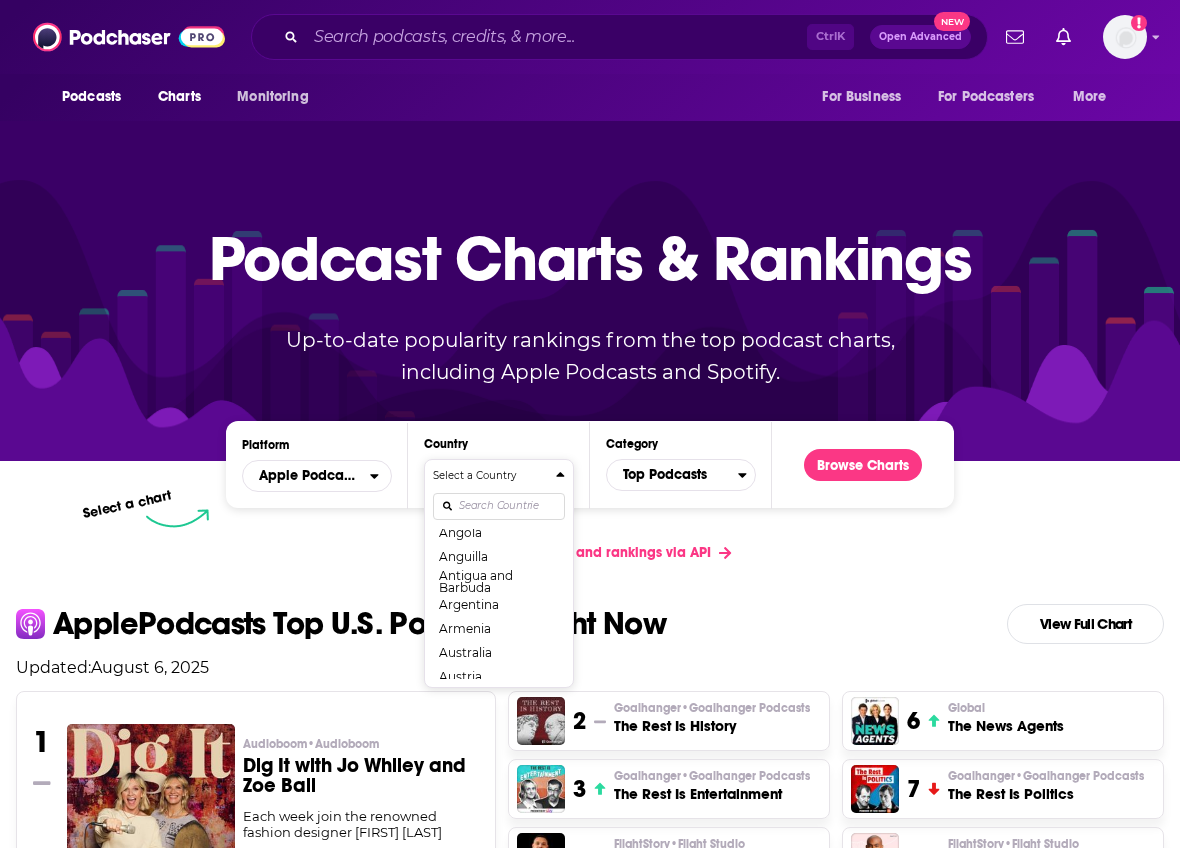 scroll, scrollTop: 300, scrollLeft: 0, axis: vertical 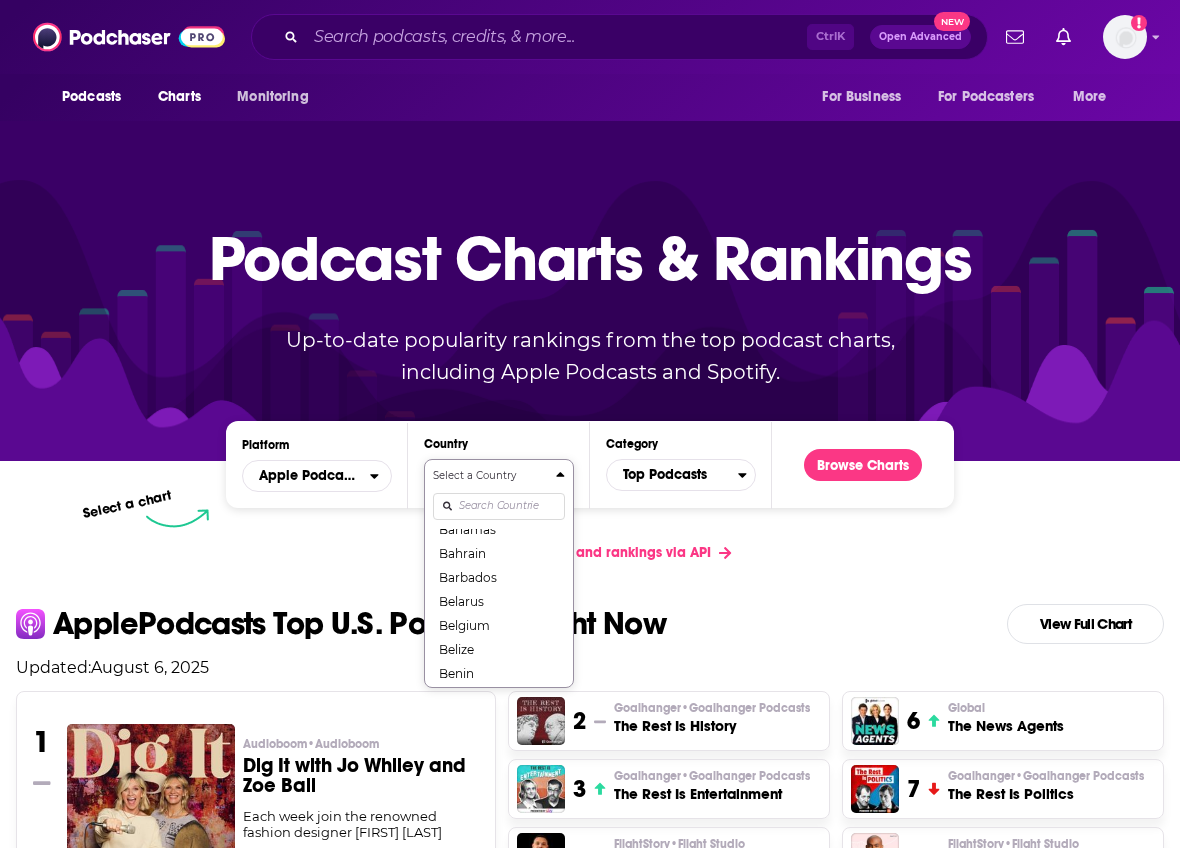 click on "Select a Country United States Afghanistan Albania Algeria Angola Anguilla Antigua and Barbuda Argentina Armenia Australia Austria Azerbaijan Bahamas Bahrain Barbados Belarus Belgium Belize Benin Bermuda Bhutan Bolivia Bosnia and Herzegovina Botswana Brazil British Virgin Islands Brunei Darussalam Bulgaria Burkina Faso Cambodia Cameroon Canada Cape Verde Cayman Islands Chad Chile China Colombia Congo Congo (Brazzaville) Costa Rica Côte dIvoire Croatia Cyprus Czech Republic Denmark Dominica Dominican Republic Ecuador Egypt El Salvador Estonia Fiji Finland France Gabon Gambia Georgia Germany Ghana Greece Grenada Guatemala Guinea-Bissau Guyana Honduras Hong Kong Hungary Iceland India Indonesia Iraq Ireland Israel Italy Jamaica Japan Jordan Kazakhstan Kenya Kosovo Kuwait Kyrgyzstan Lao PDR Latvia Lebanon Liberia Libya Lithuania Luxembourg Macao Macedonia, Republic of Madagascar Malawi Malaysia Maldives Mali Malta Mauritania Mauritius Mexico Micronesia, Federated States of Moldova Mongolia Montenegro Montserrat" at bounding box center [499, 573] 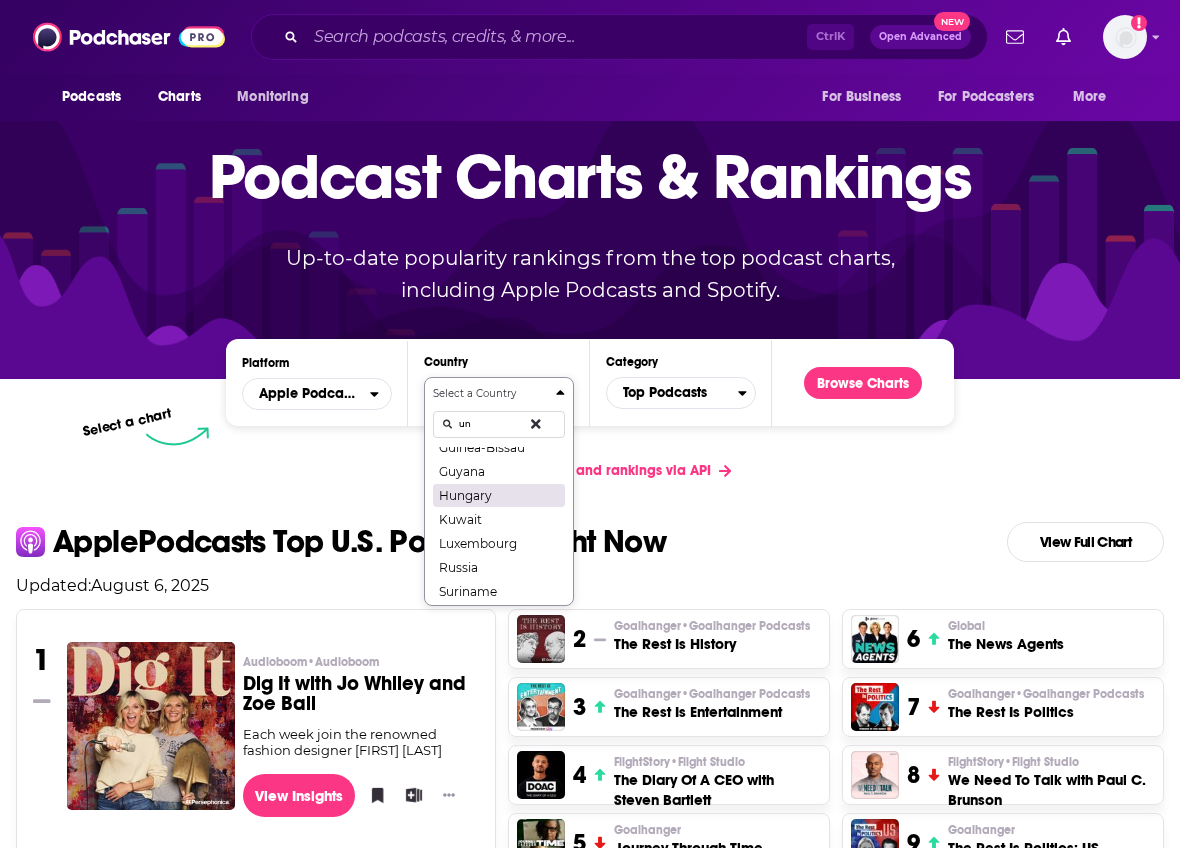 scroll, scrollTop: 0, scrollLeft: 0, axis: both 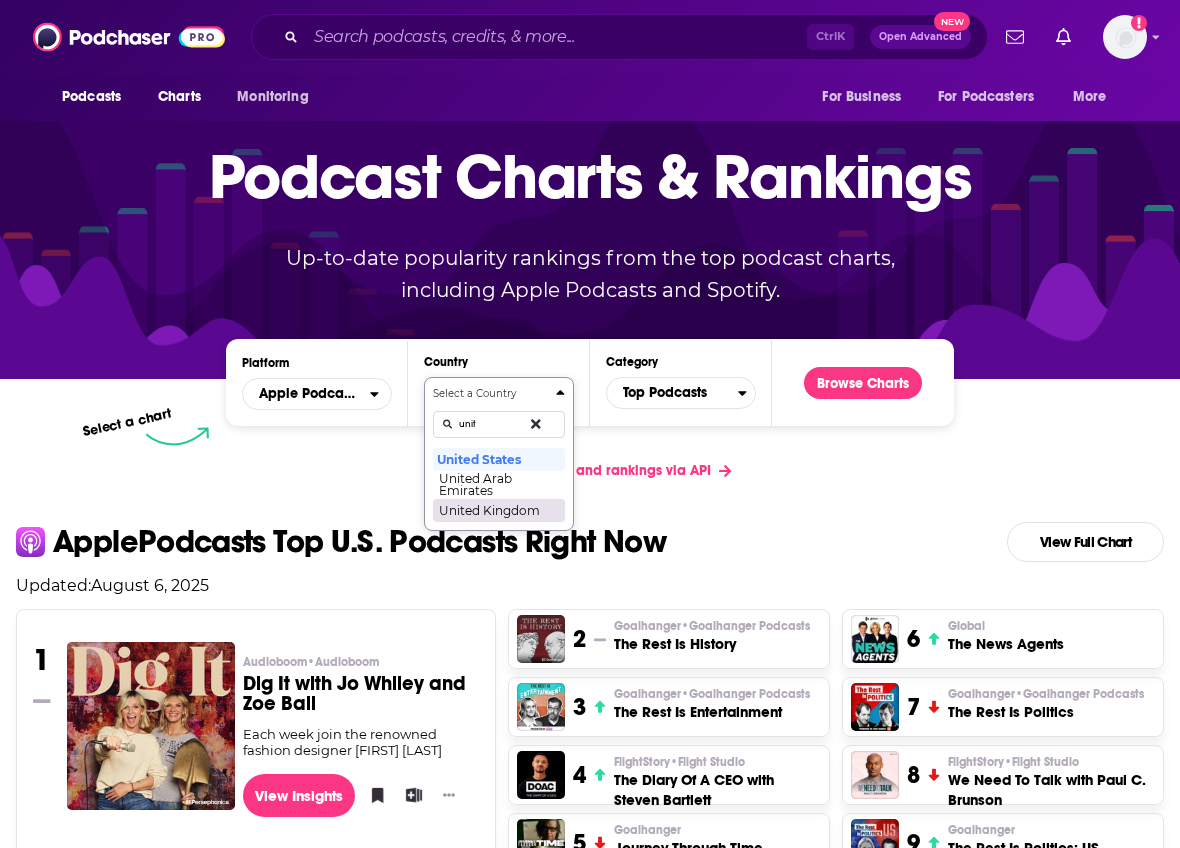 type on "unit" 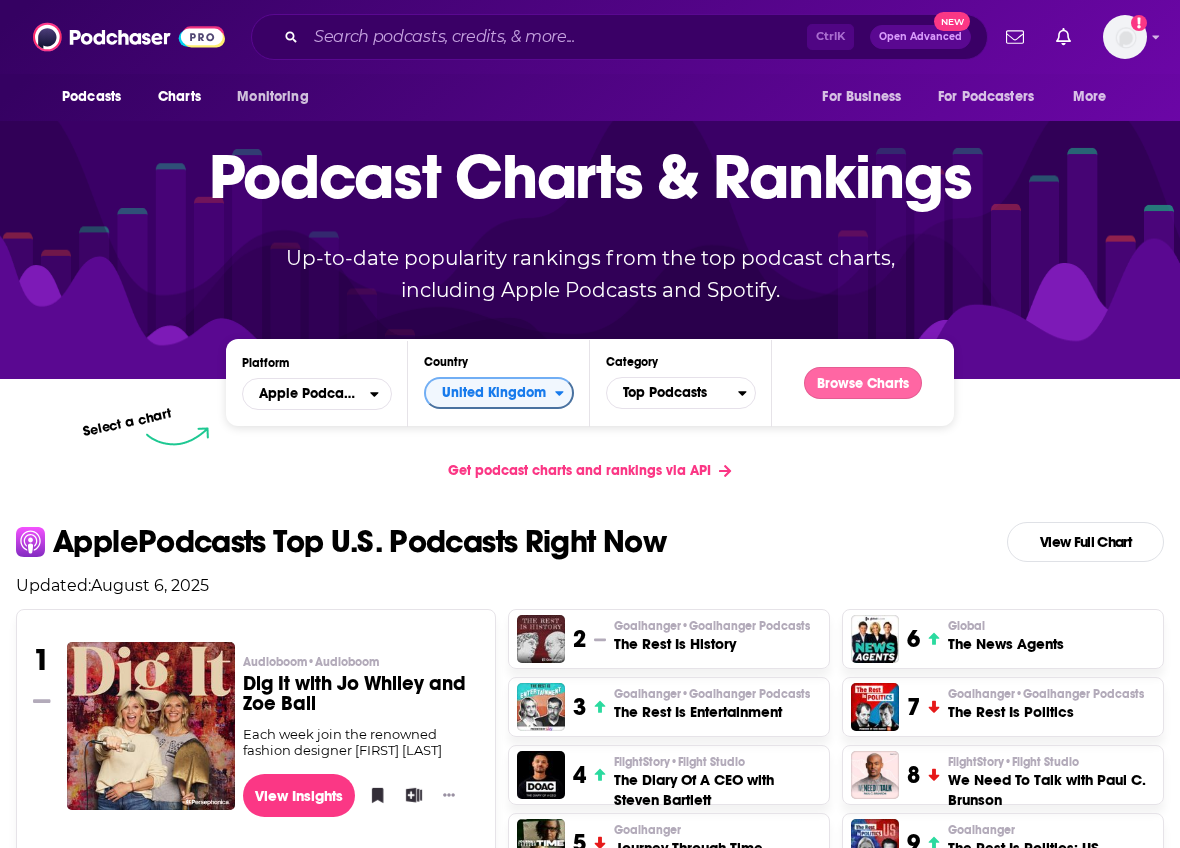 click on "Browse Charts" at bounding box center [863, 383] 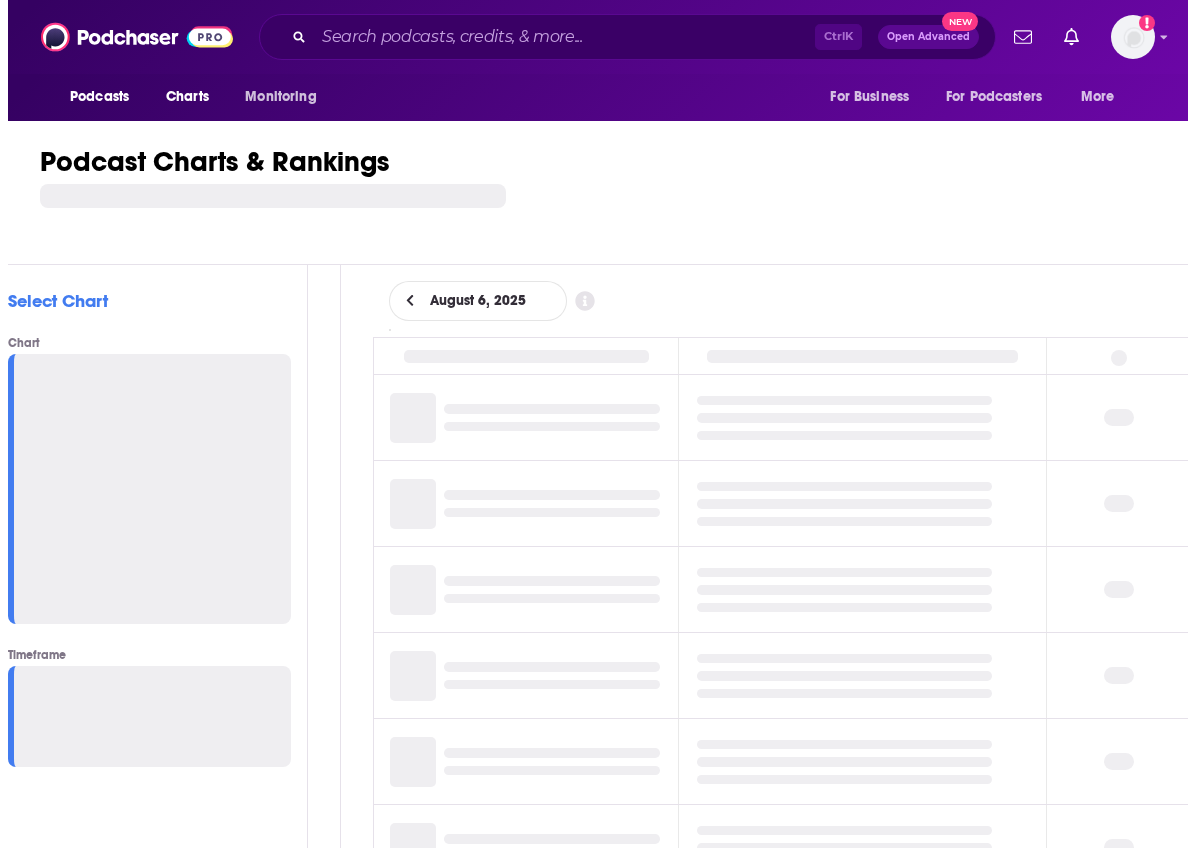 scroll, scrollTop: 0, scrollLeft: 0, axis: both 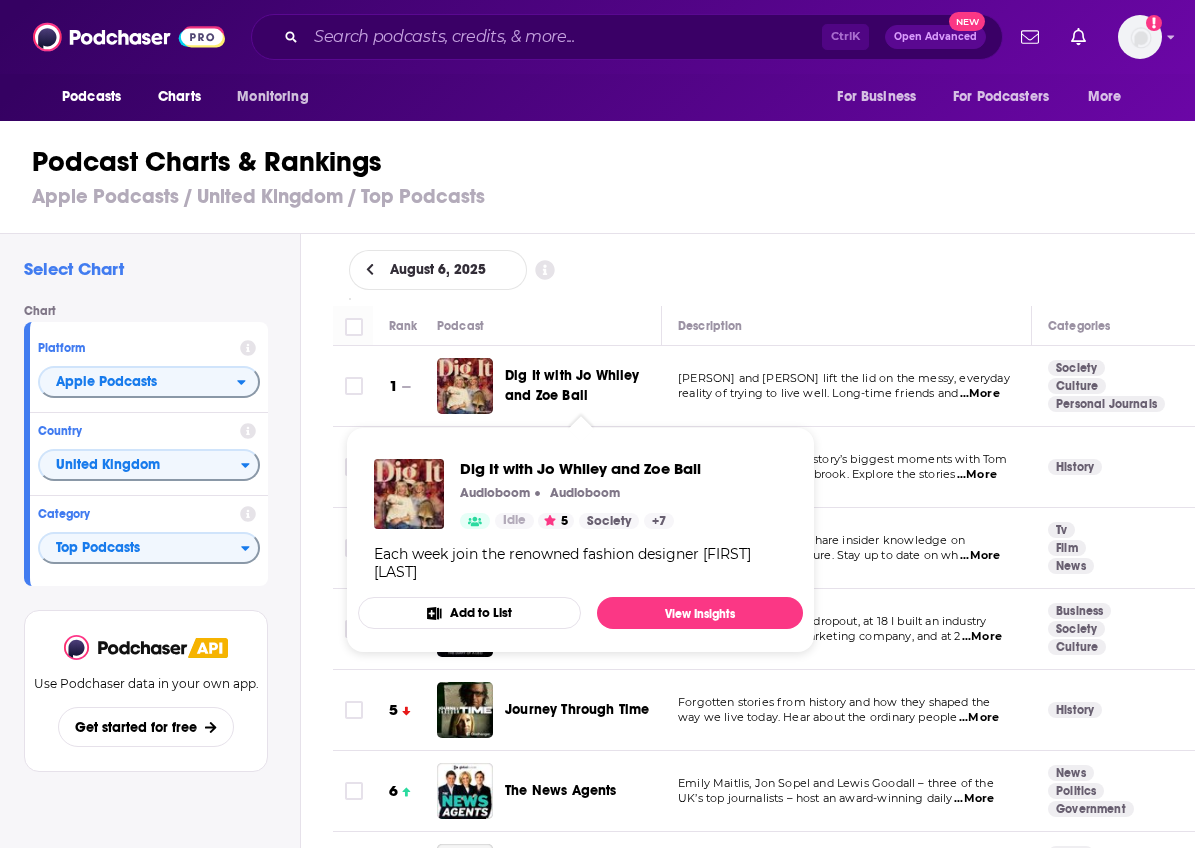 click on "Dig It with Jo Whiley and Zoe Ball" at bounding box center (572, 385) 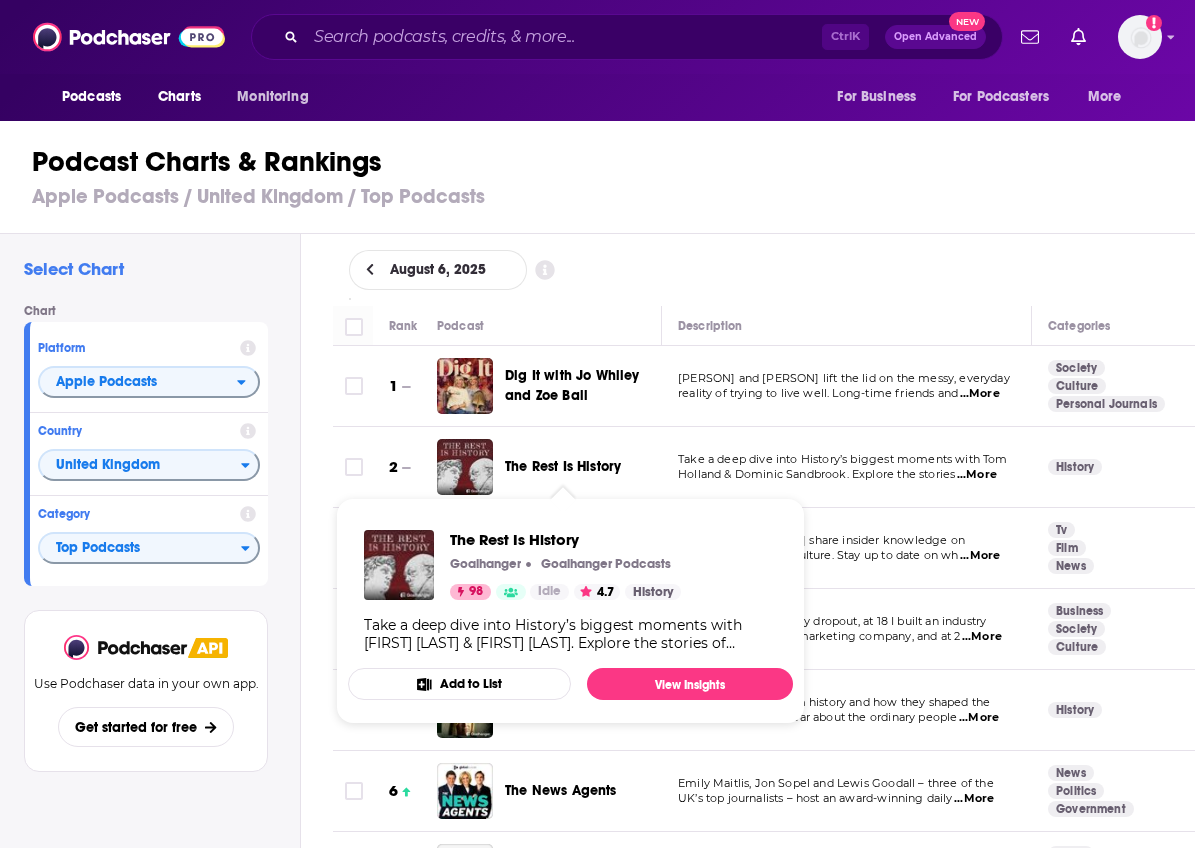 click on "The Rest Is History" at bounding box center [563, 466] 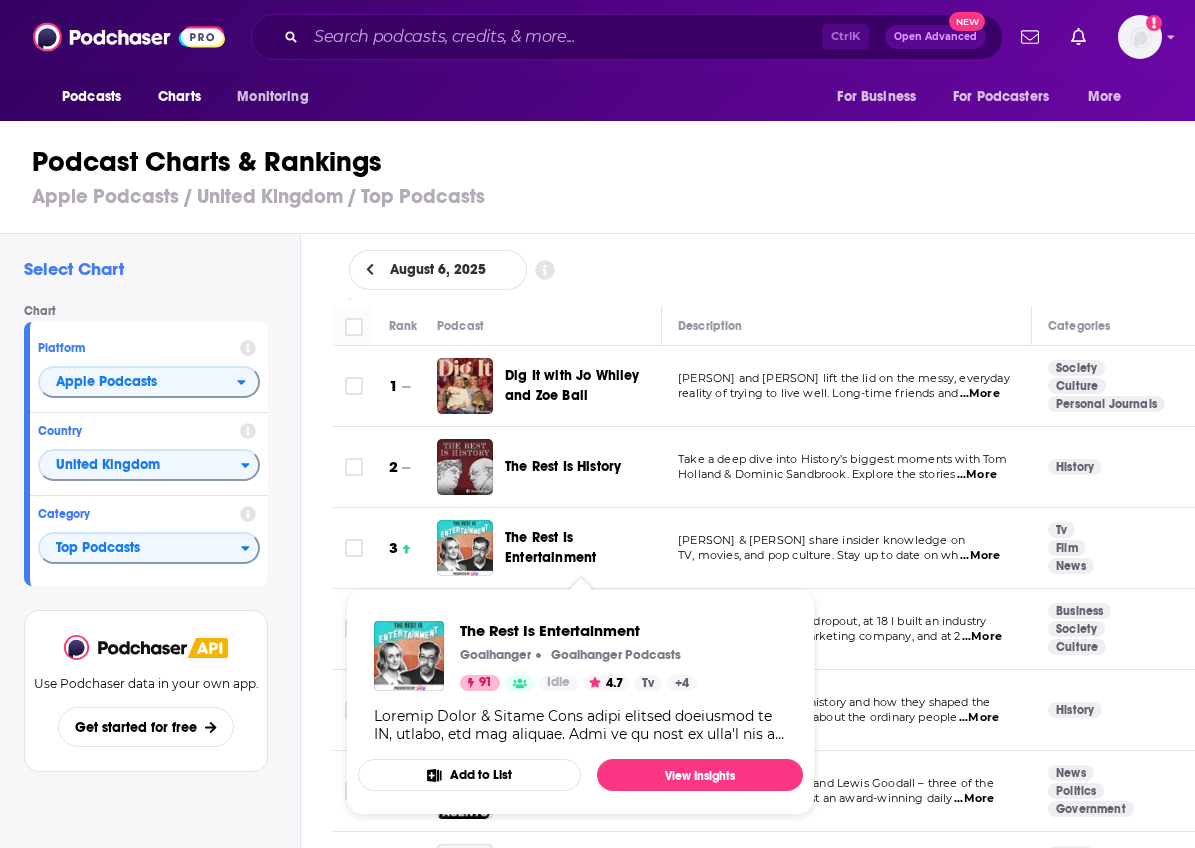 click on "The Rest Is Entertainment" at bounding box center (550, 547) 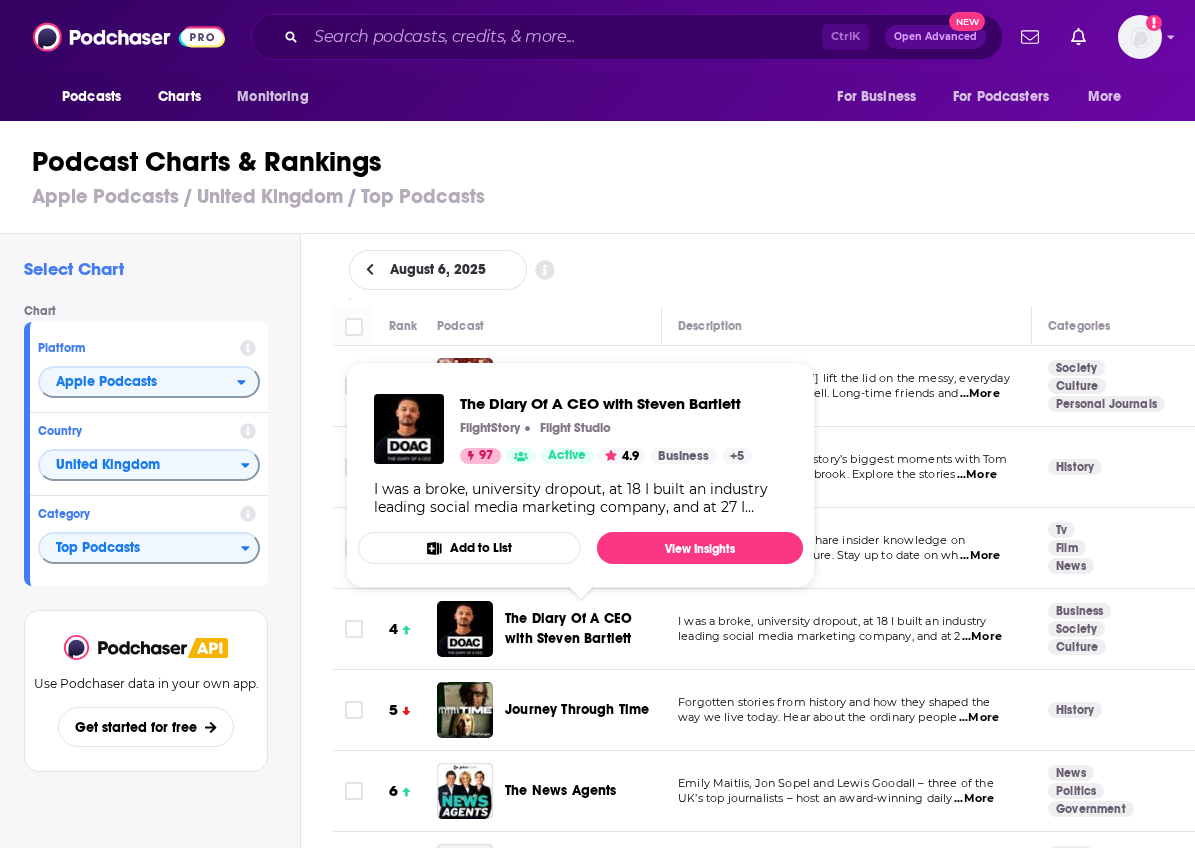 click on "The Diary Of A CEO with Steven Bartlett" at bounding box center (581, 629) 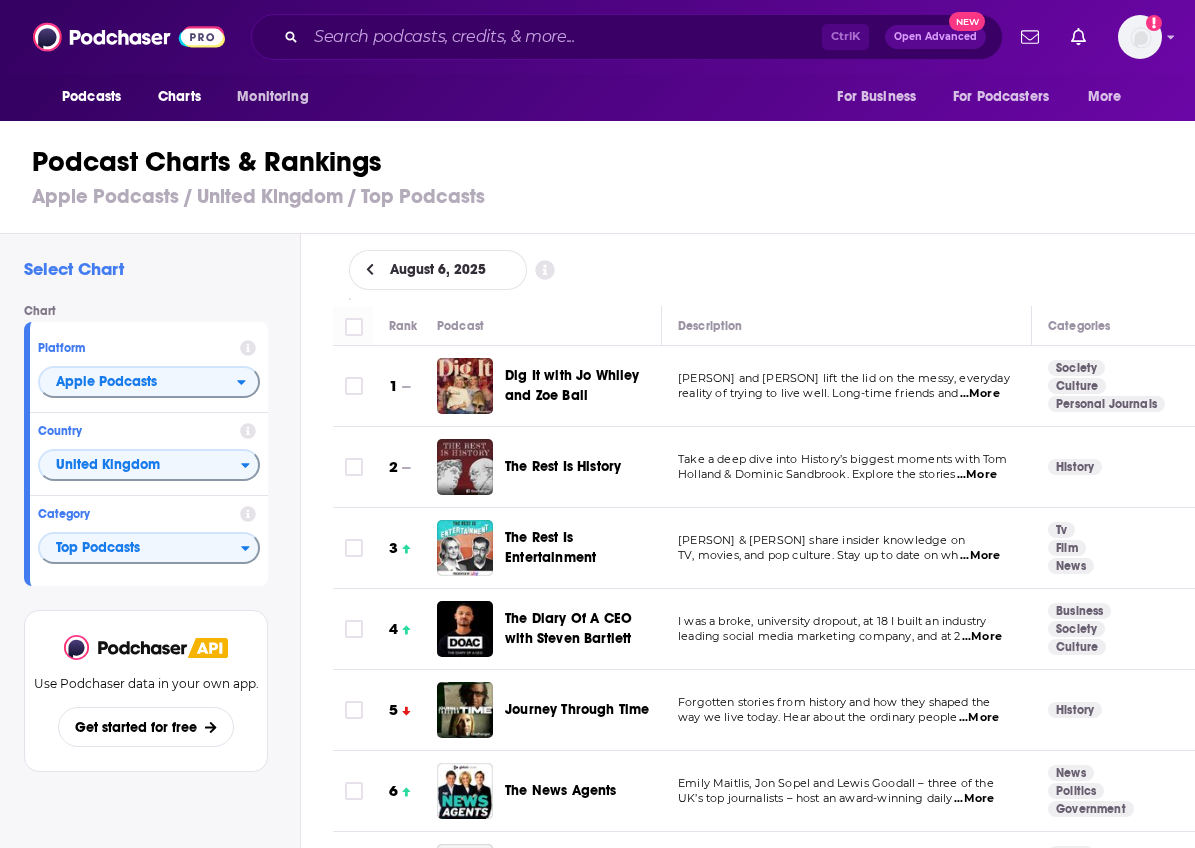 click on "Journey Through Time" at bounding box center [577, 709] 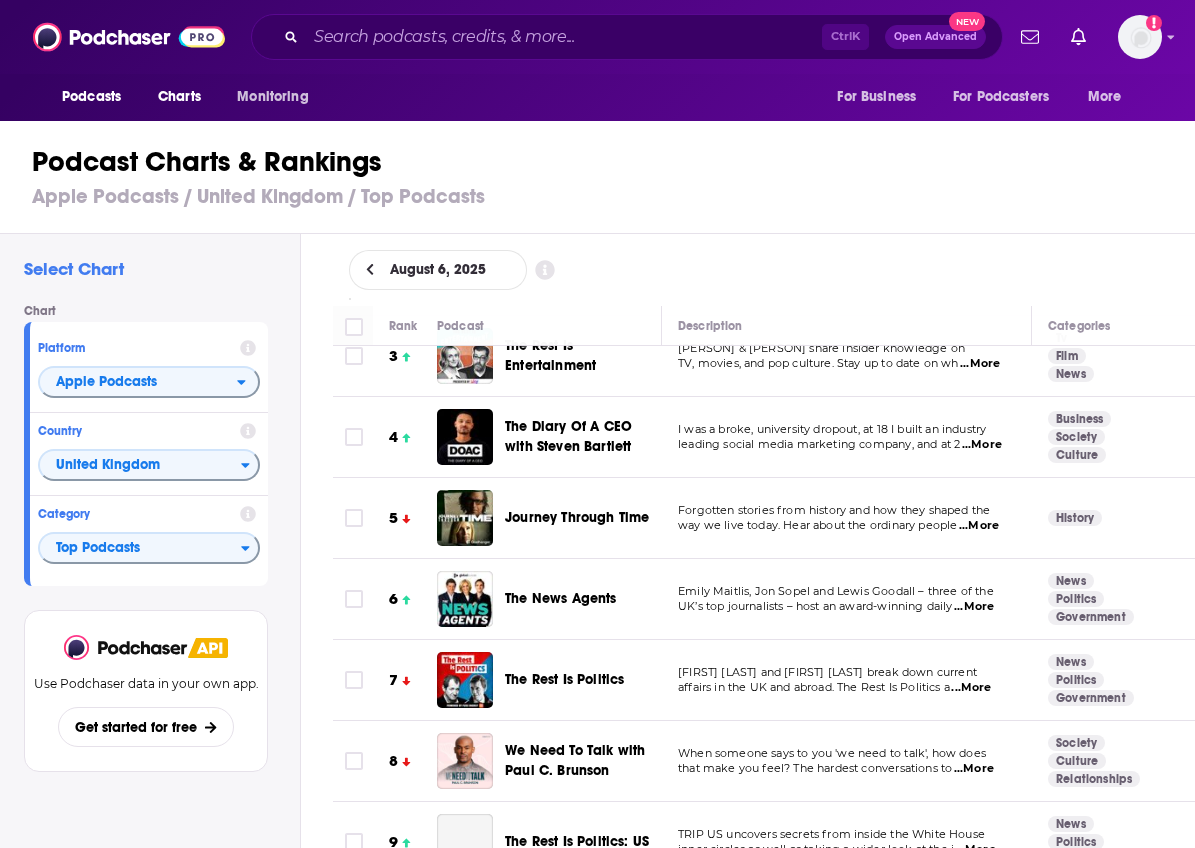 scroll, scrollTop: 200, scrollLeft: 0, axis: vertical 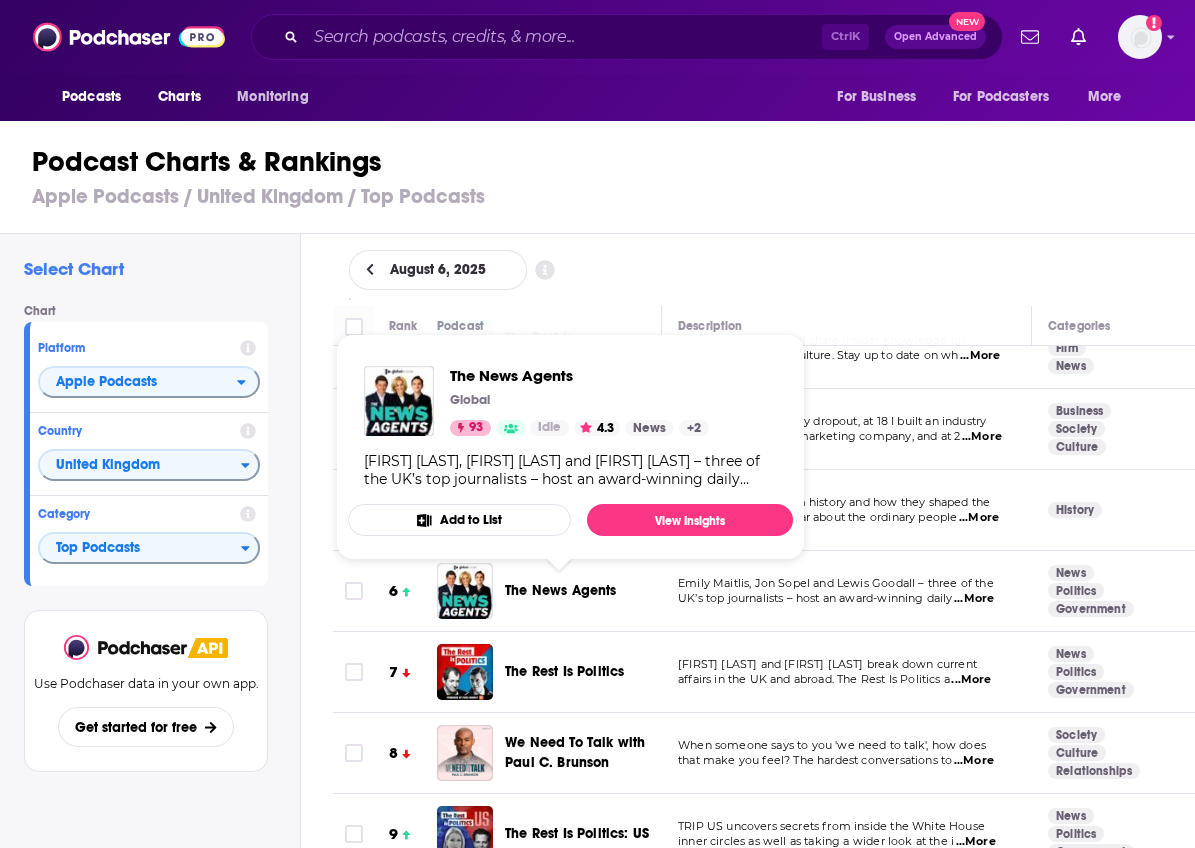 click on "The News Agents" at bounding box center (561, 590) 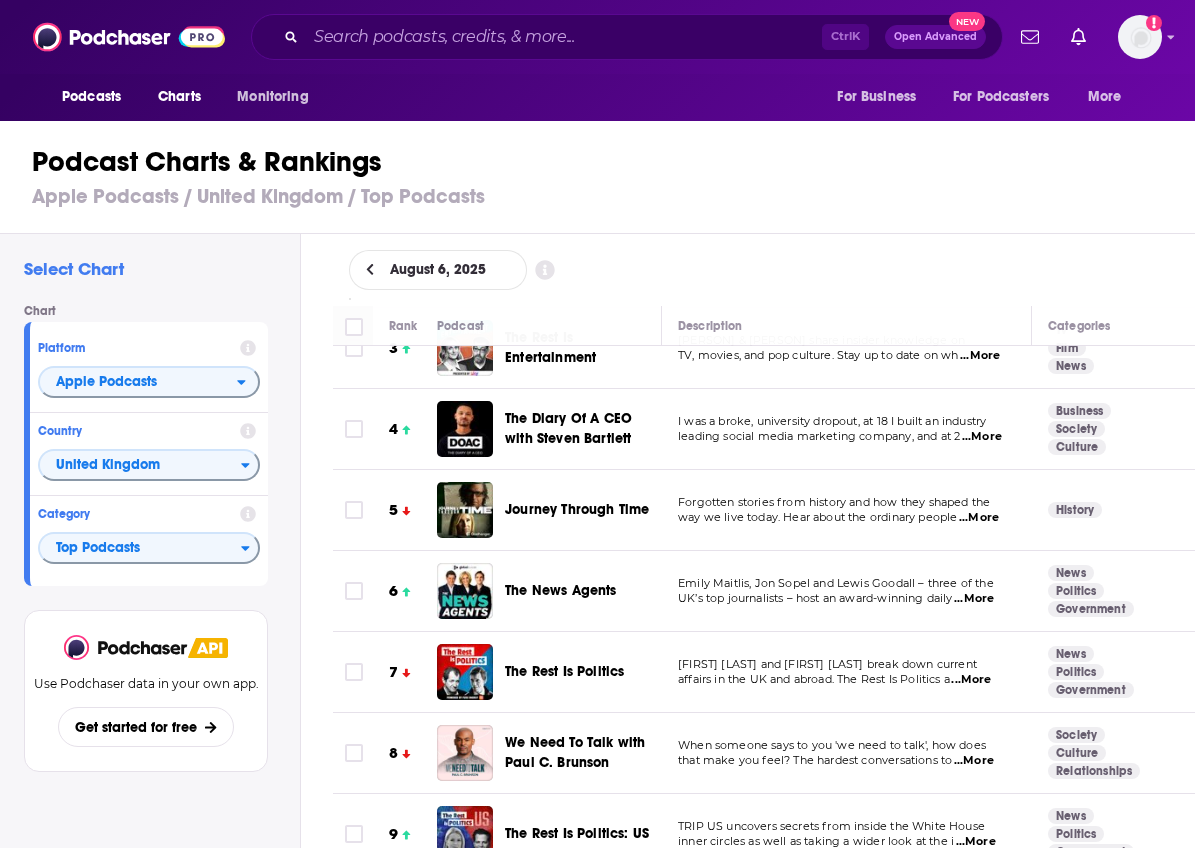 click on "The Rest Is Politics" at bounding box center [564, 671] 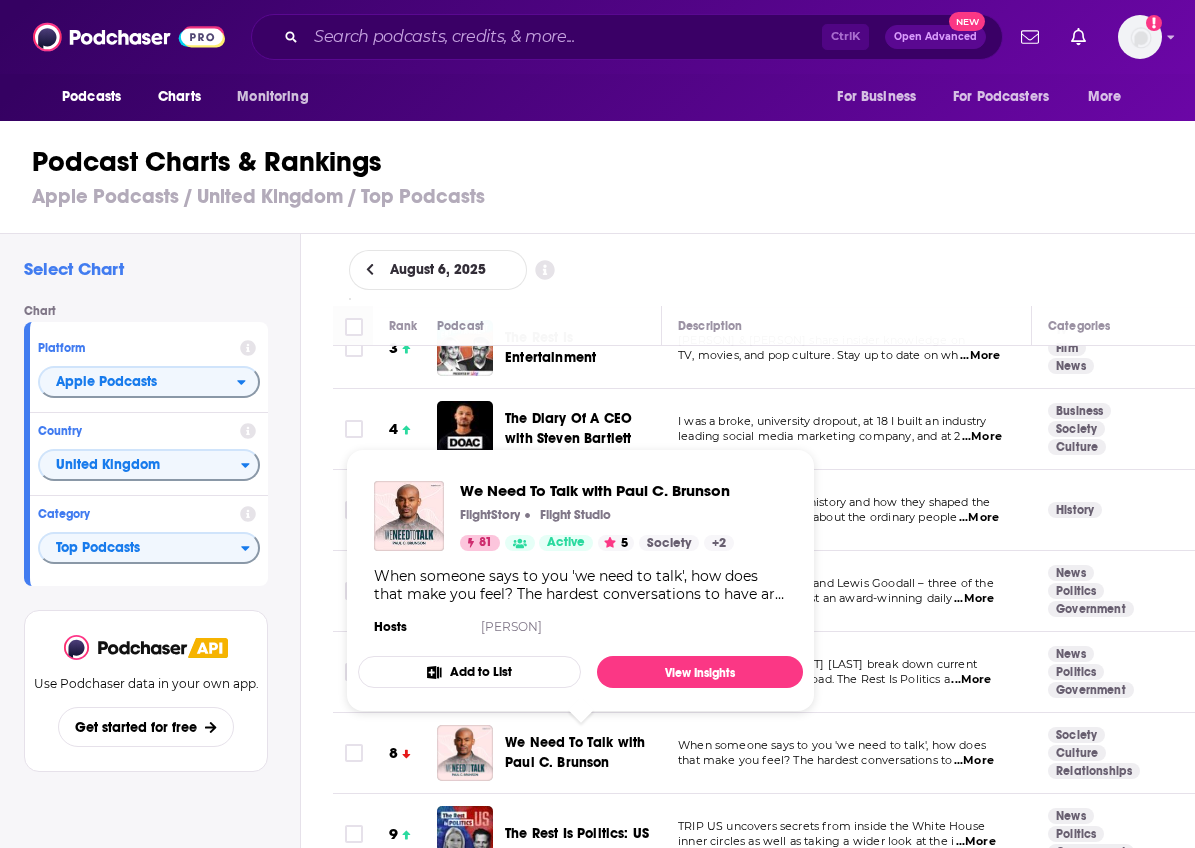 click on "We Need To Talk with Paul C. Brunson" at bounding box center (575, 752) 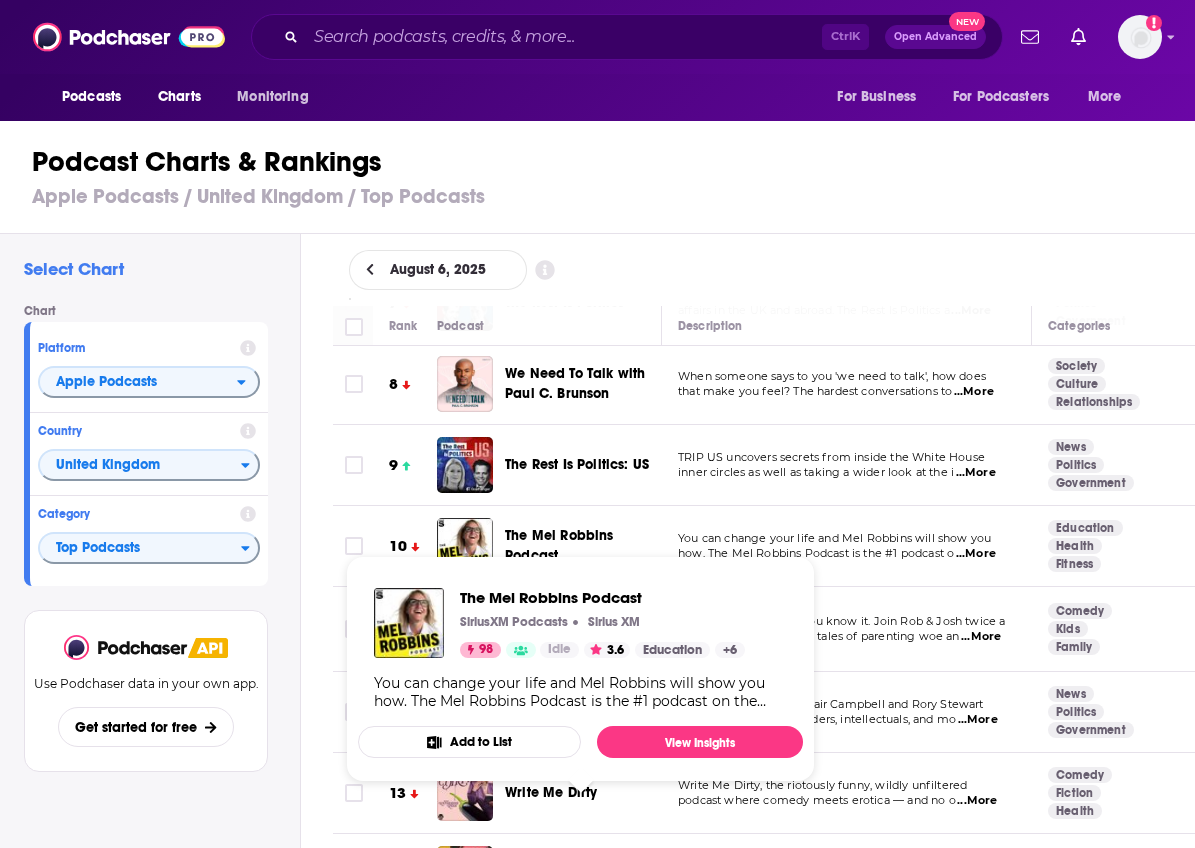 scroll, scrollTop: 600, scrollLeft: 0, axis: vertical 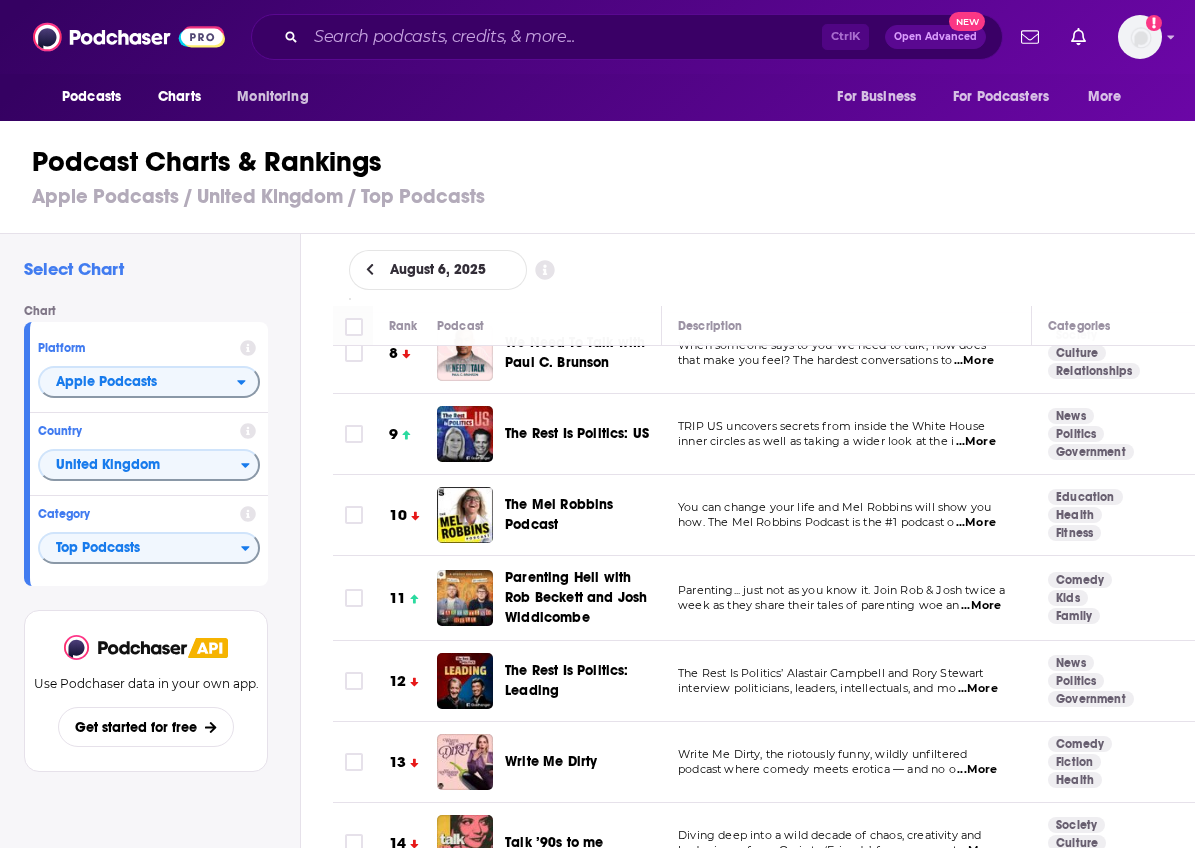 click on "The Rest Is Politics: US" at bounding box center (577, 433) 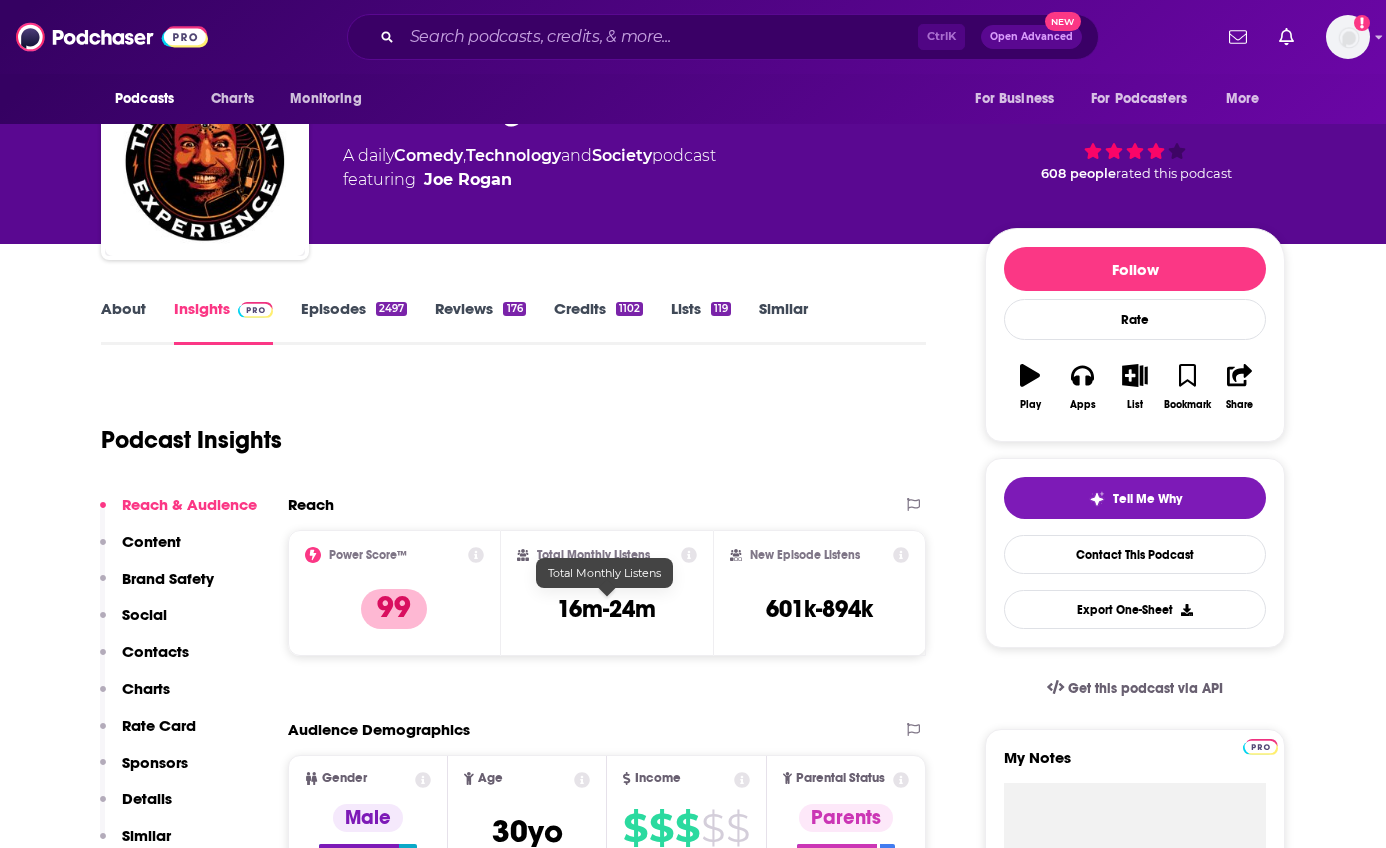 scroll, scrollTop: 0, scrollLeft: 0, axis: both 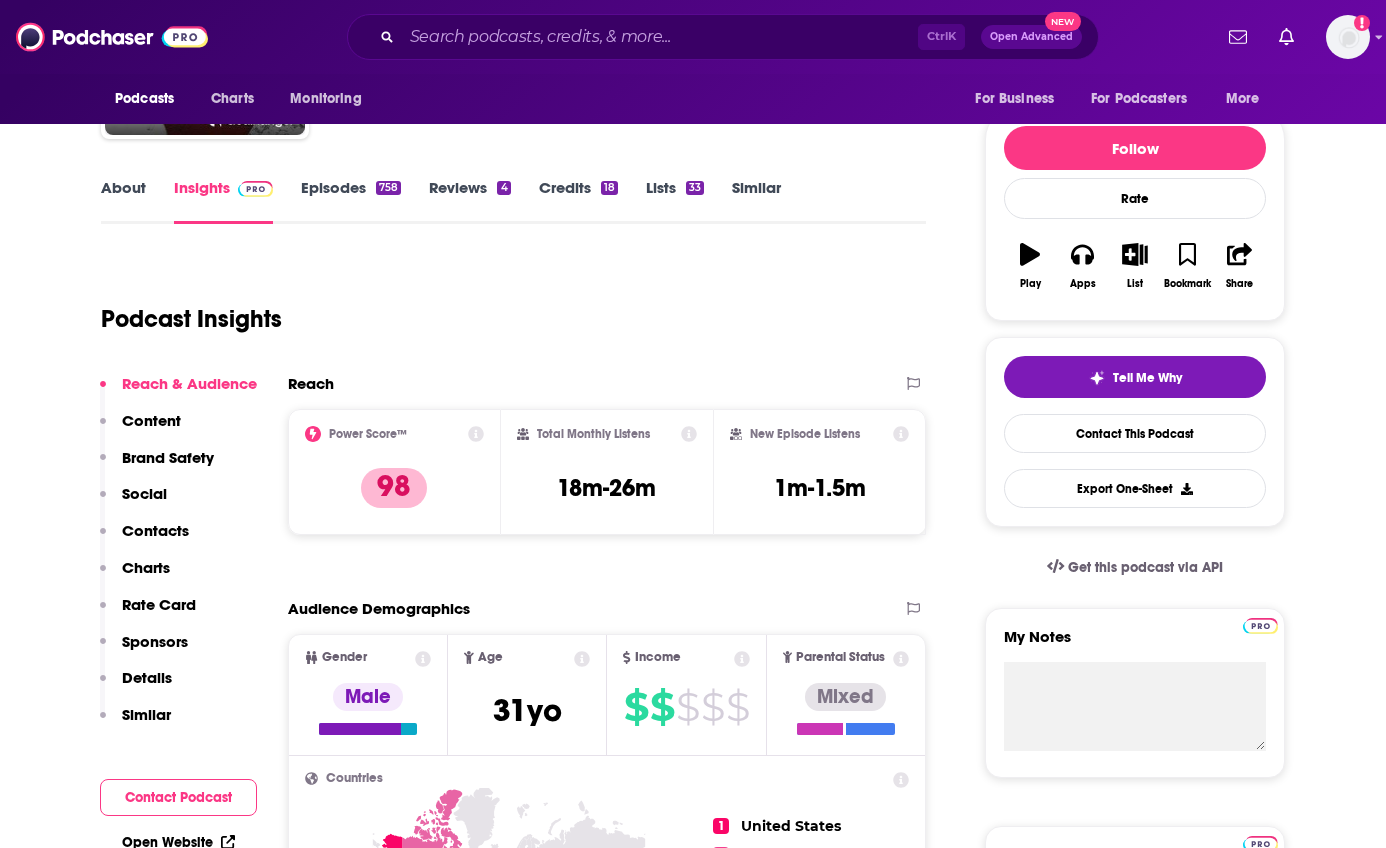 click on "Podcast Insights" at bounding box center [505, 307] 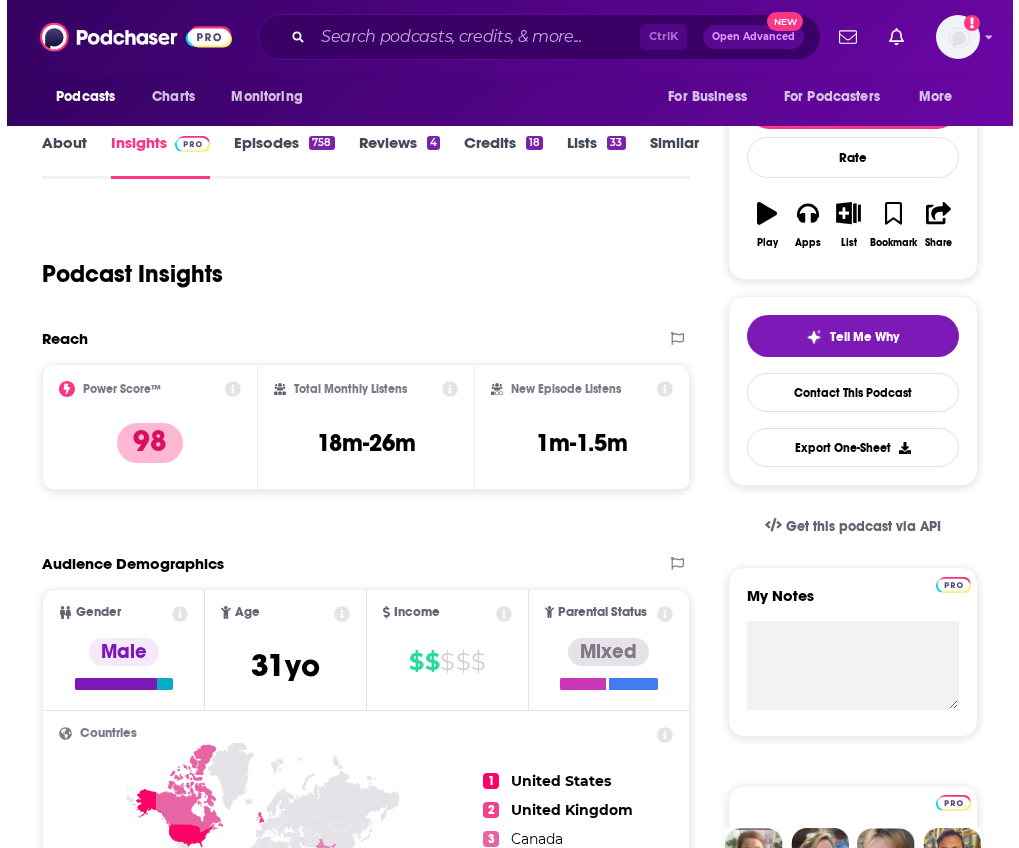 scroll, scrollTop: 229, scrollLeft: 0, axis: vertical 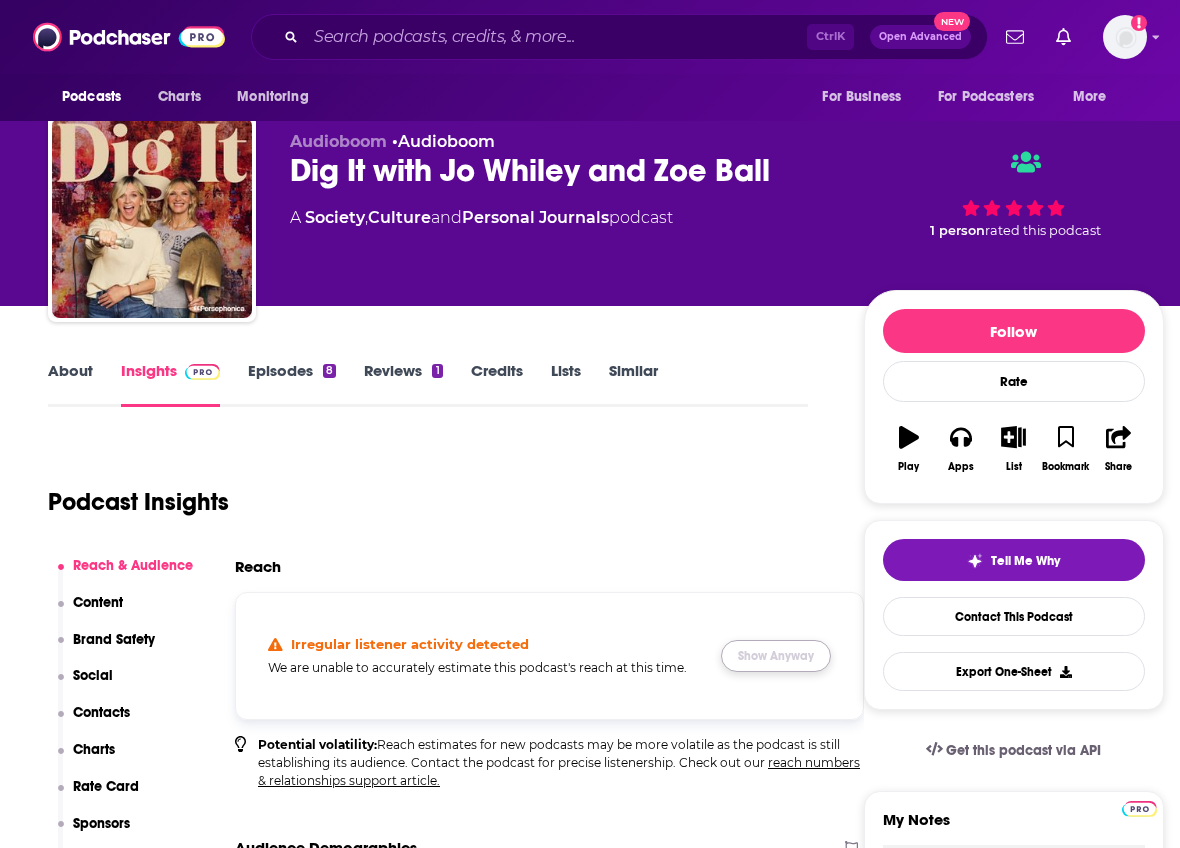 click on "Show Anyway" at bounding box center (776, 656) 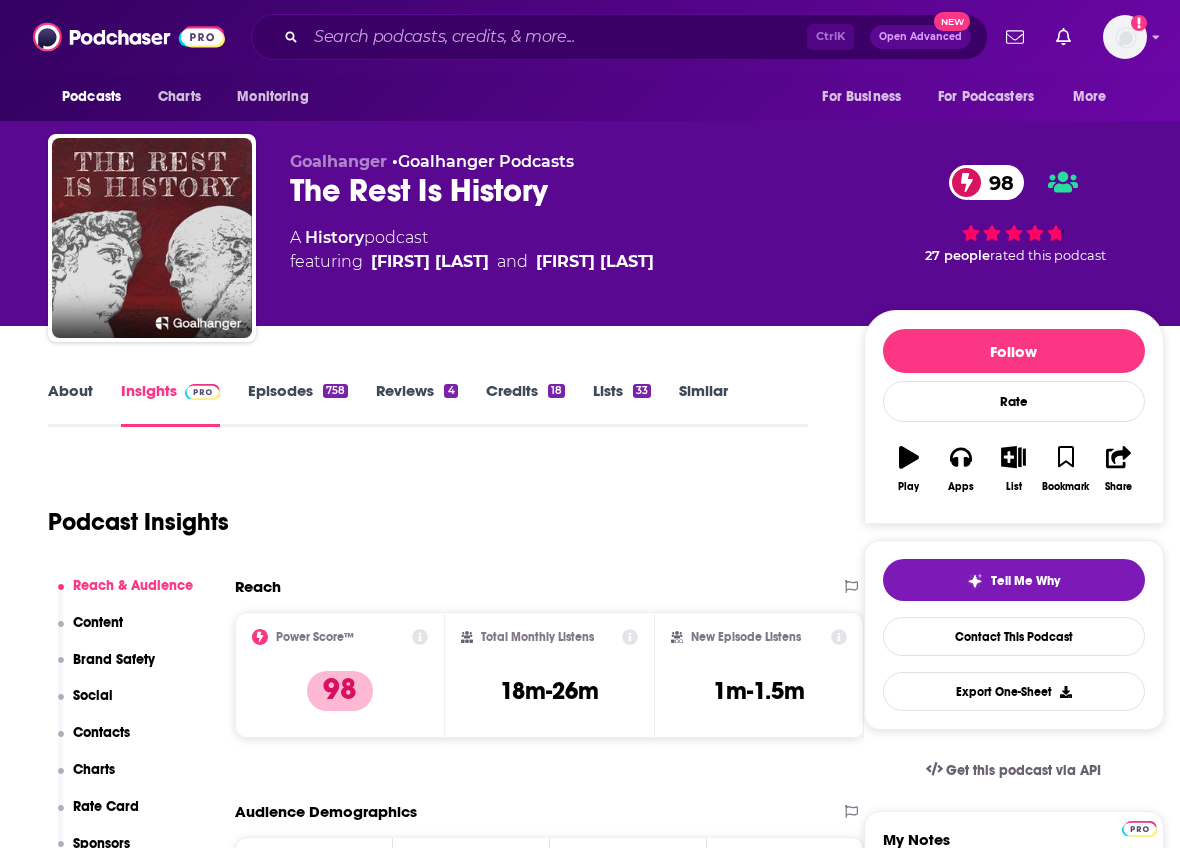 scroll, scrollTop: 0, scrollLeft: 0, axis: both 